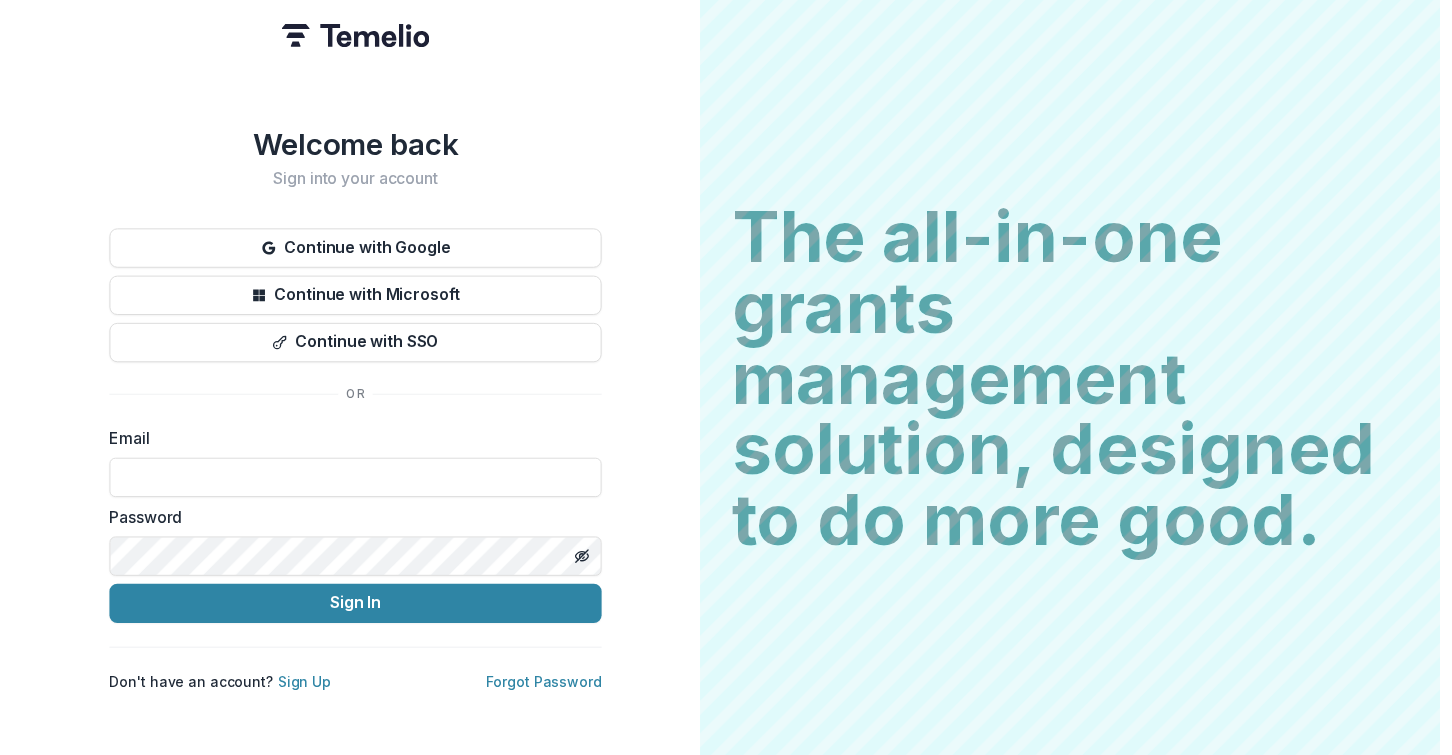 scroll, scrollTop: 0, scrollLeft: 0, axis: both 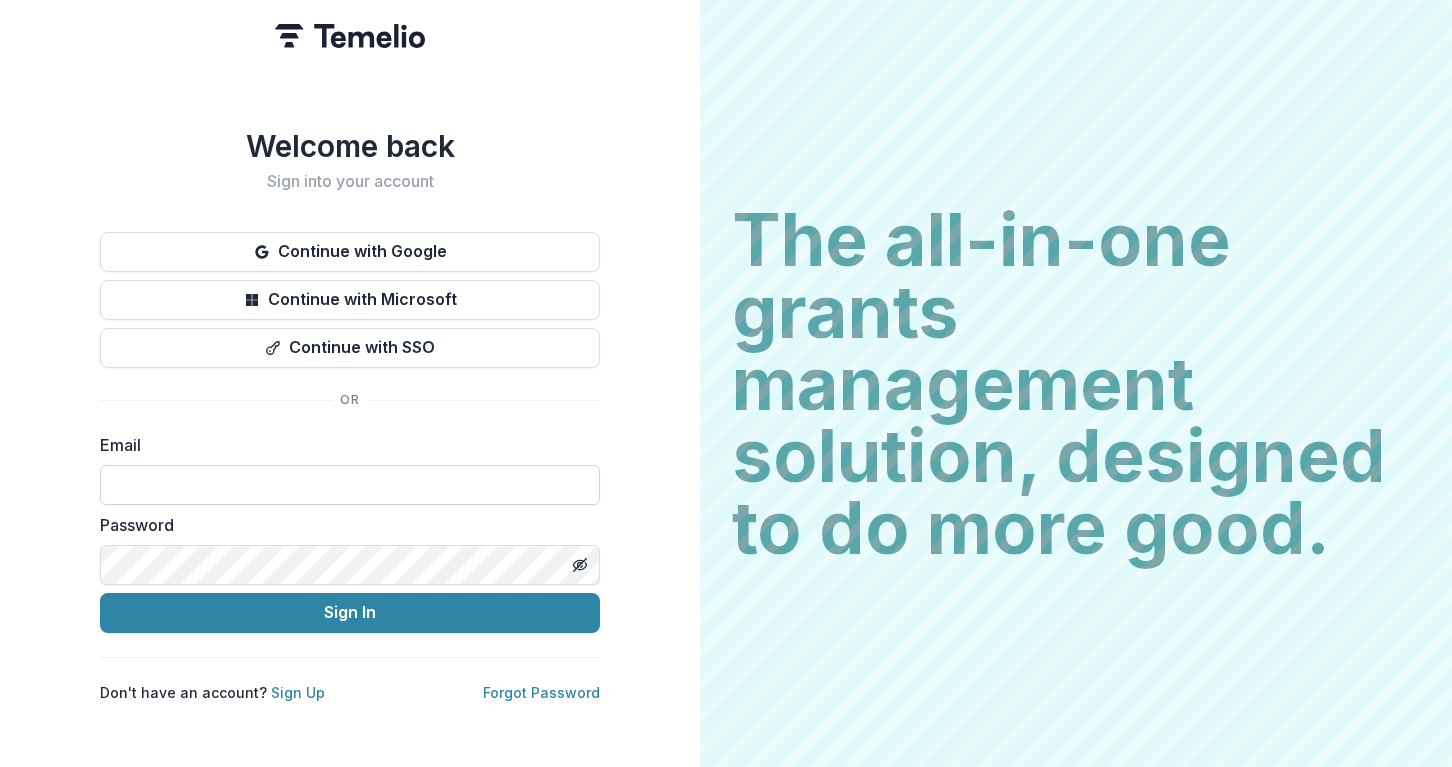 click at bounding box center (350, 485) 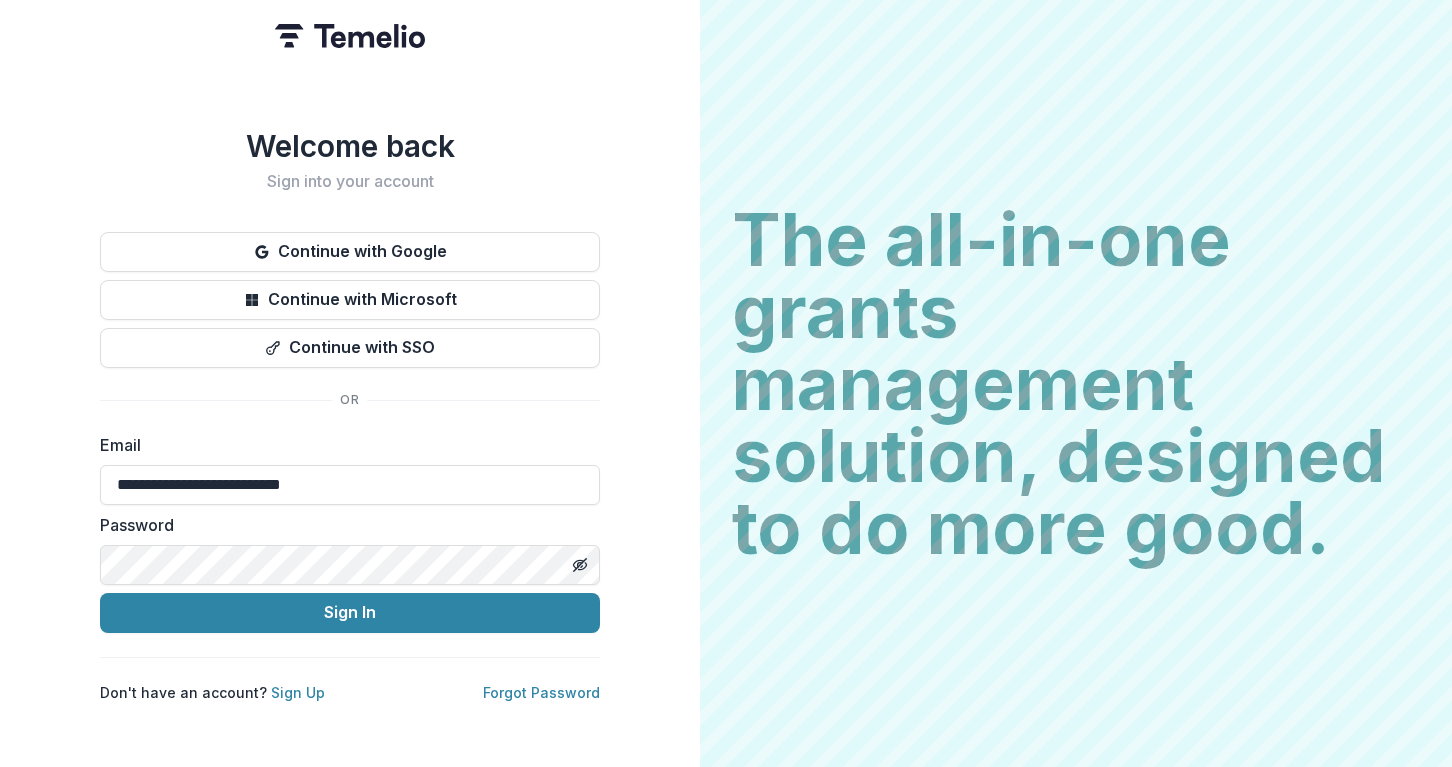 type on "**********" 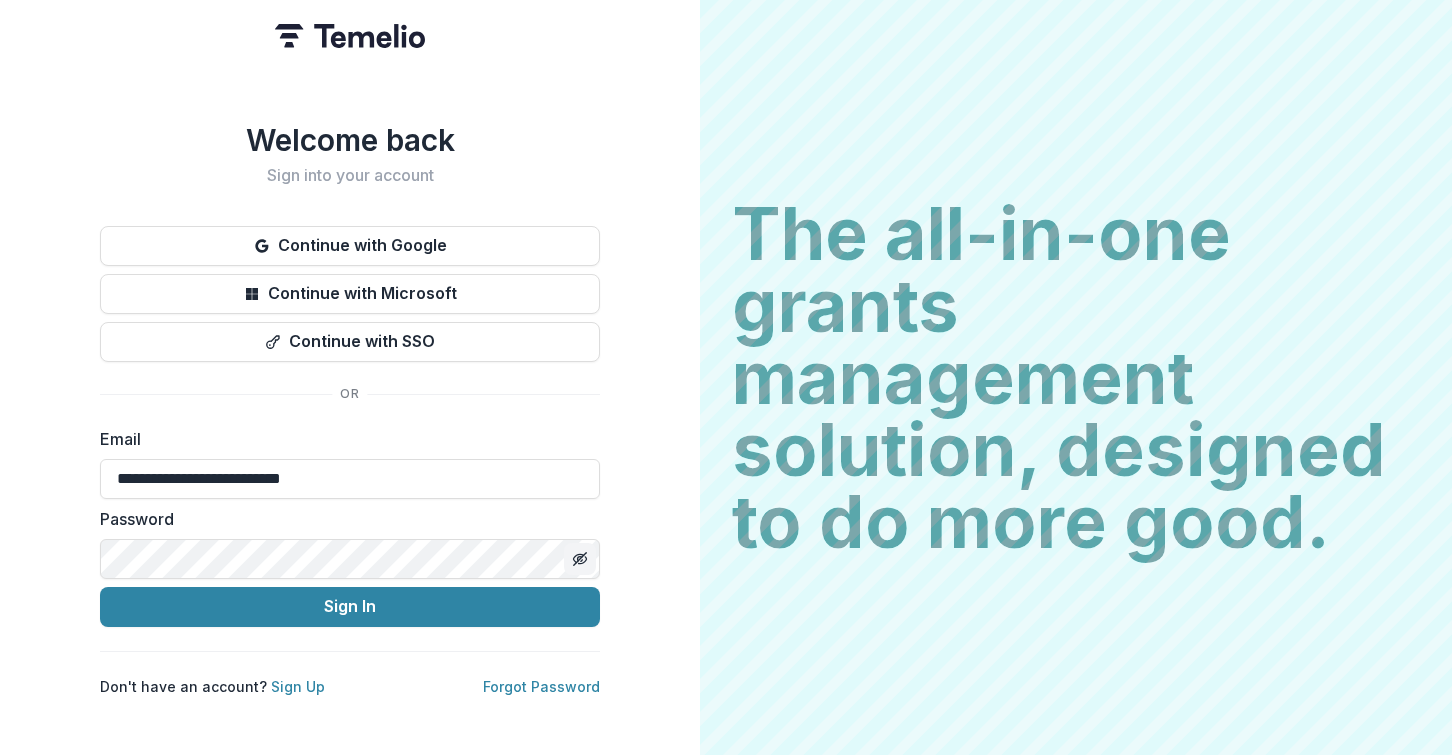 click at bounding box center [580, 559] 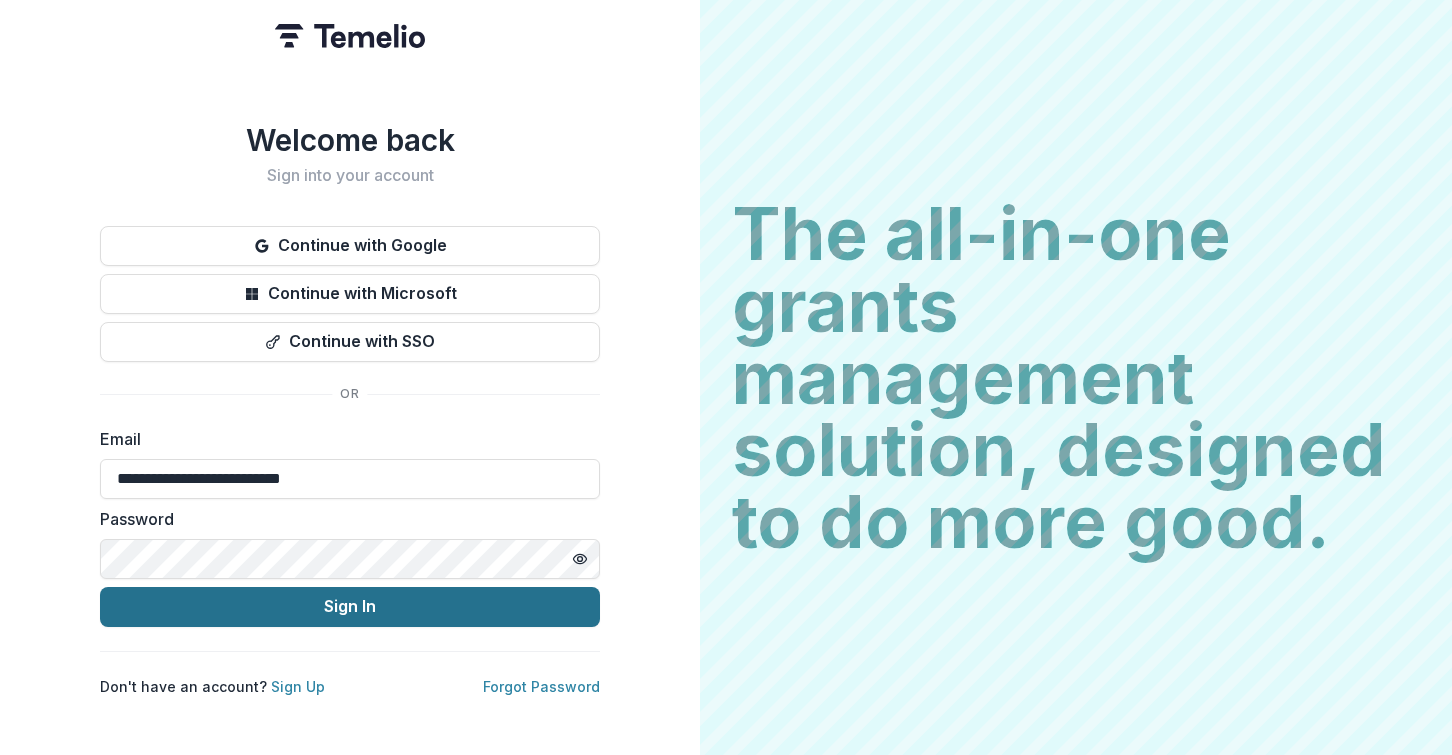 click on "Sign In" at bounding box center (350, 607) 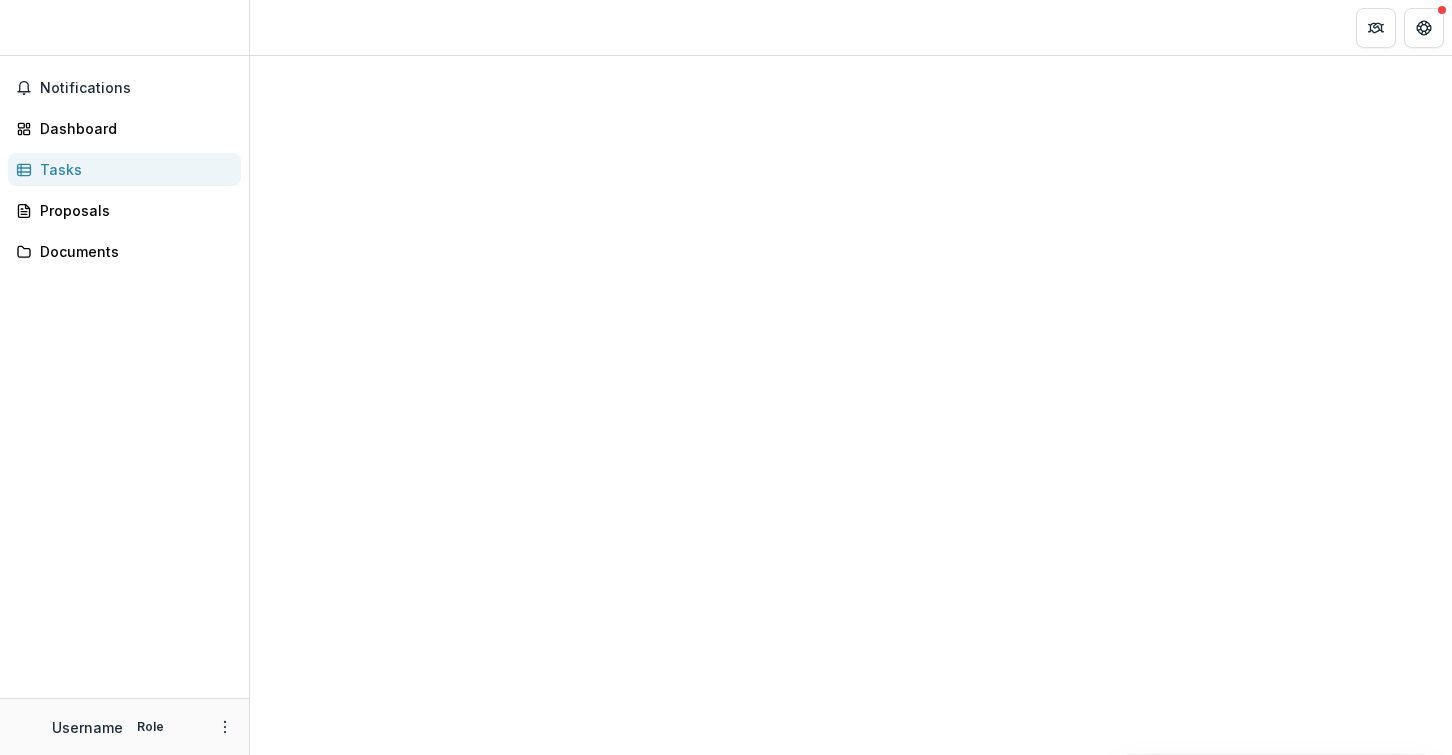 scroll, scrollTop: 0, scrollLeft: 0, axis: both 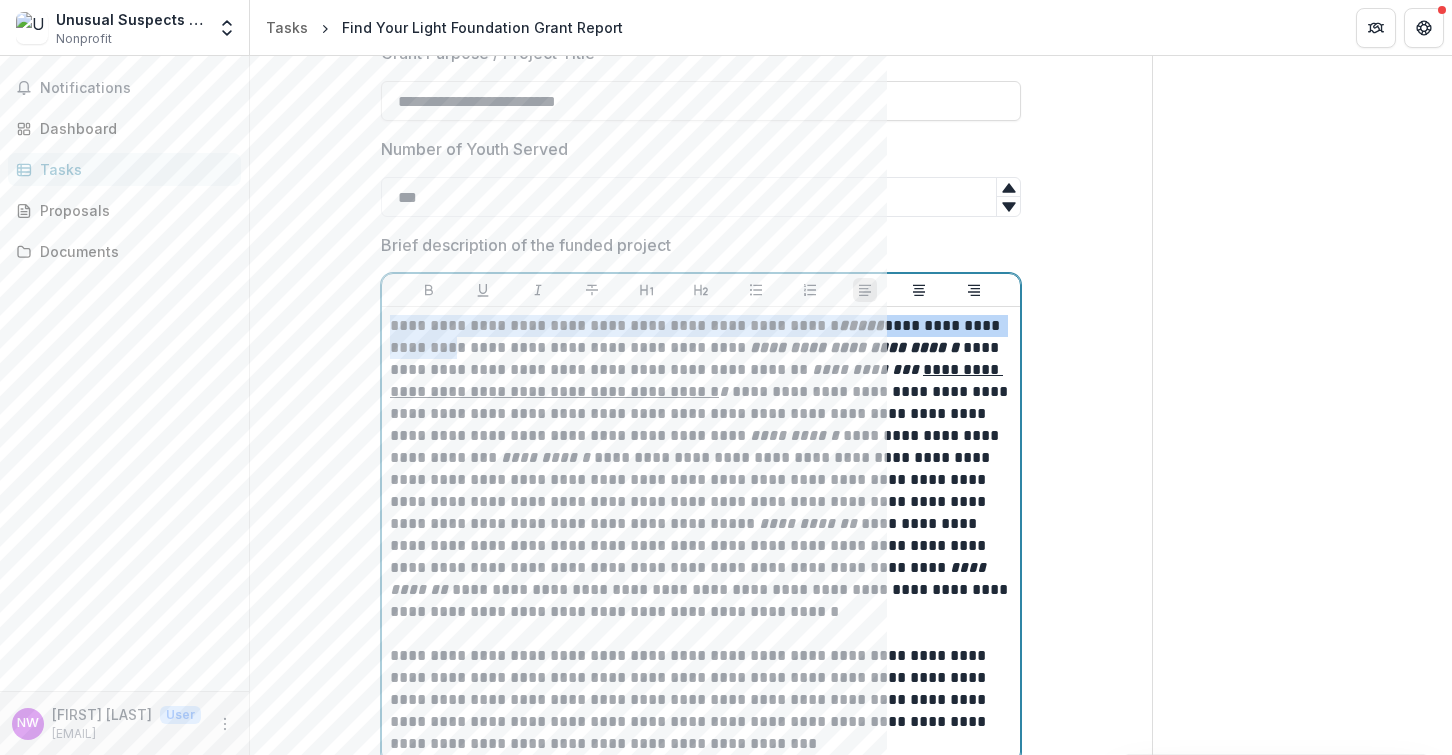 drag, startPoint x: 386, startPoint y: 349, endPoint x: 438, endPoint y: 352, distance: 52.086468 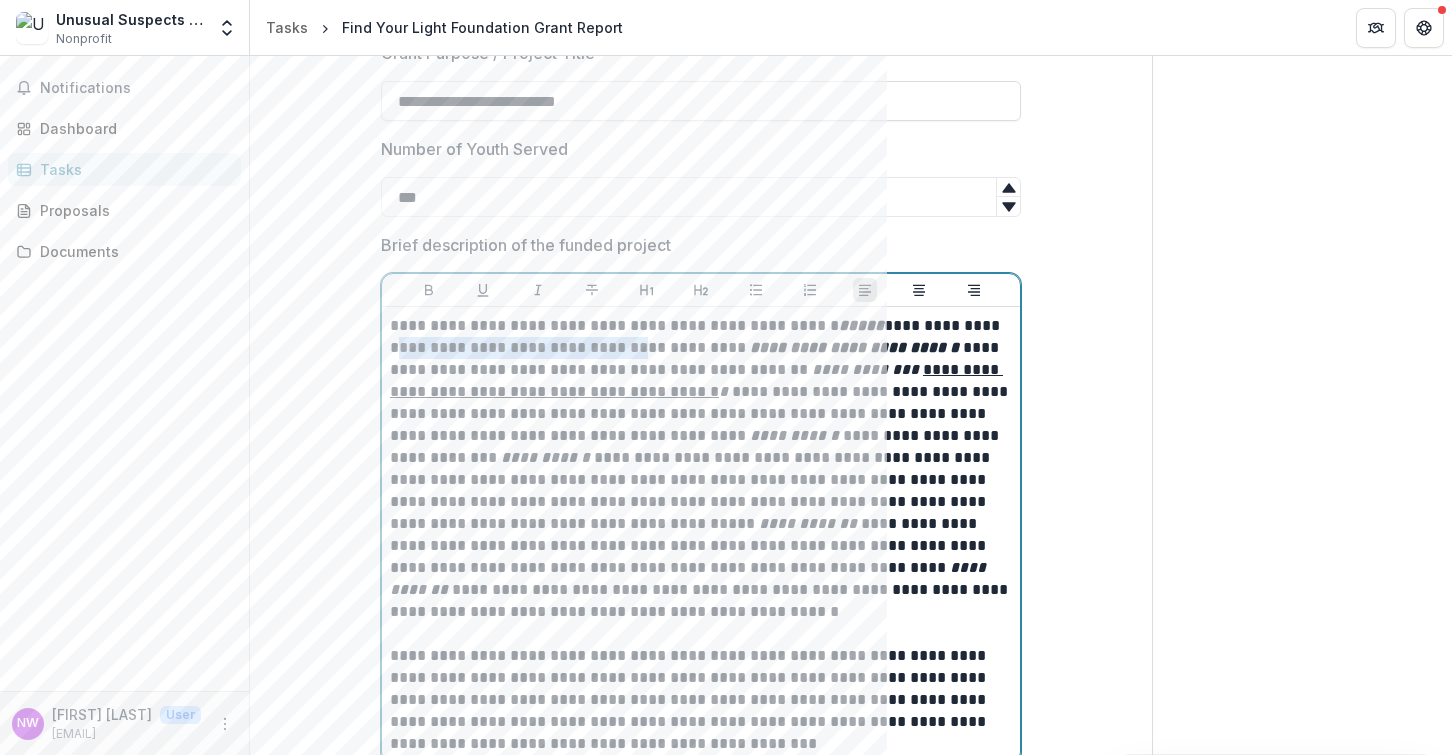 drag, startPoint x: 617, startPoint y: 350, endPoint x: 384, endPoint y: 354, distance: 233.03433 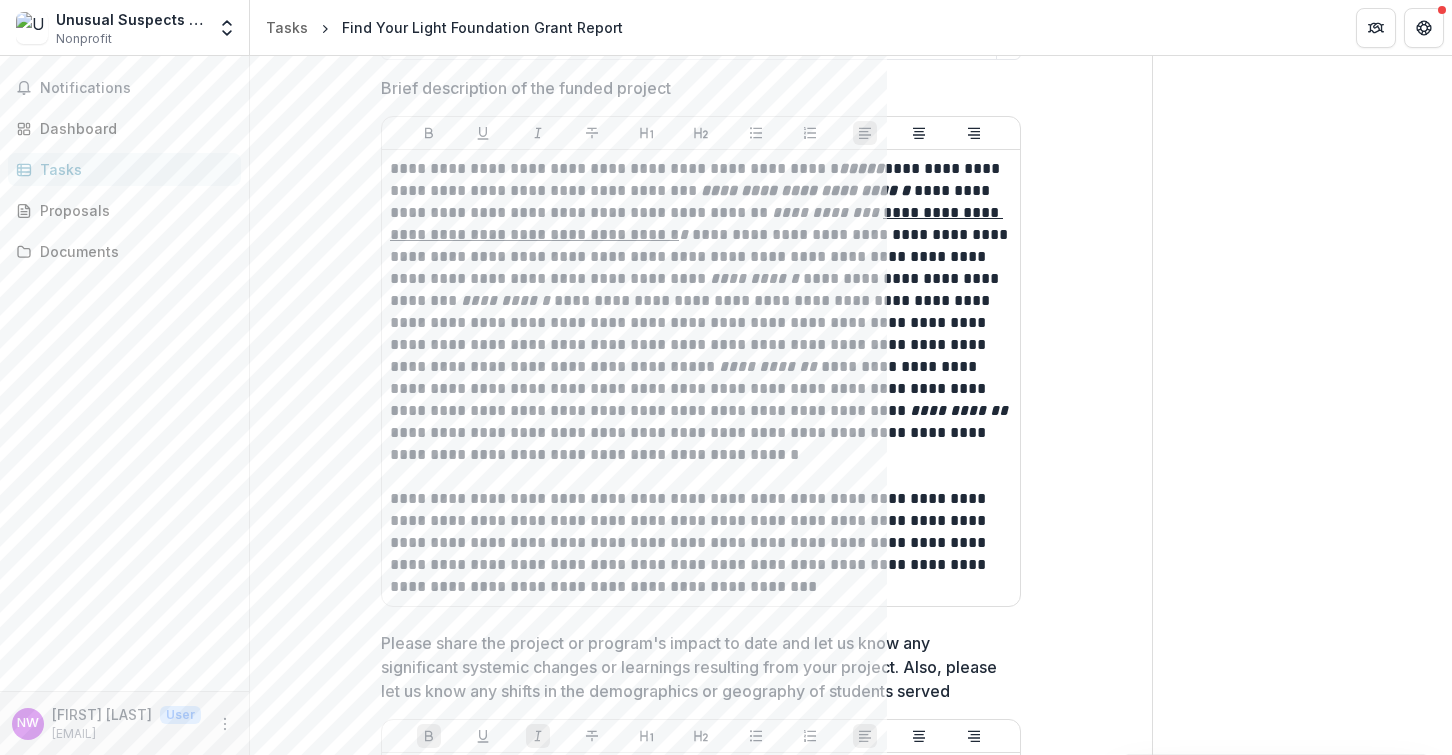 scroll, scrollTop: 741, scrollLeft: 0, axis: vertical 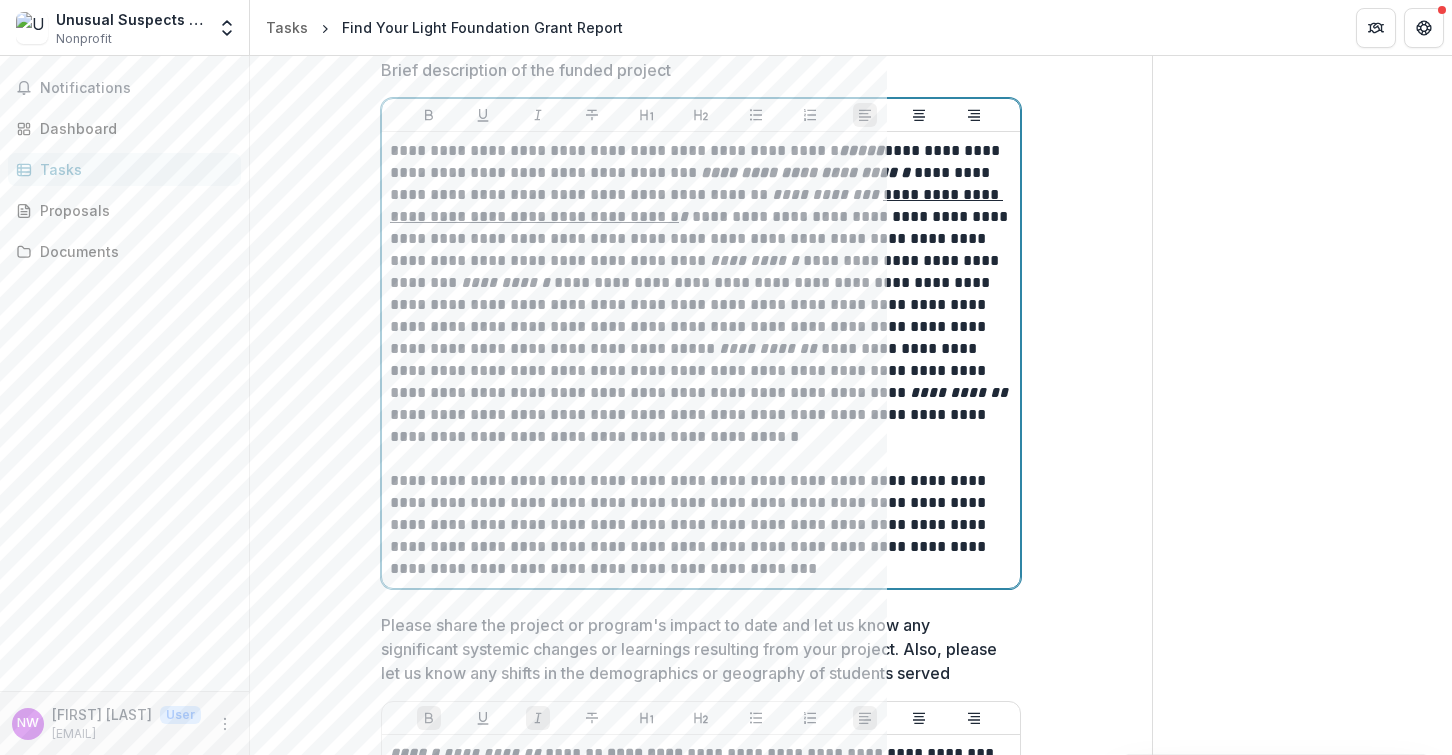 click on "**********" at bounding box center [701, 294] 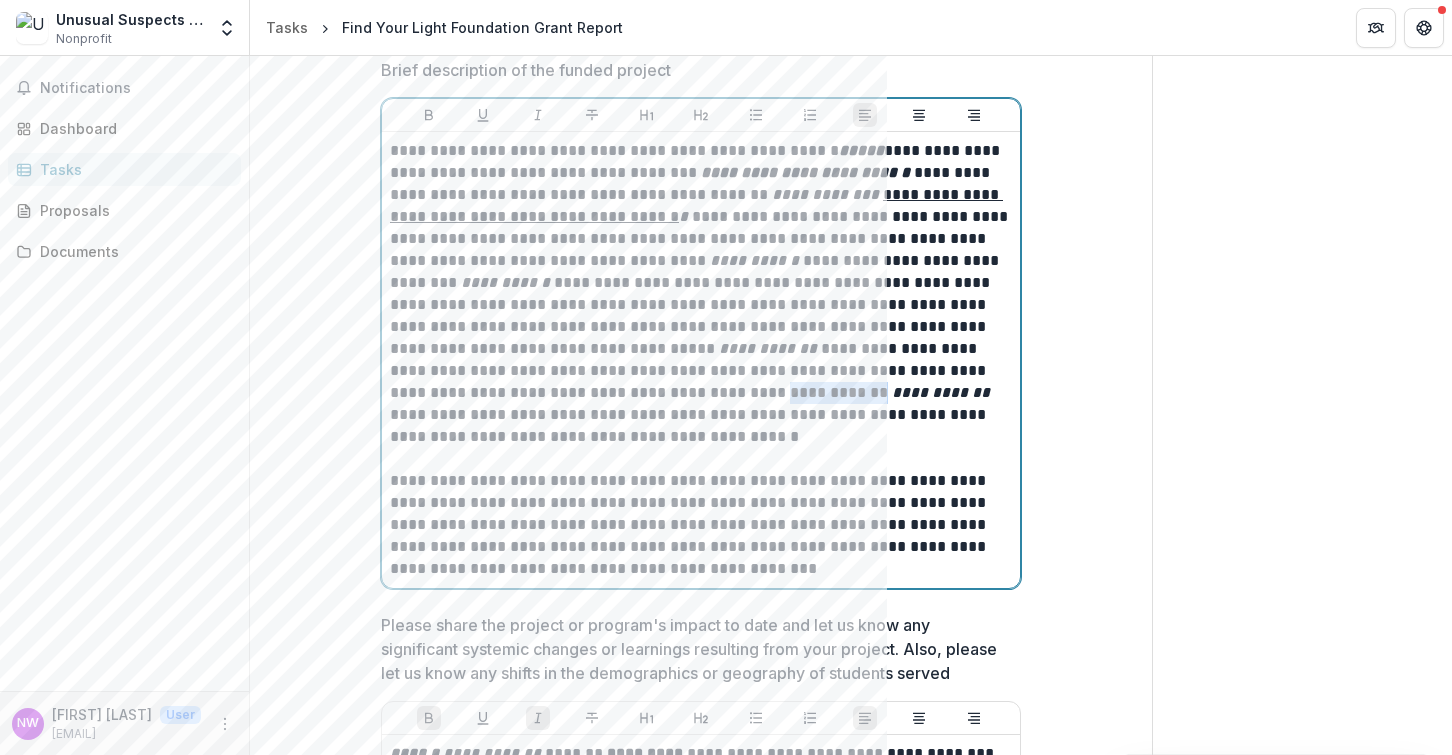 drag, startPoint x: 679, startPoint y: 396, endPoint x: 761, endPoint y: 395, distance: 82.006096 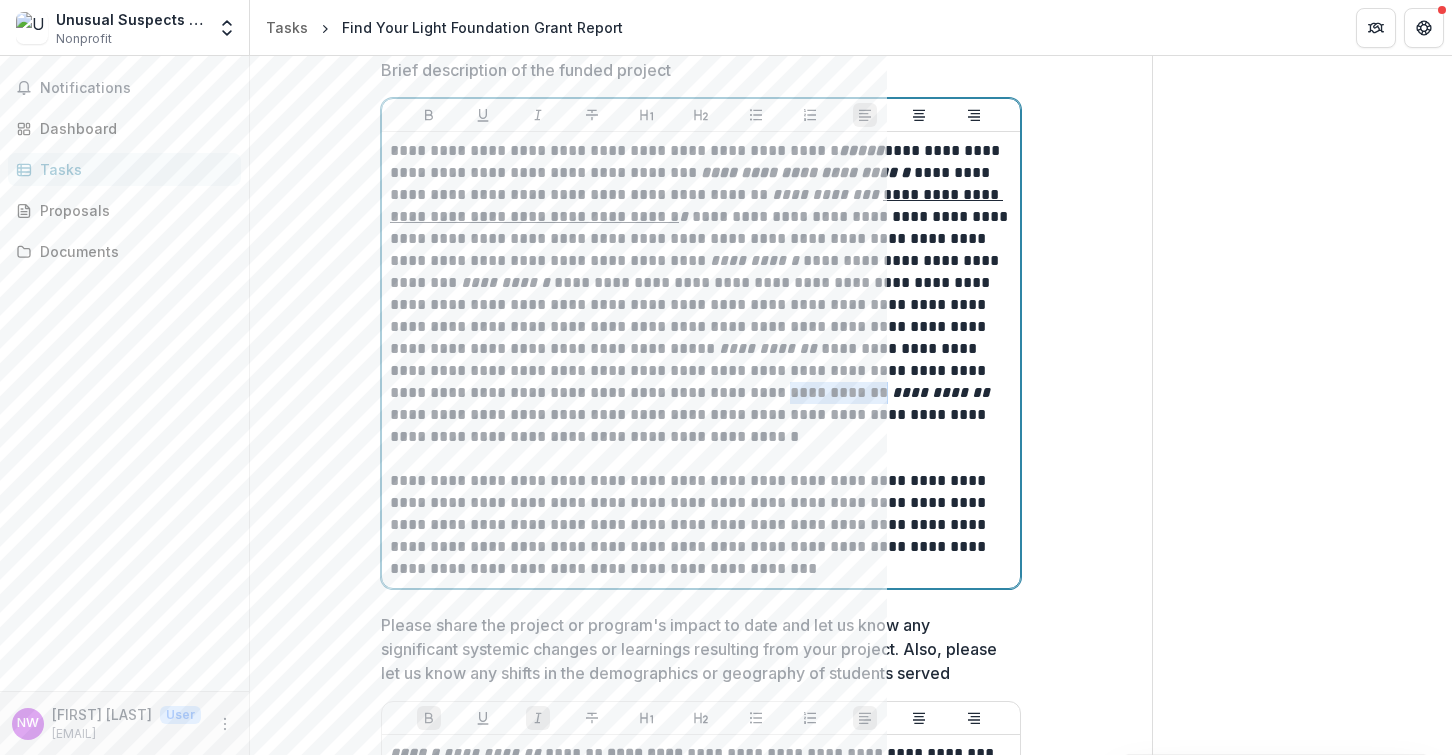click on "**********" at bounding box center (701, 294) 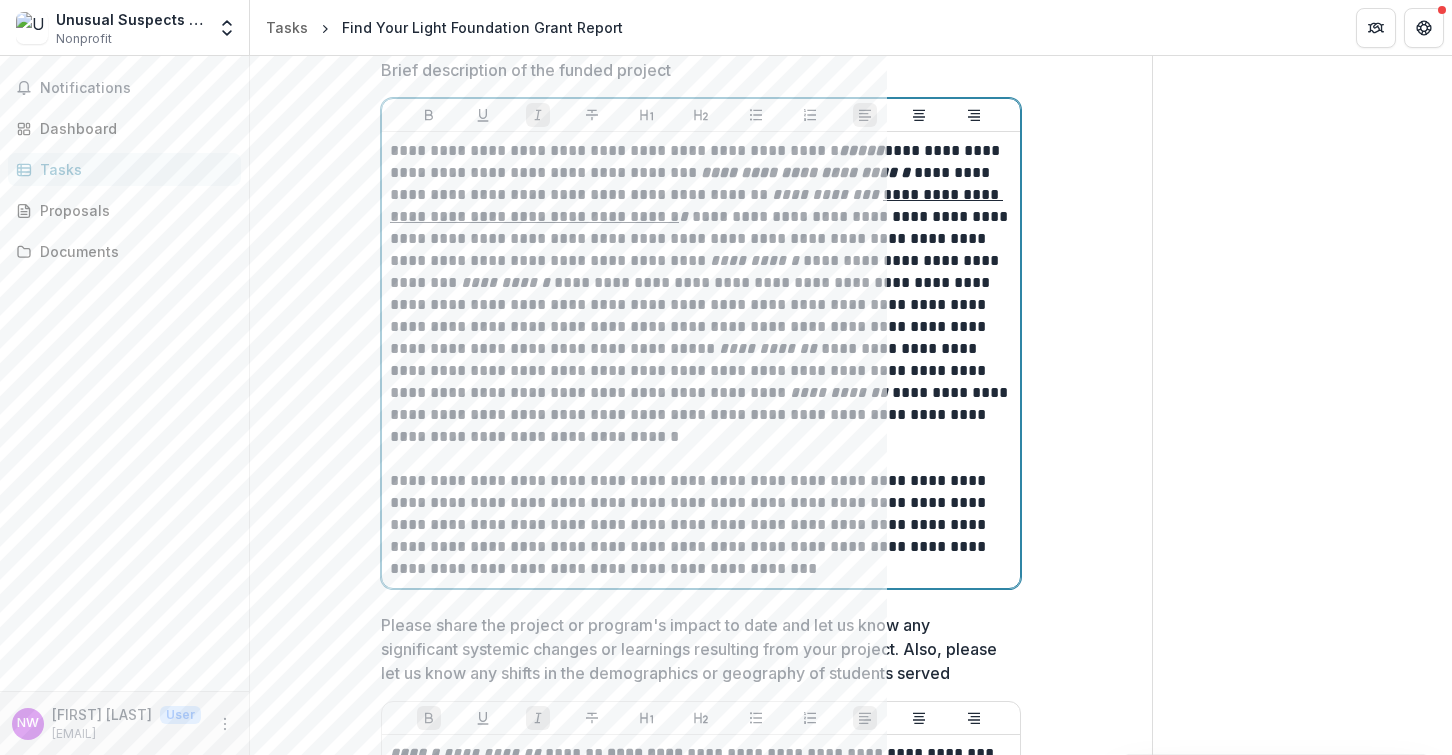 click on "**********" at bounding box center (841, 392) 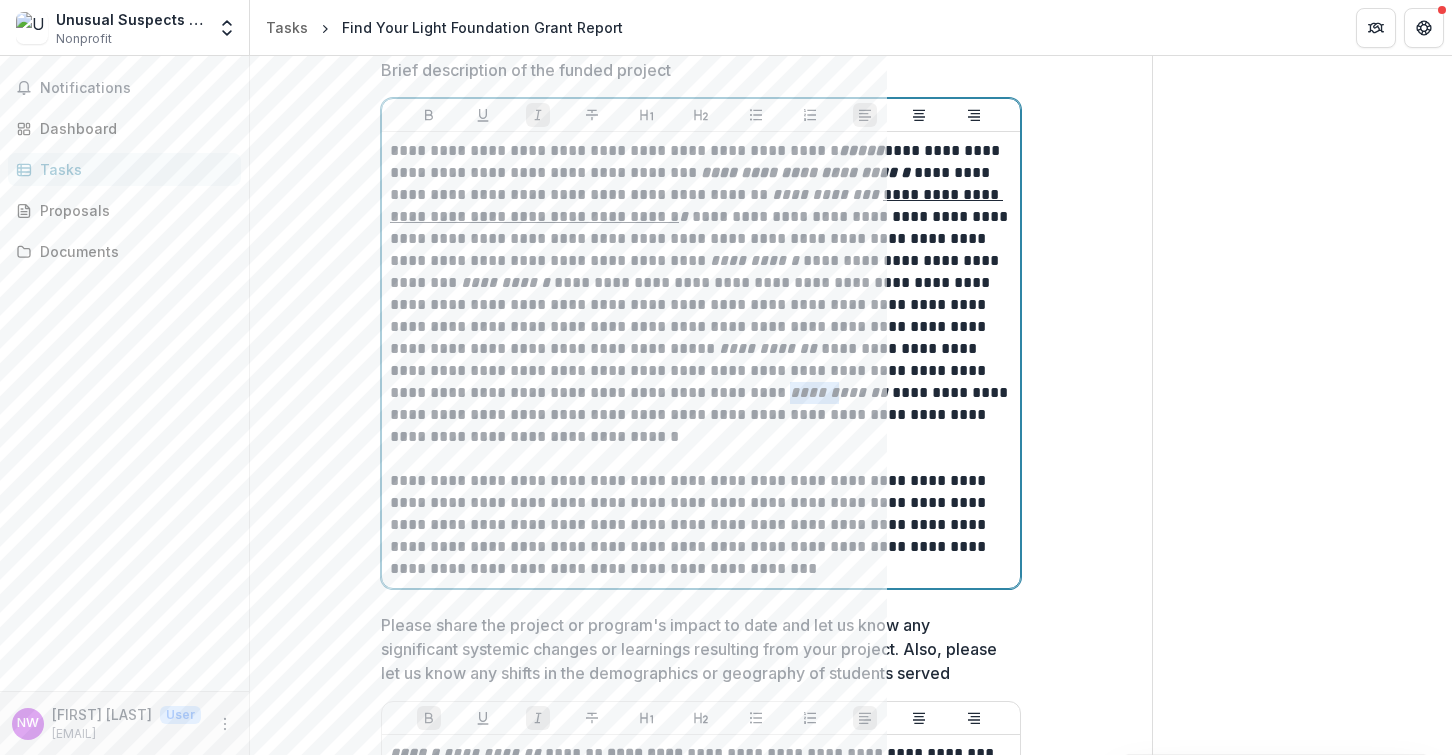 click on "**********" at bounding box center (841, 392) 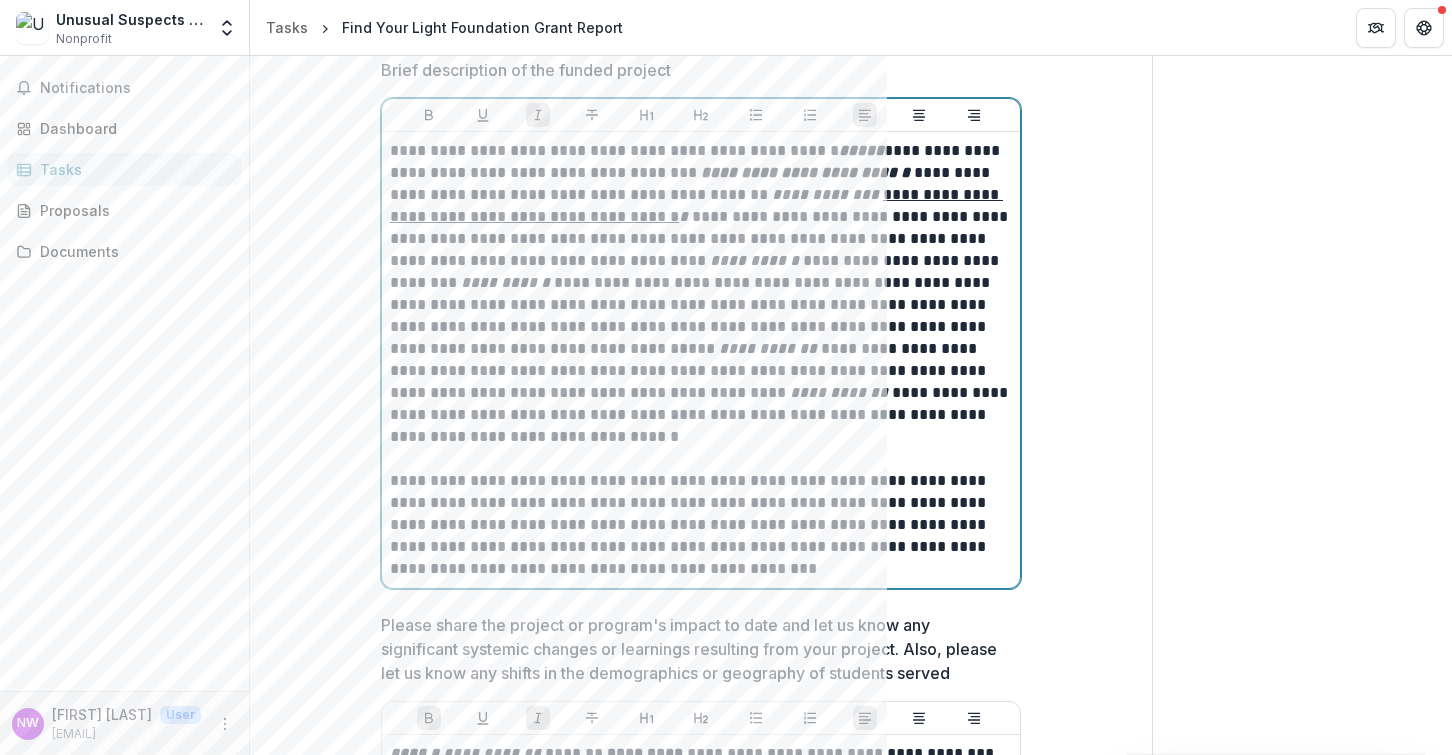 click on "**********" at bounding box center [841, 392] 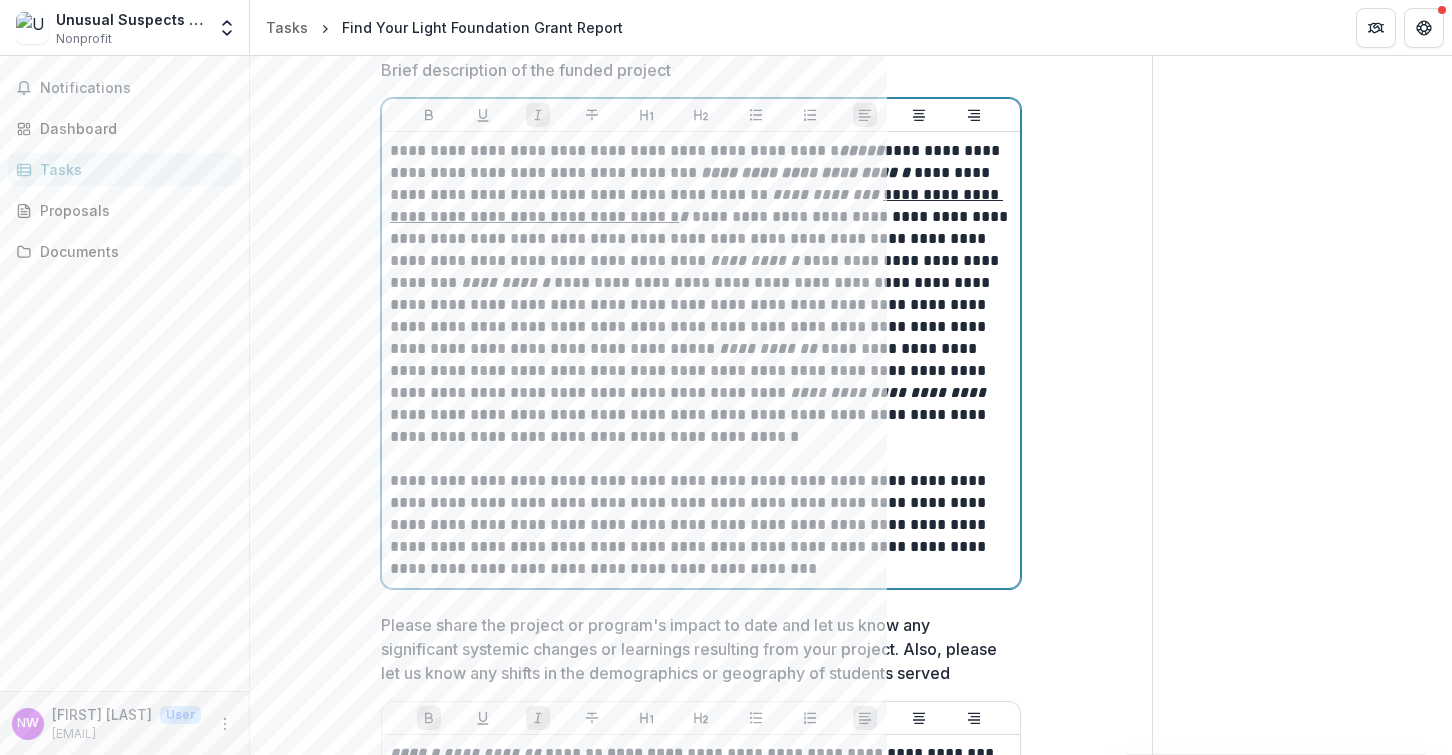 click on "**********" at bounding box center (890, 392) 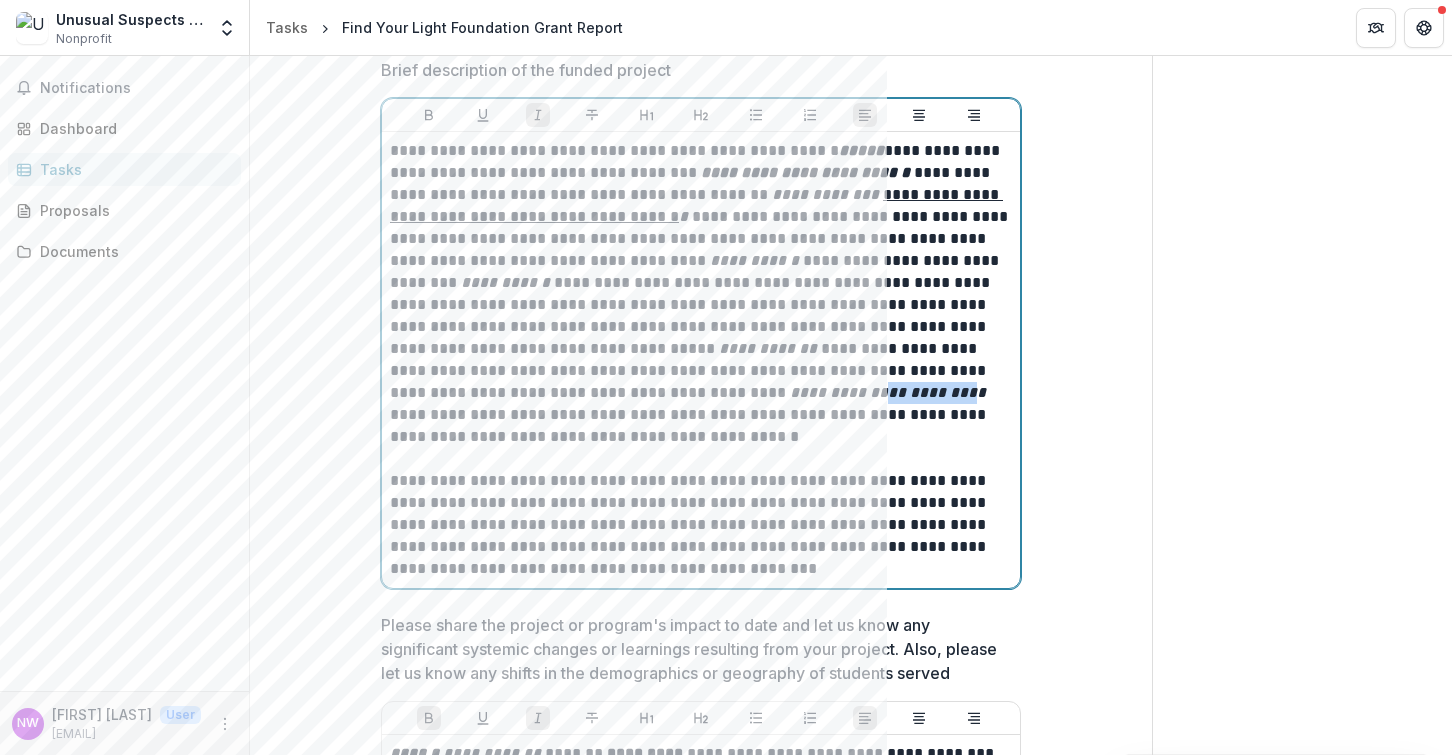 click on "**********" at bounding box center (890, 392) 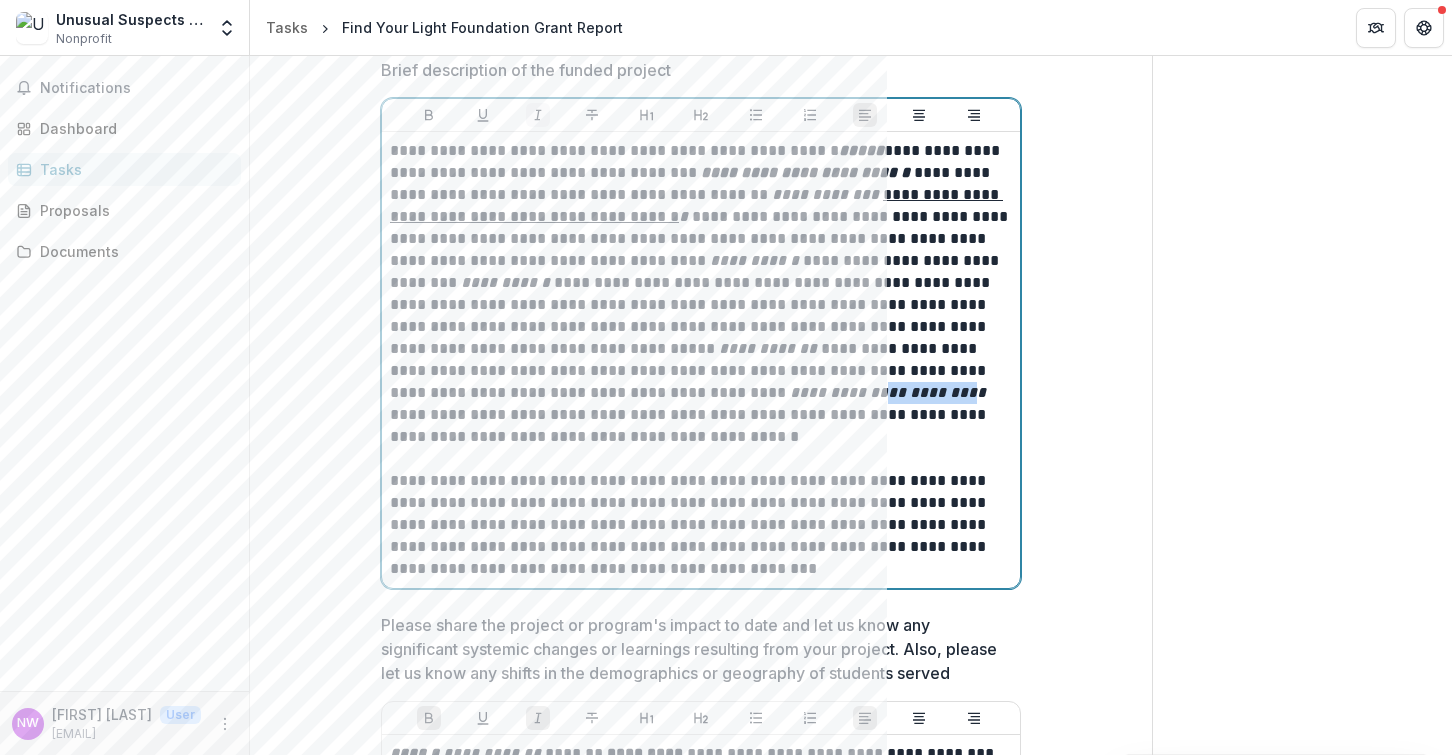 click at bounding box center [538, 115] 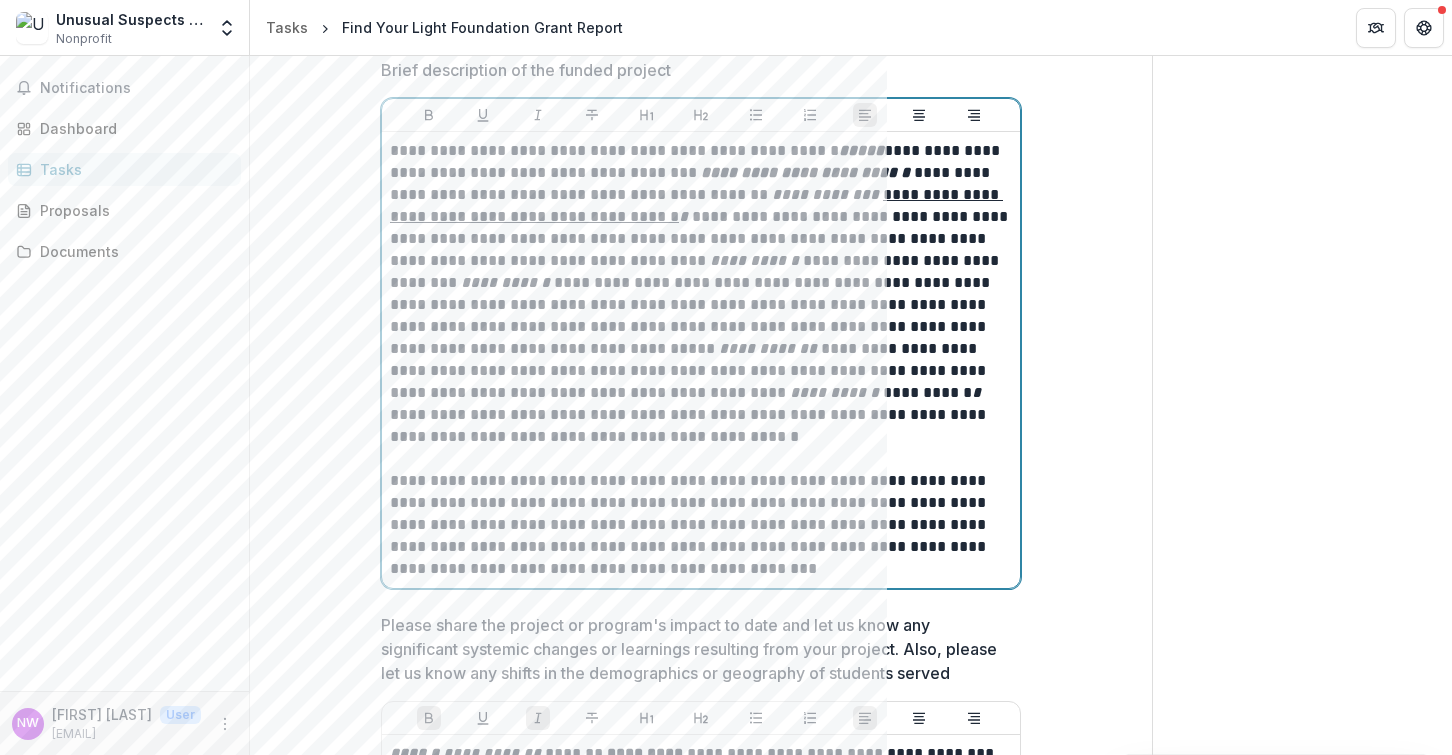 click on "**********" at bounding box center [701, 294] 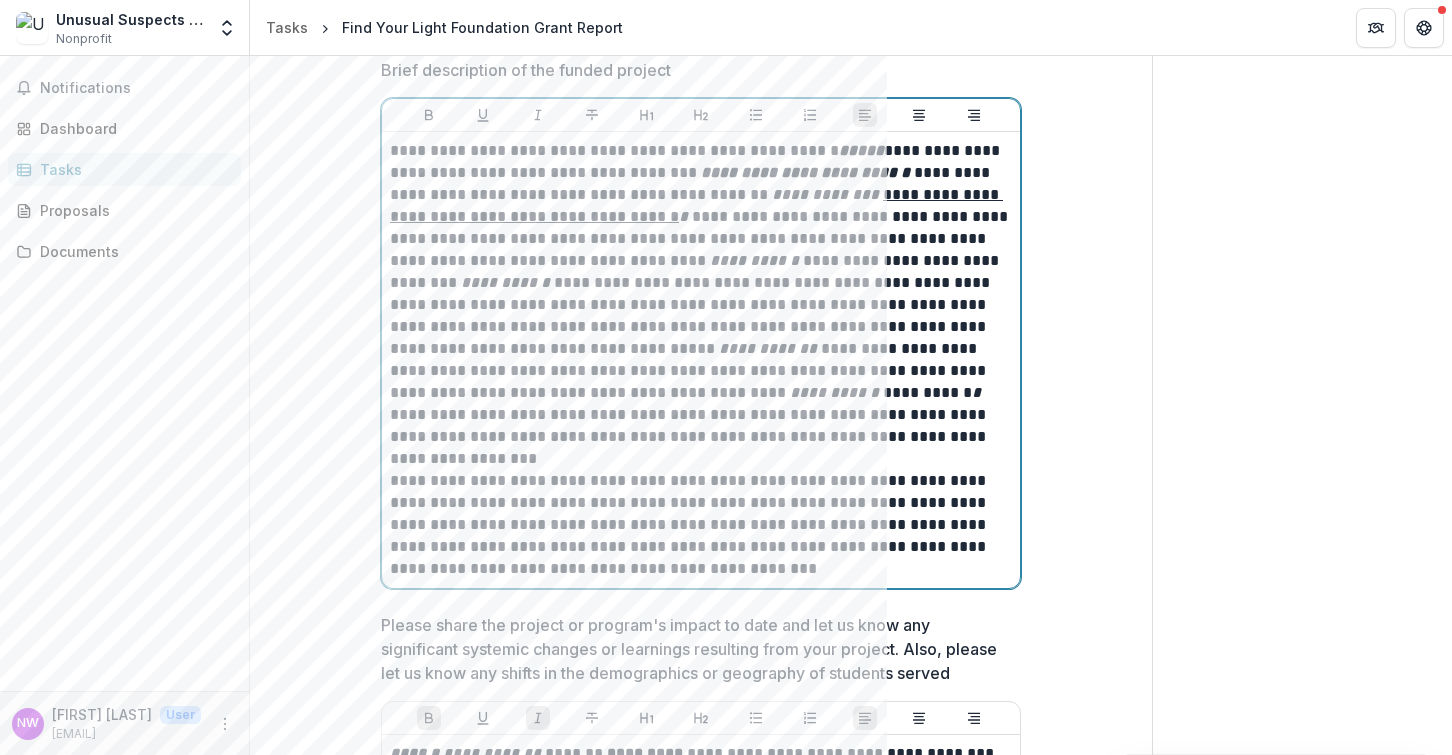 click on "**********" at bounding box center (701, 294) 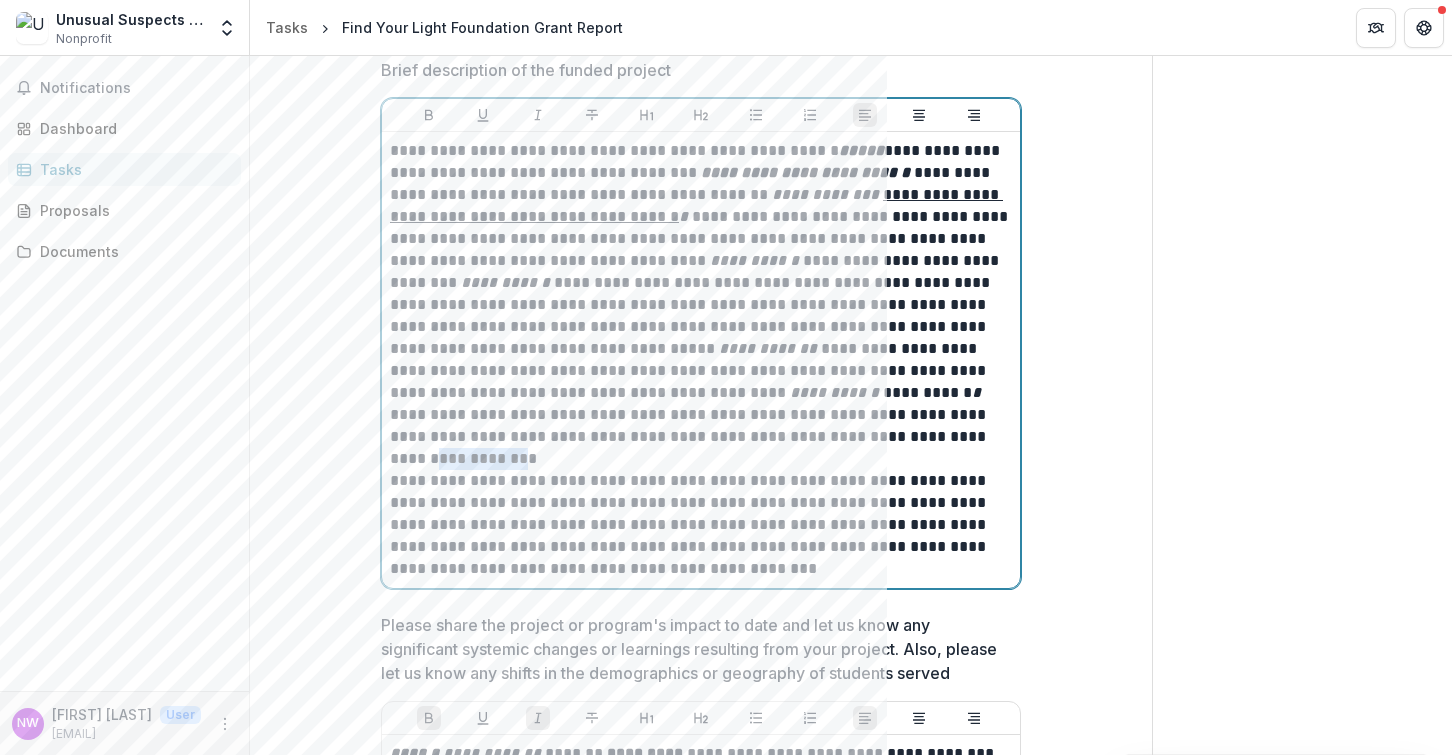 click on "**********" at bounding box center (701, 294) 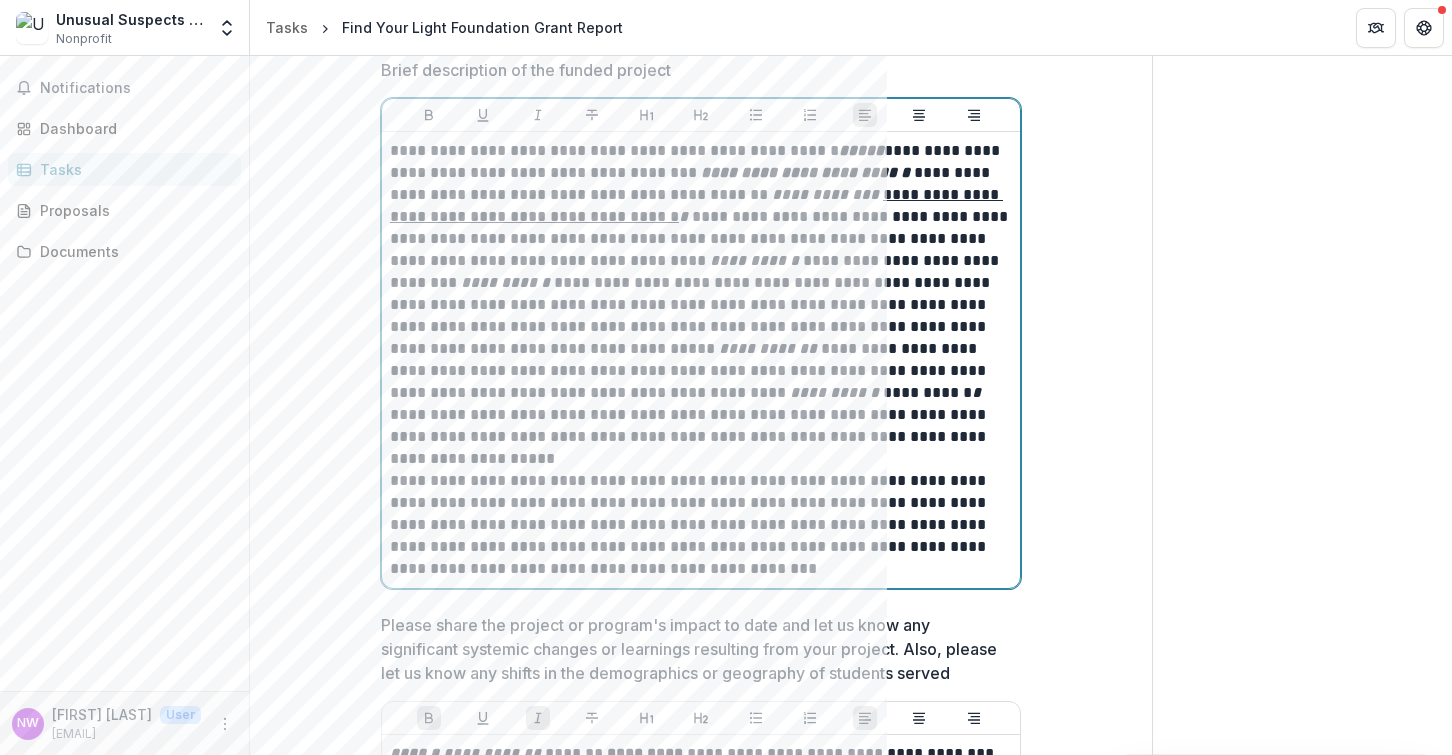 click on "**********" at bounding box center (701, 294) 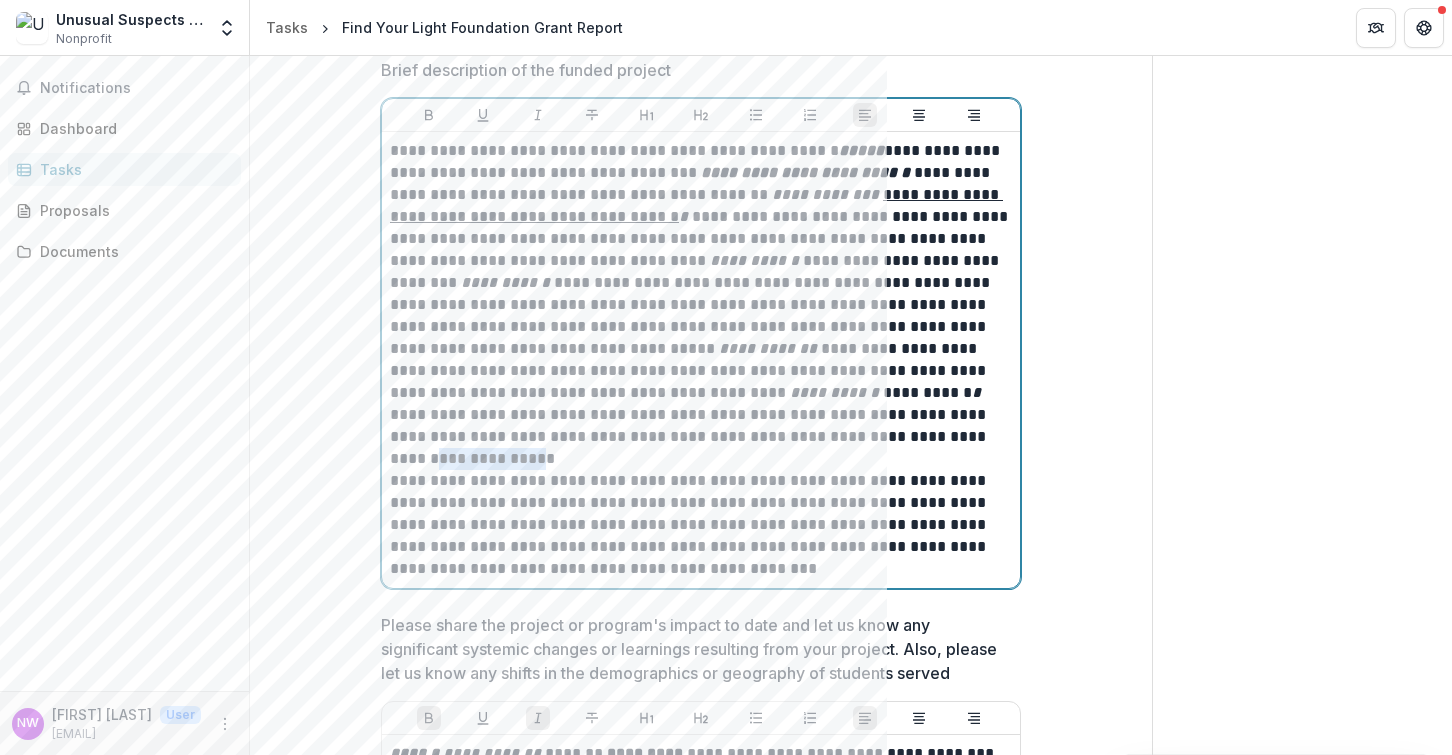 click on "**********" at bounding box center (701, 294) 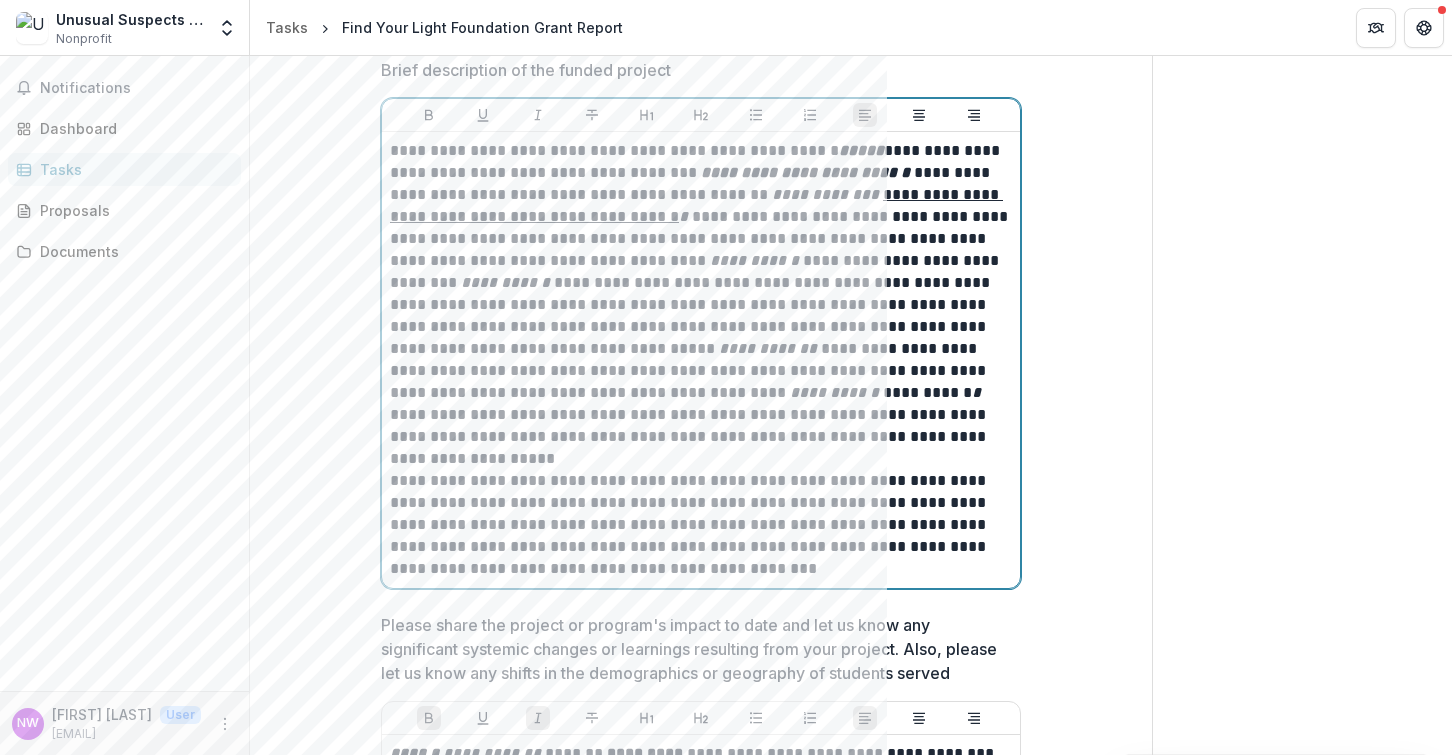 click on "**********" at bounding box center (836, 392) 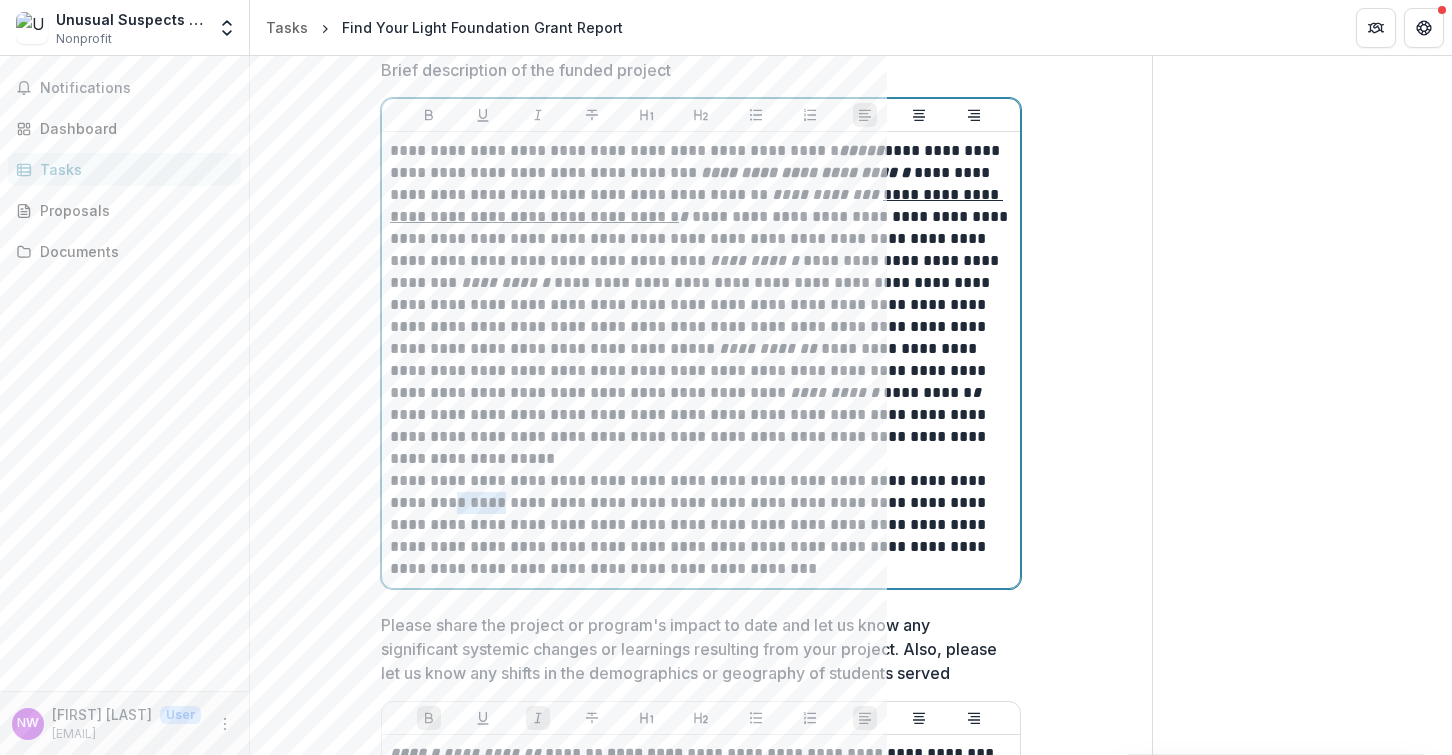 click on "**********" at bounding box center (701, 525) 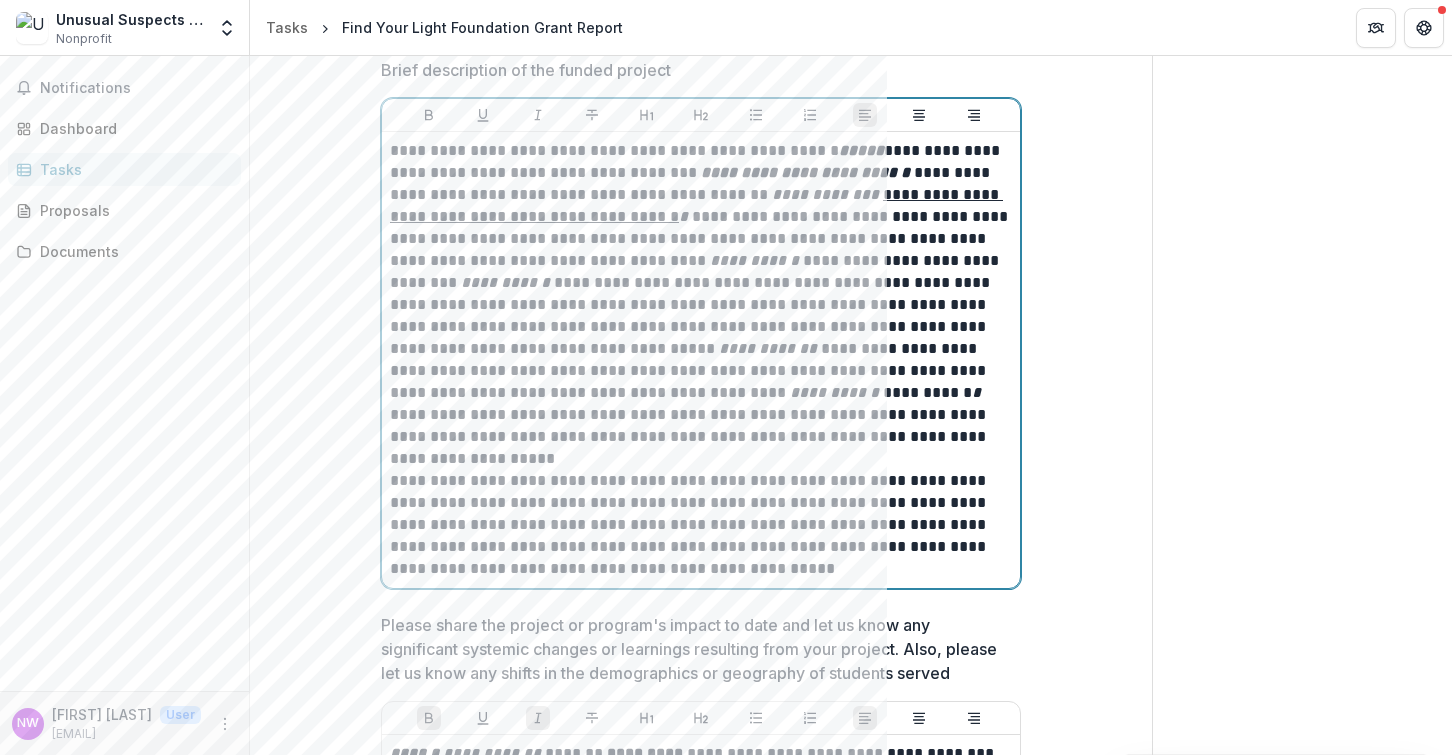 click on "**********" at bounding box center [701, 294] 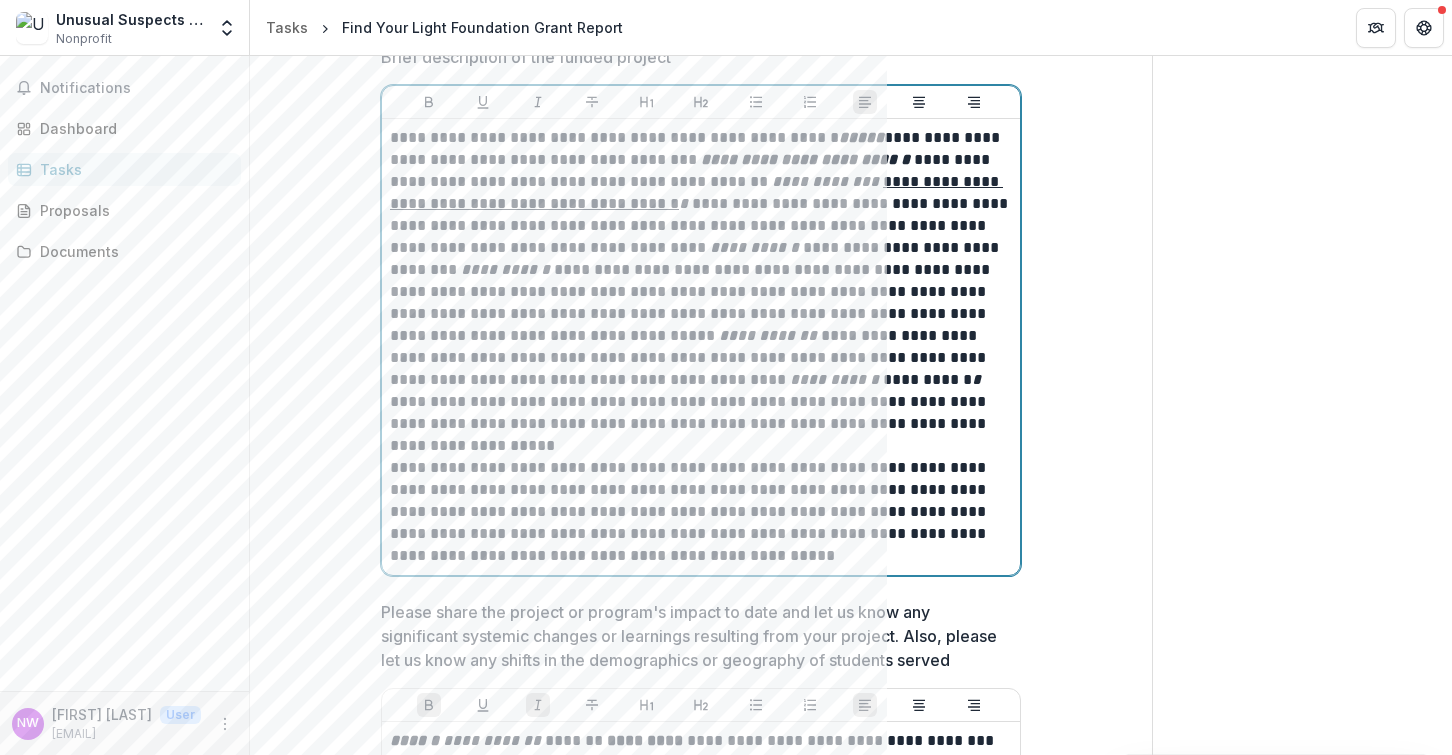 scroll, scrollTop: 819, scrollLeft: 0, axis: vertical 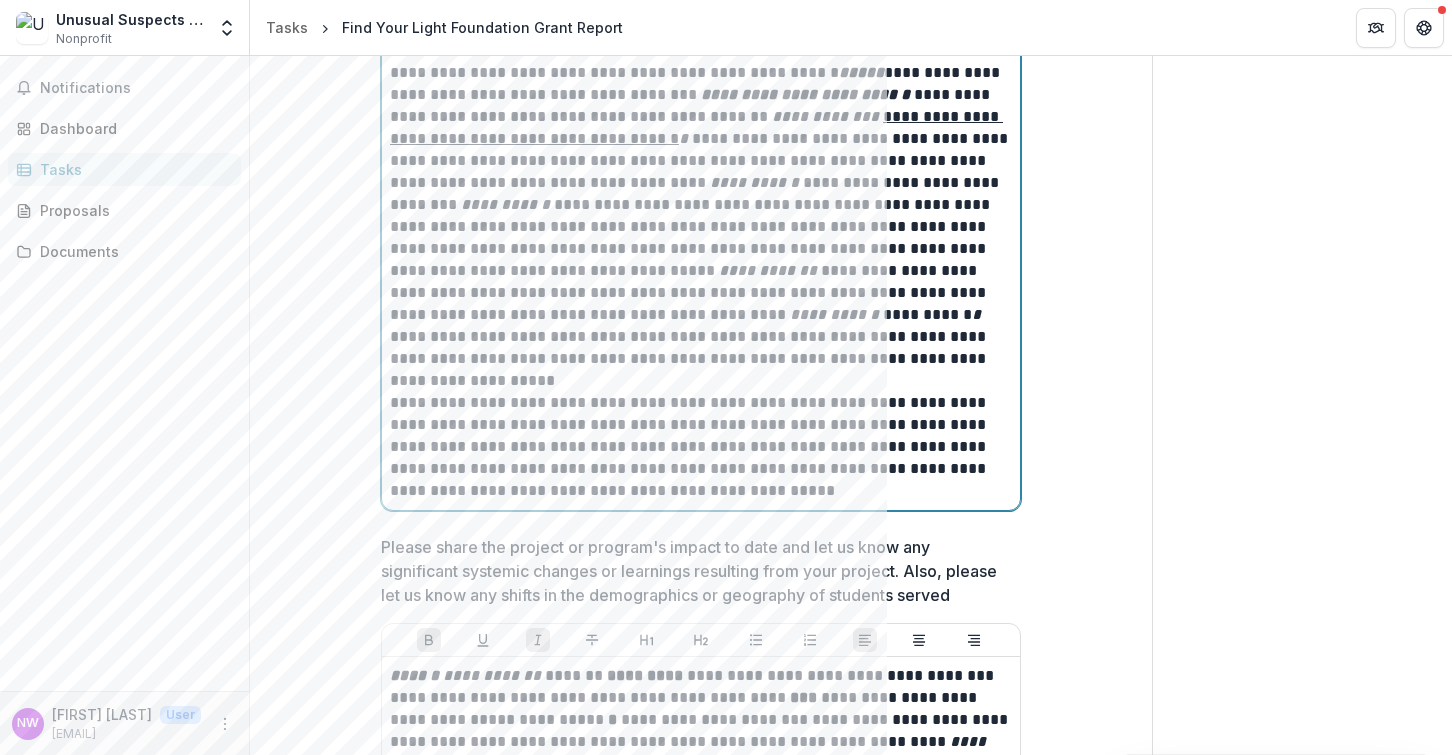 click on "**********" at bounding box center (701, 447) 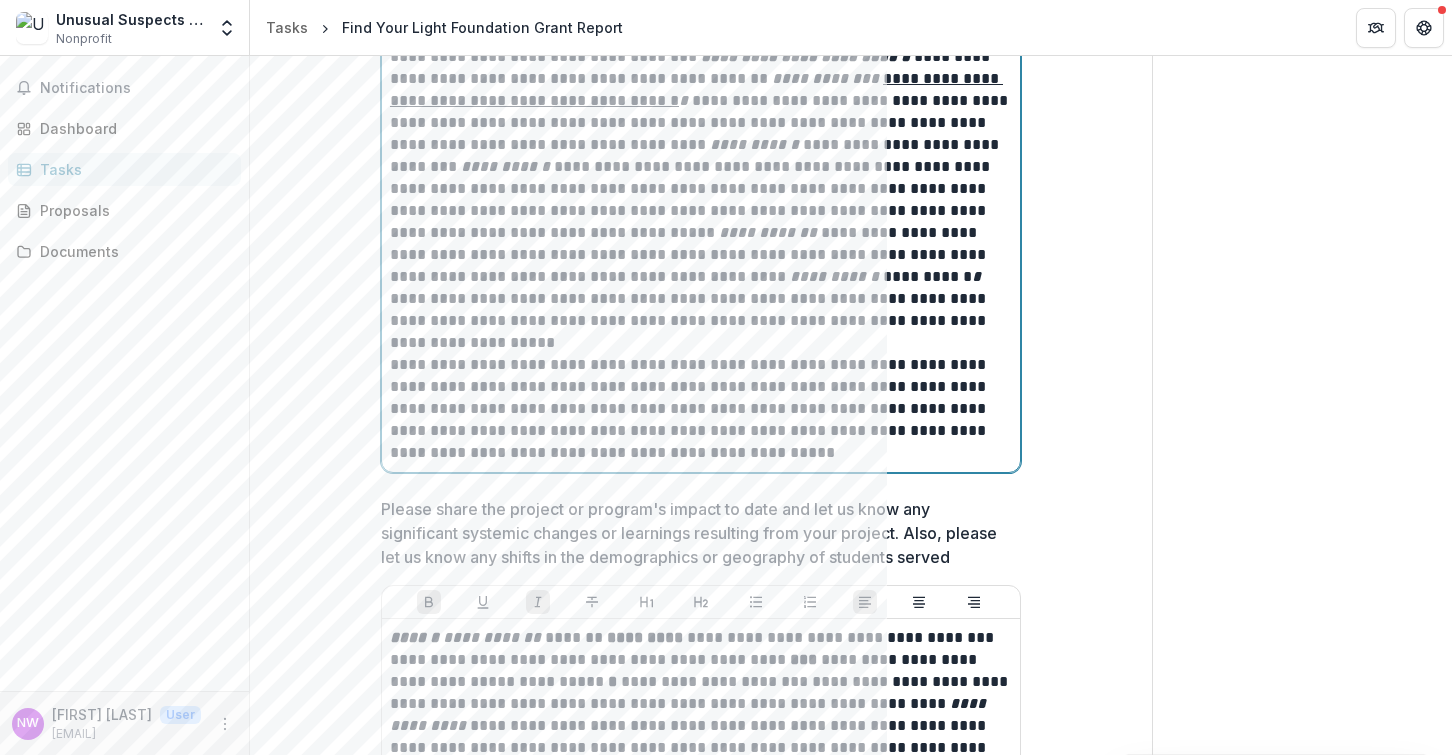 scroll, scrollTop: 858, scrollLeft: 0, axis: vertical 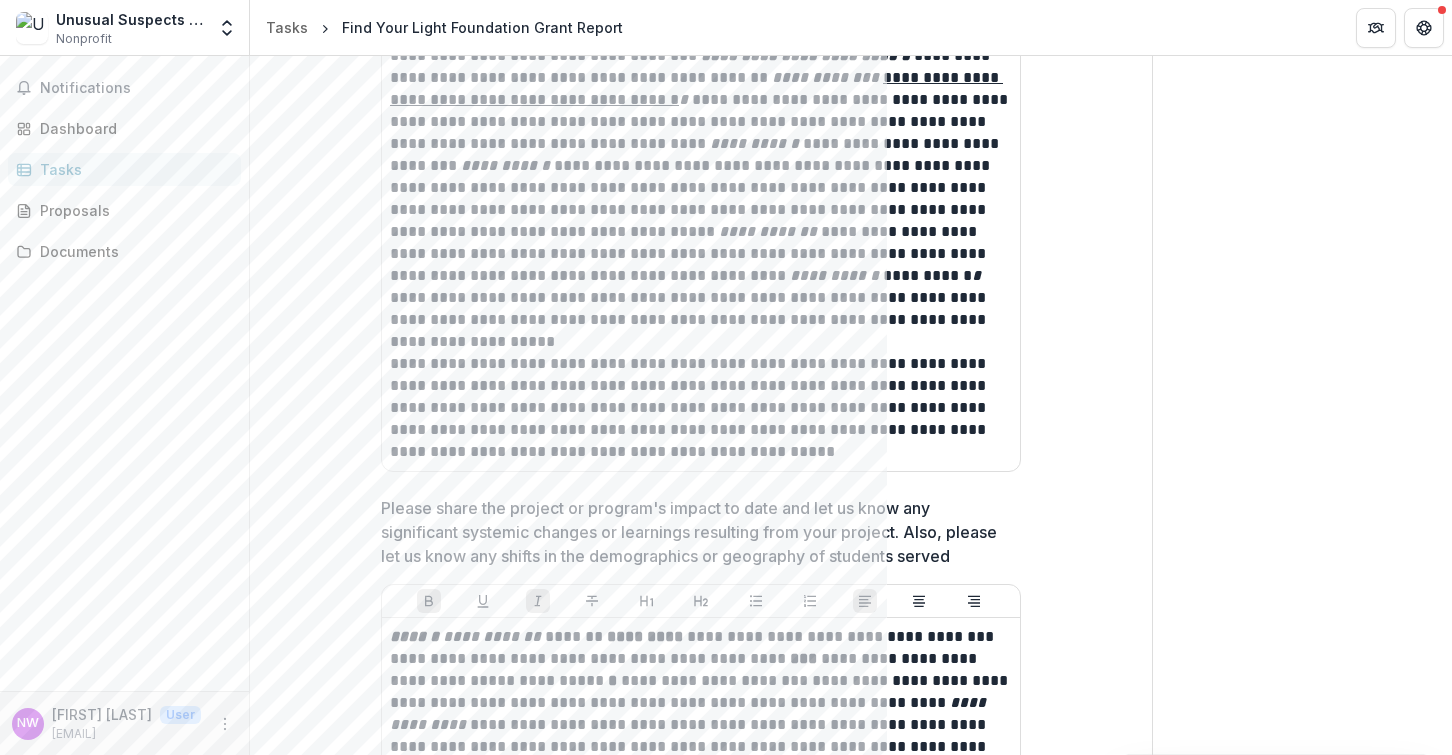 click on "**********" at bounding box center (701, 1920) 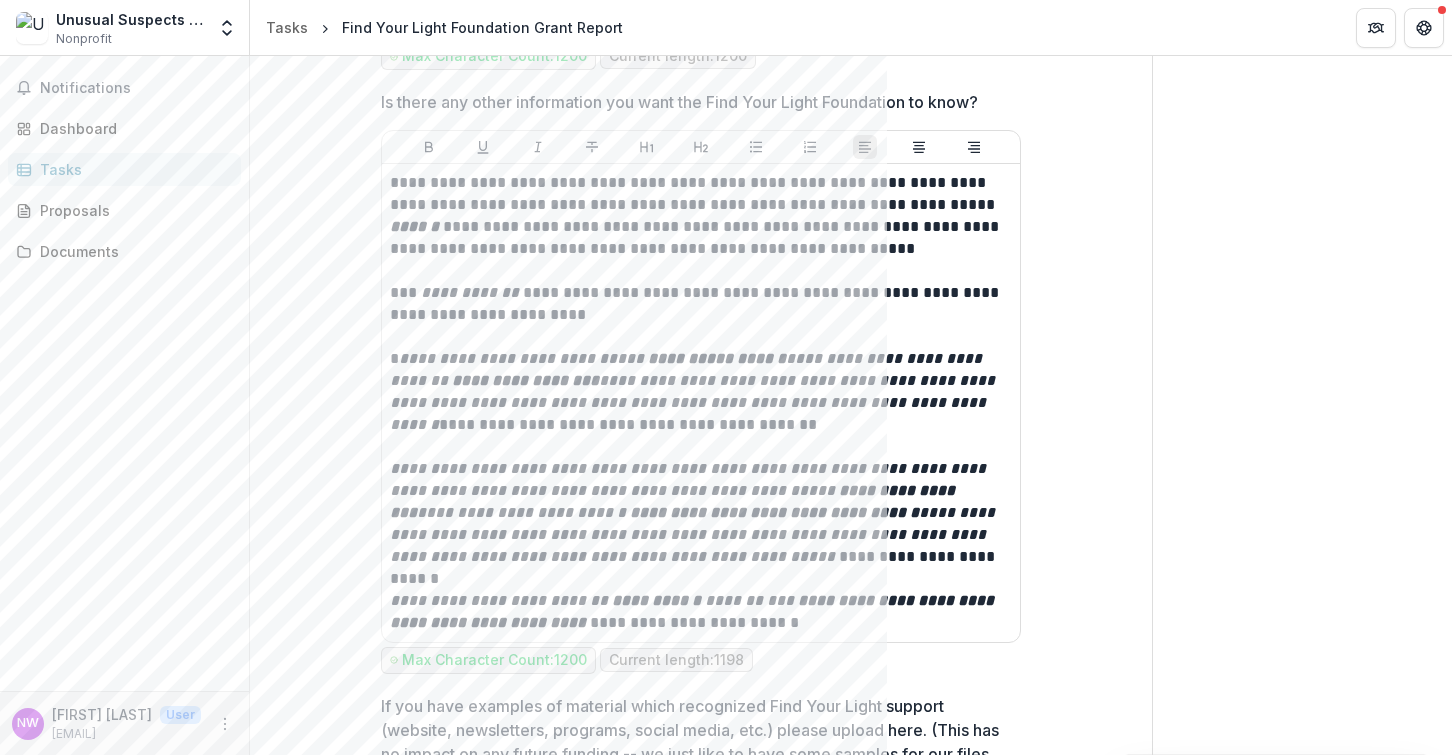scroll, scrollTop: 4669, scrollLeft: 0, axis: vertical 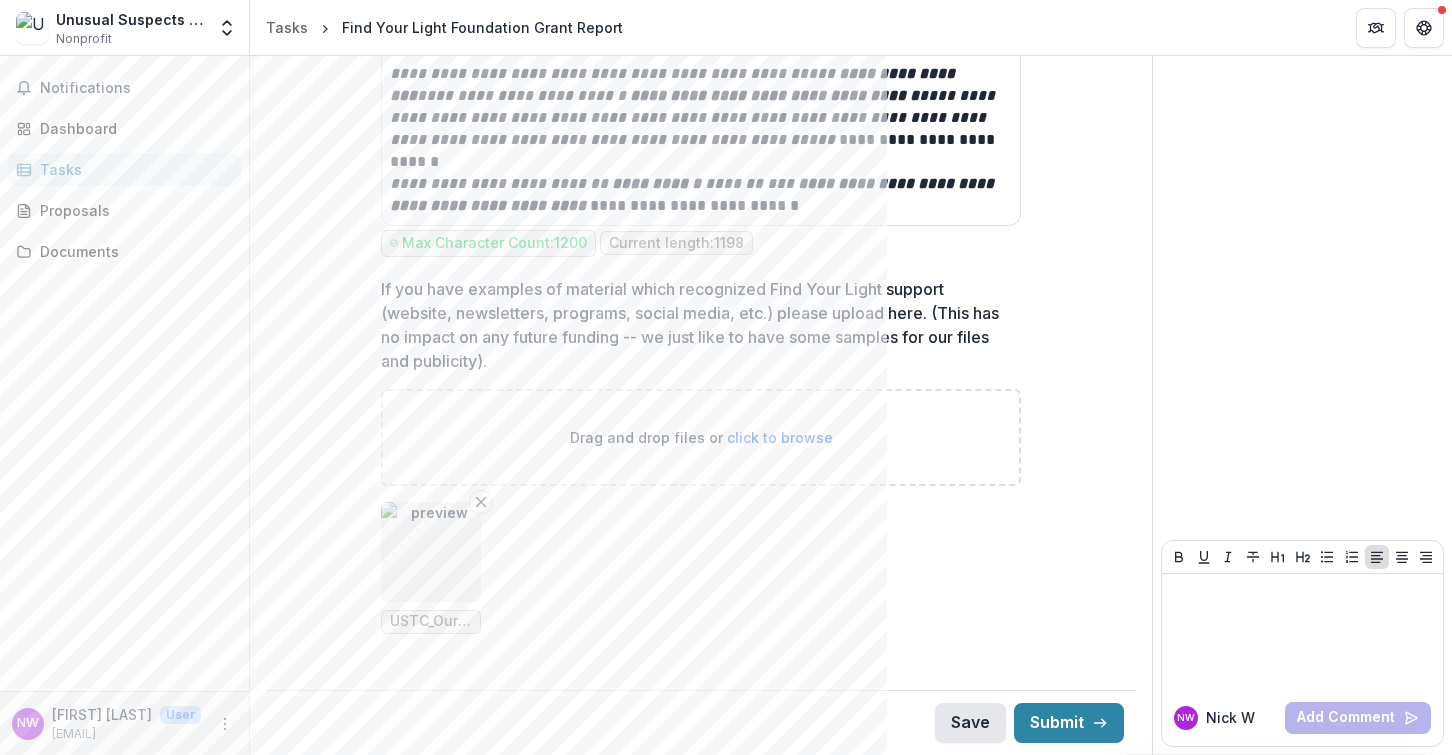 click on "Save" at bounding box center [970, 723] 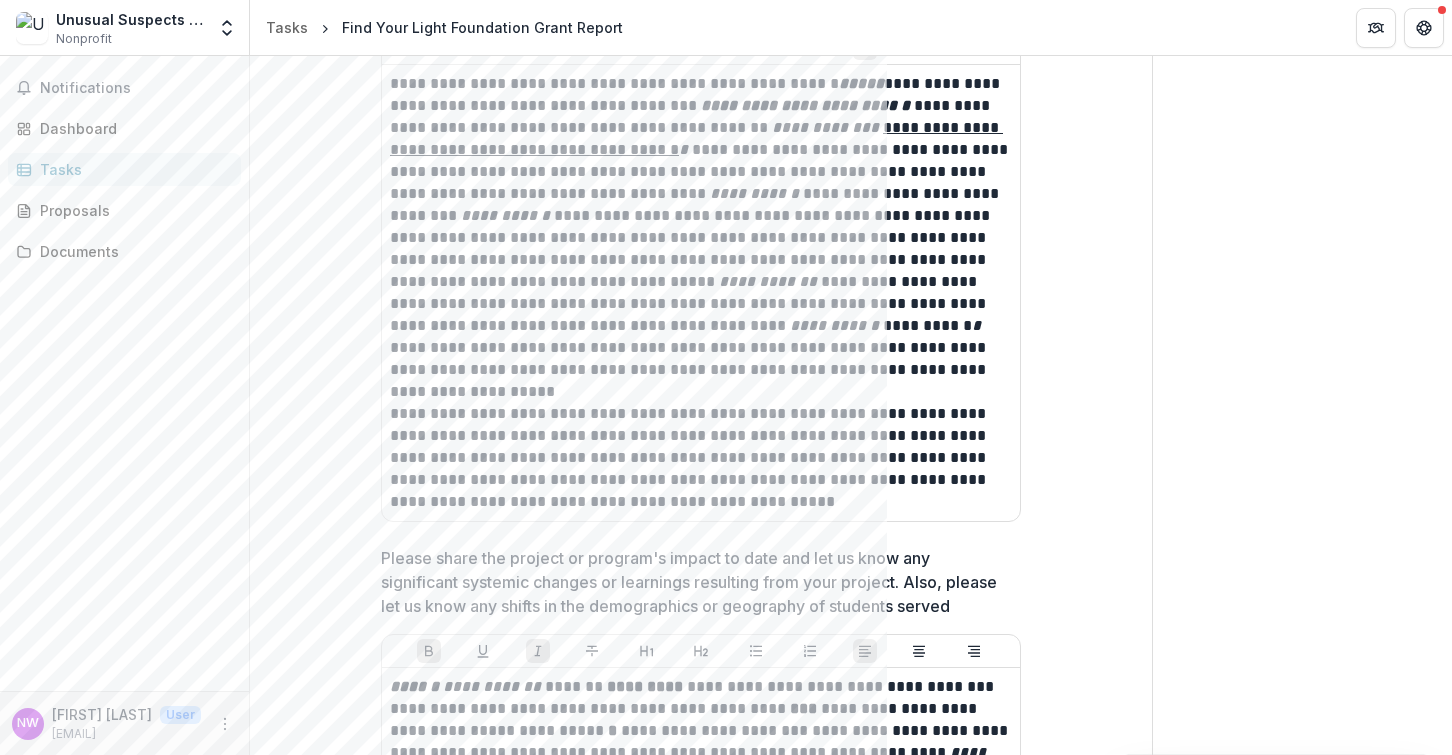 scroll, scrollTop: 1061, scrollLeft: 0, axis: vertical 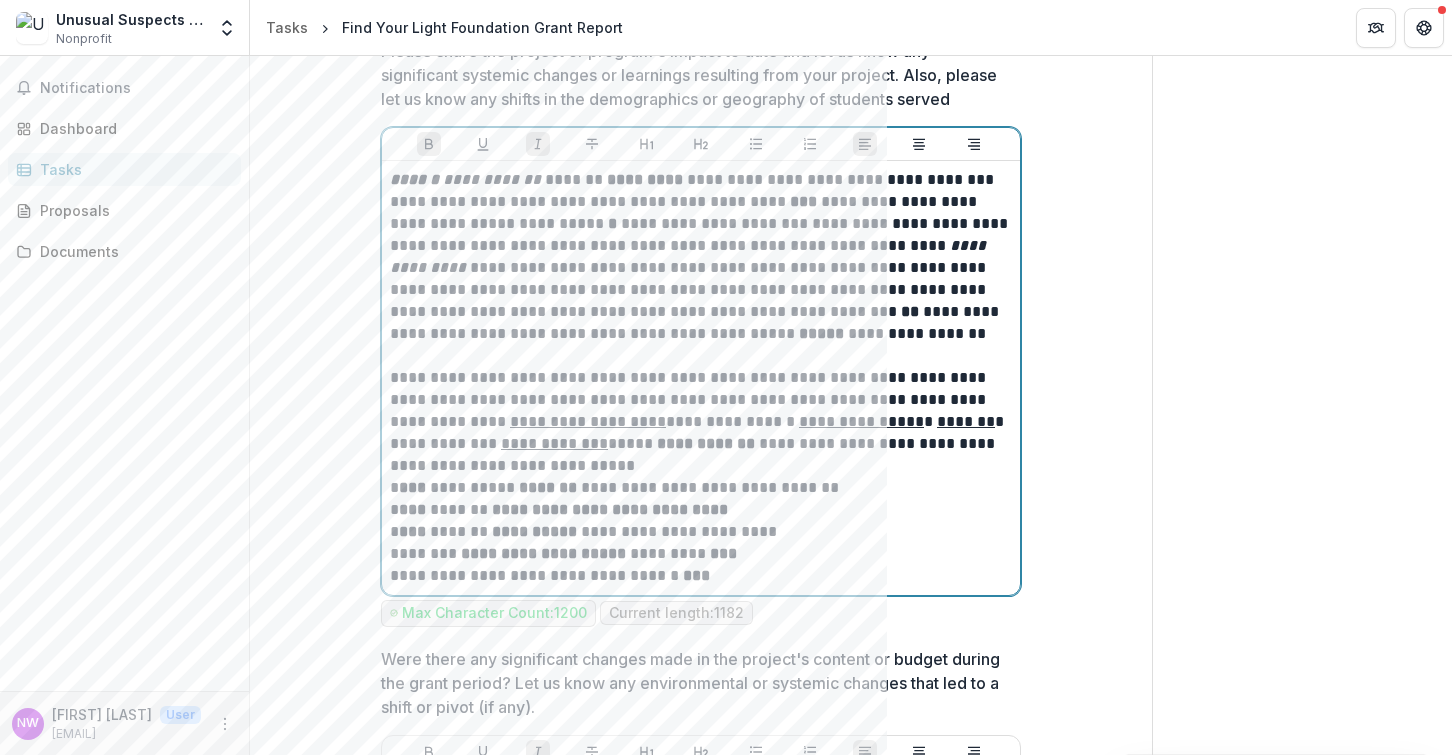 click on "**********" at bounding box center (701, 422) 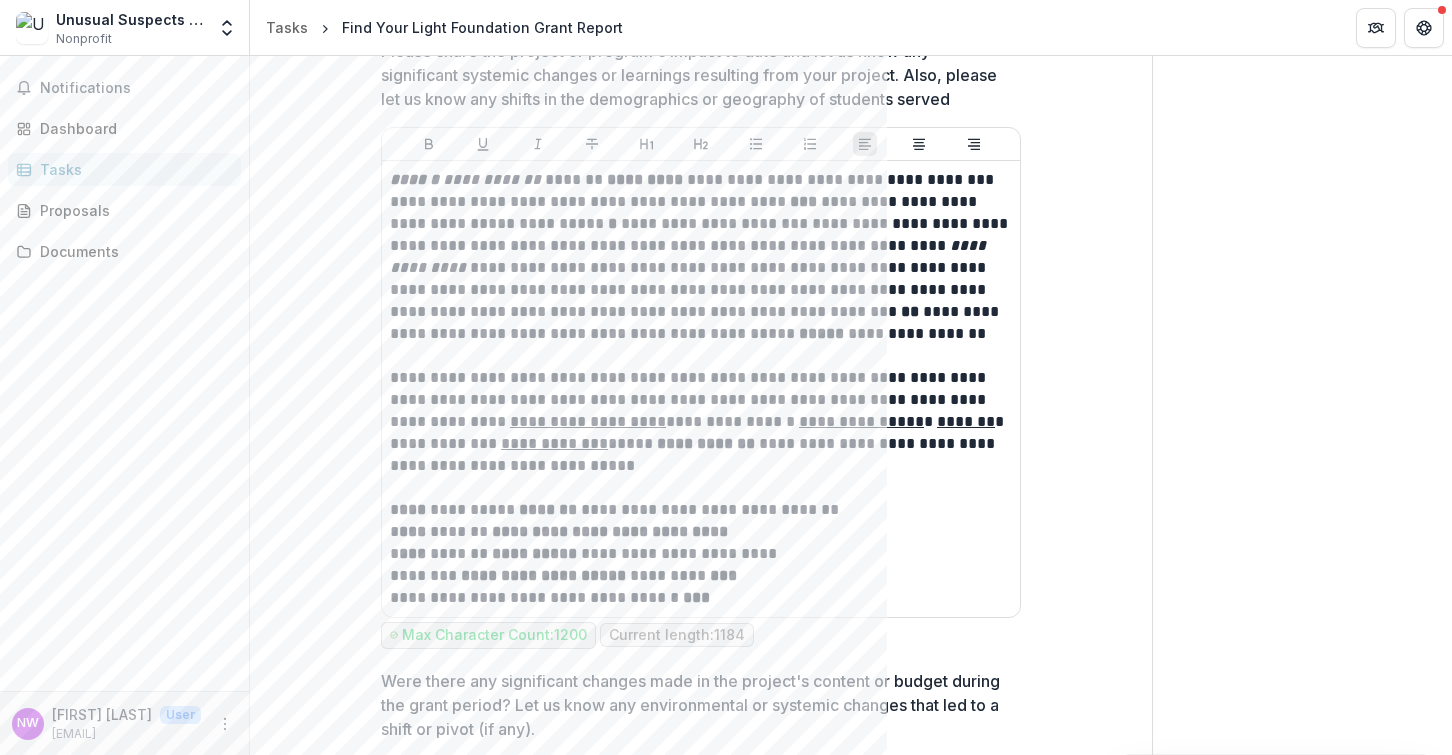 click on "**********" at bounding box center (701, 1474) 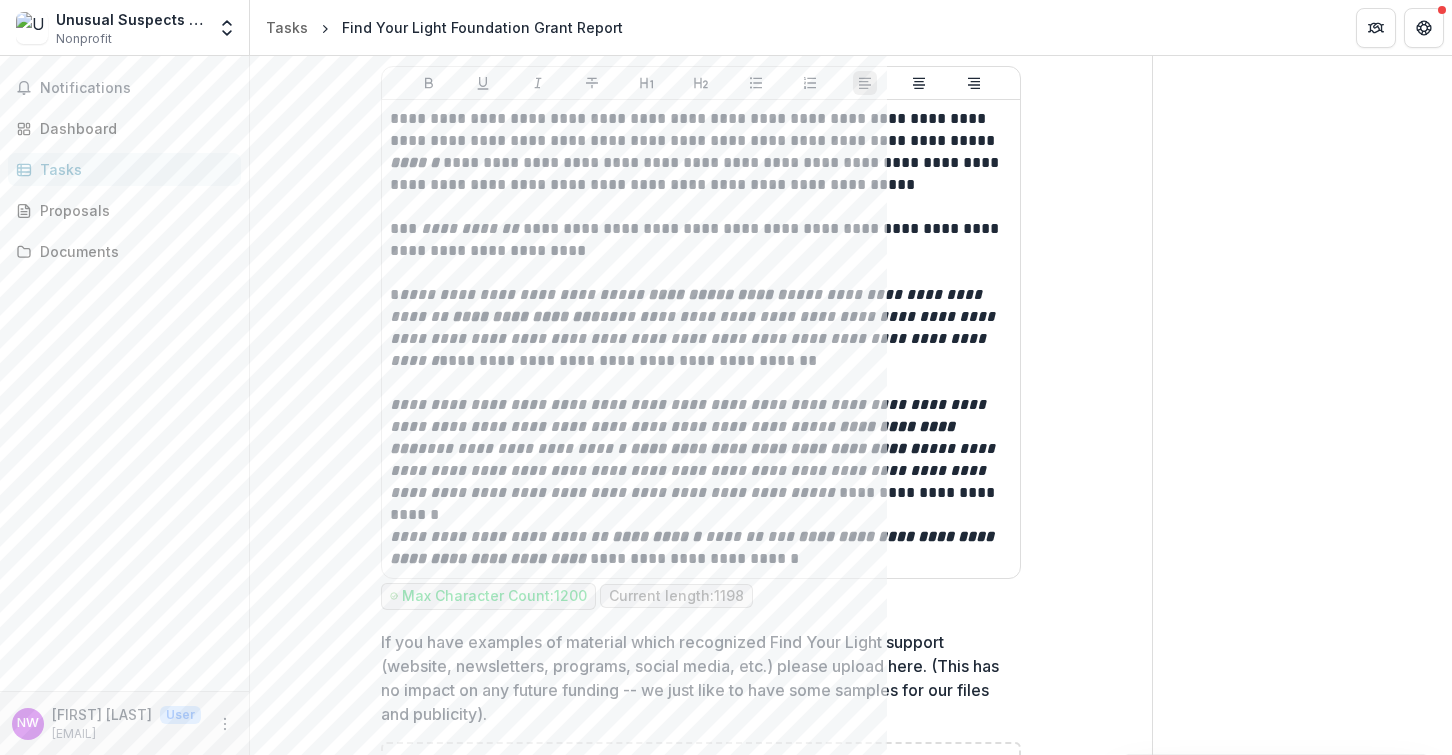 scroll, scrollTop: 4691, scrollLeft: 0, axis: vertical 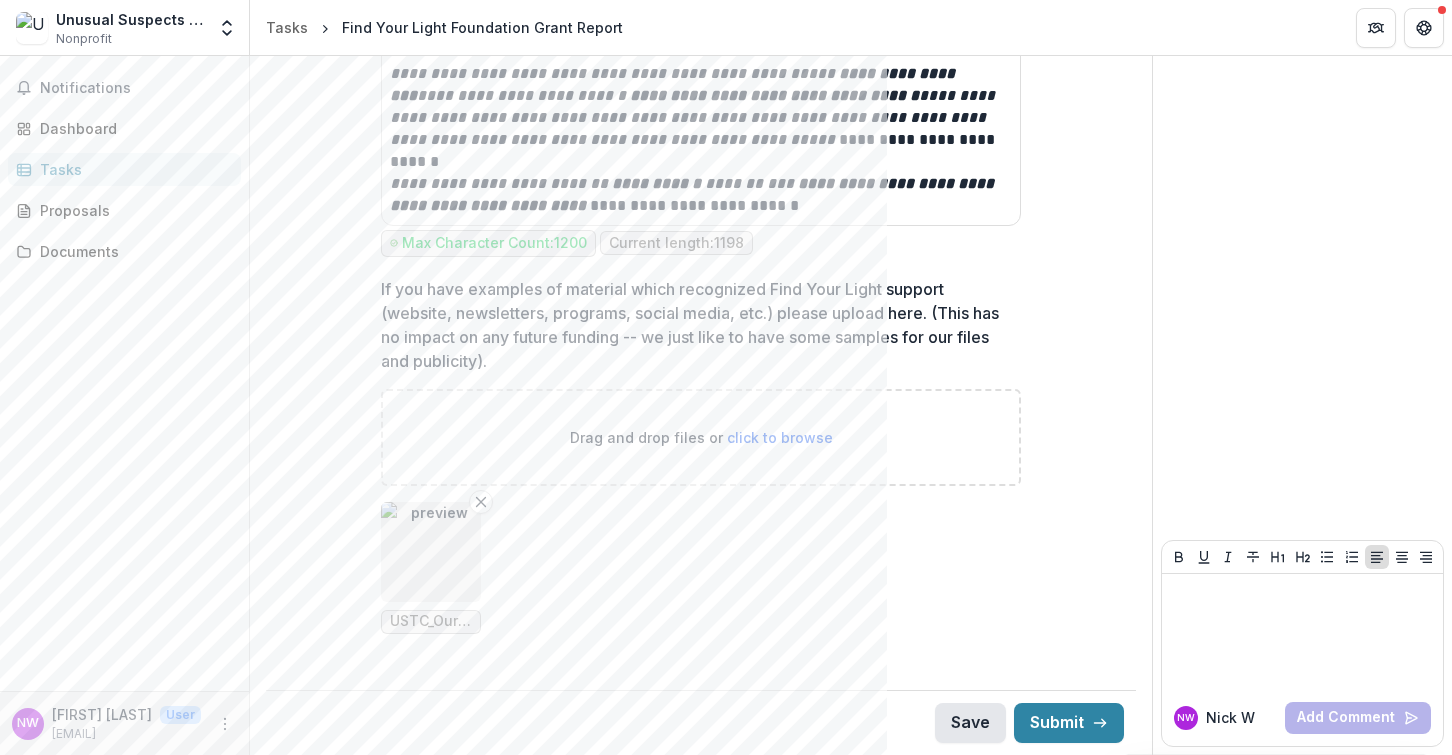click on "Save" at bounding box center (970, 723) 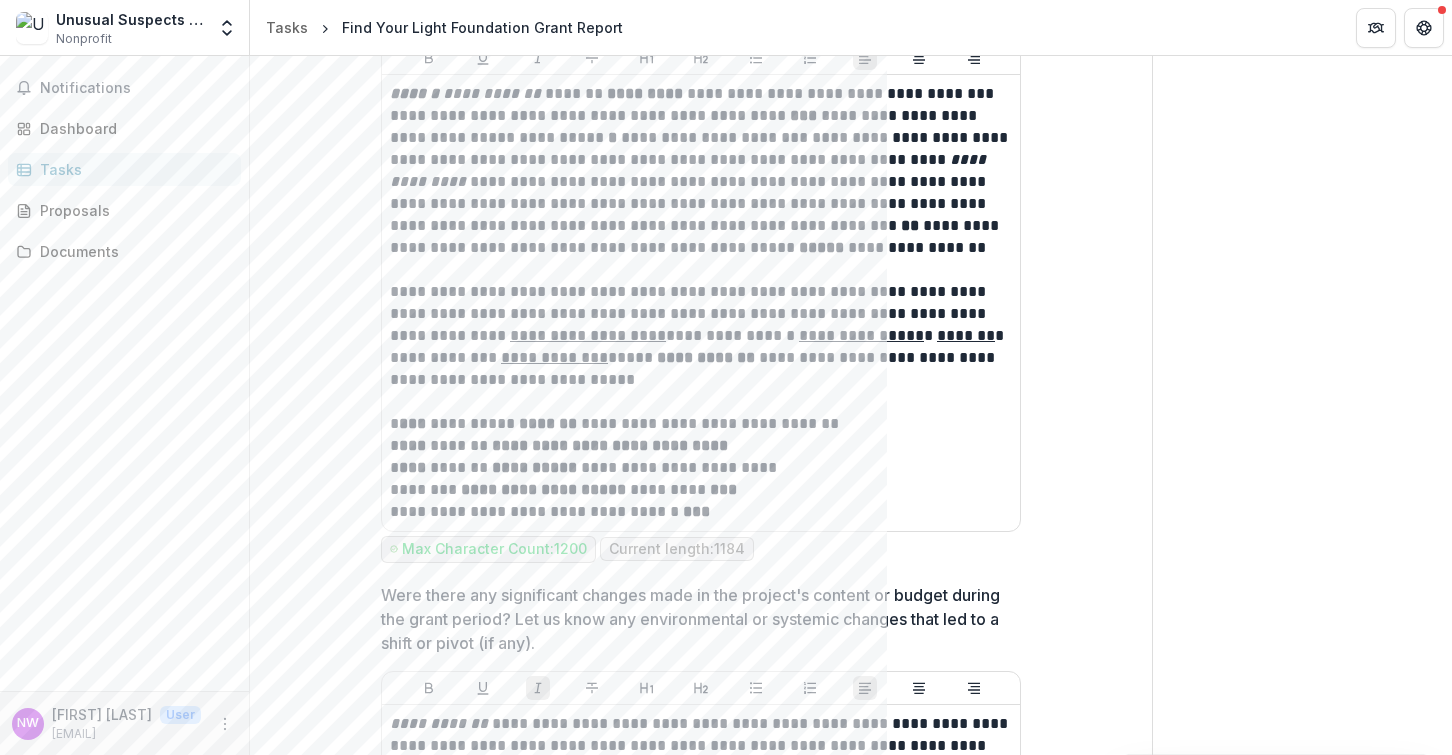 scroll, scrollTop: 1395, scrollLeft: 0, axis: vertical 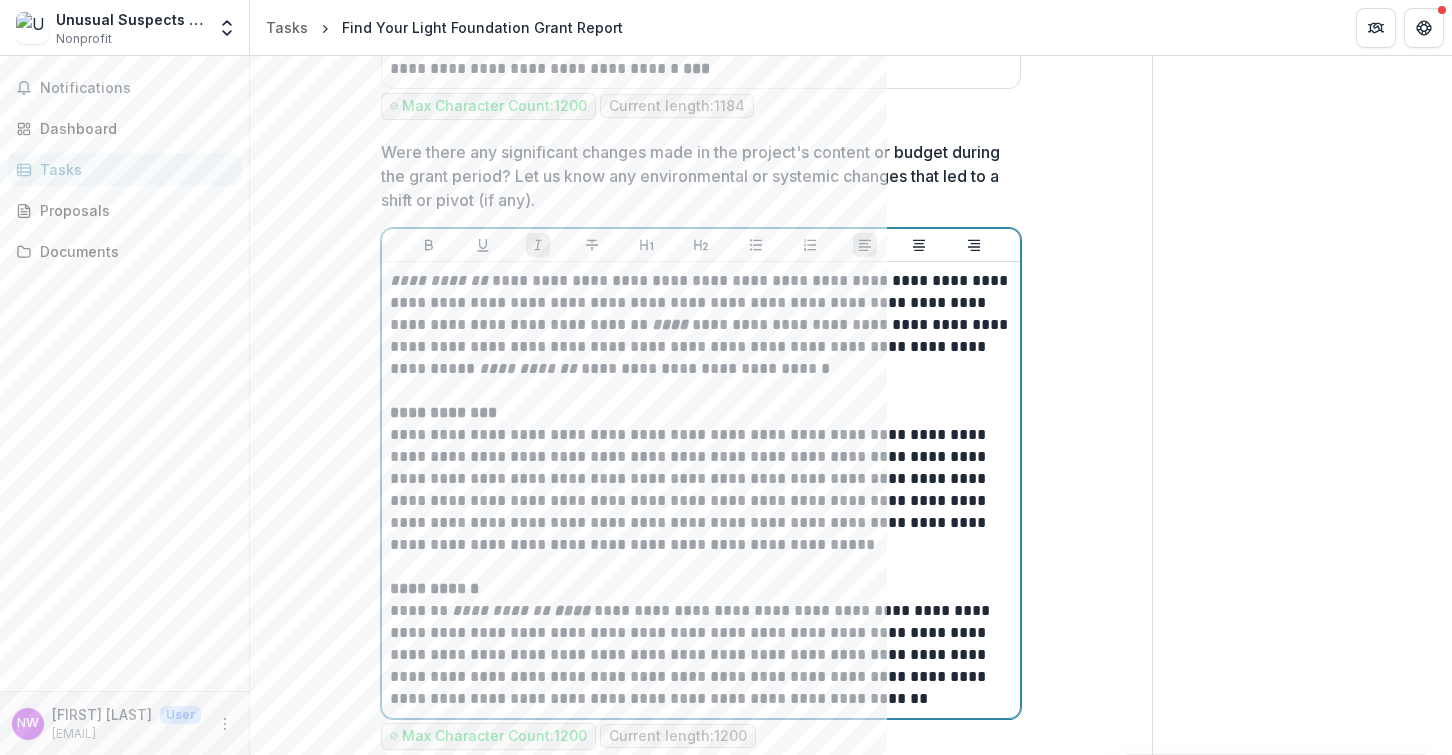 click on "**********" at bounding box center (701, 325) 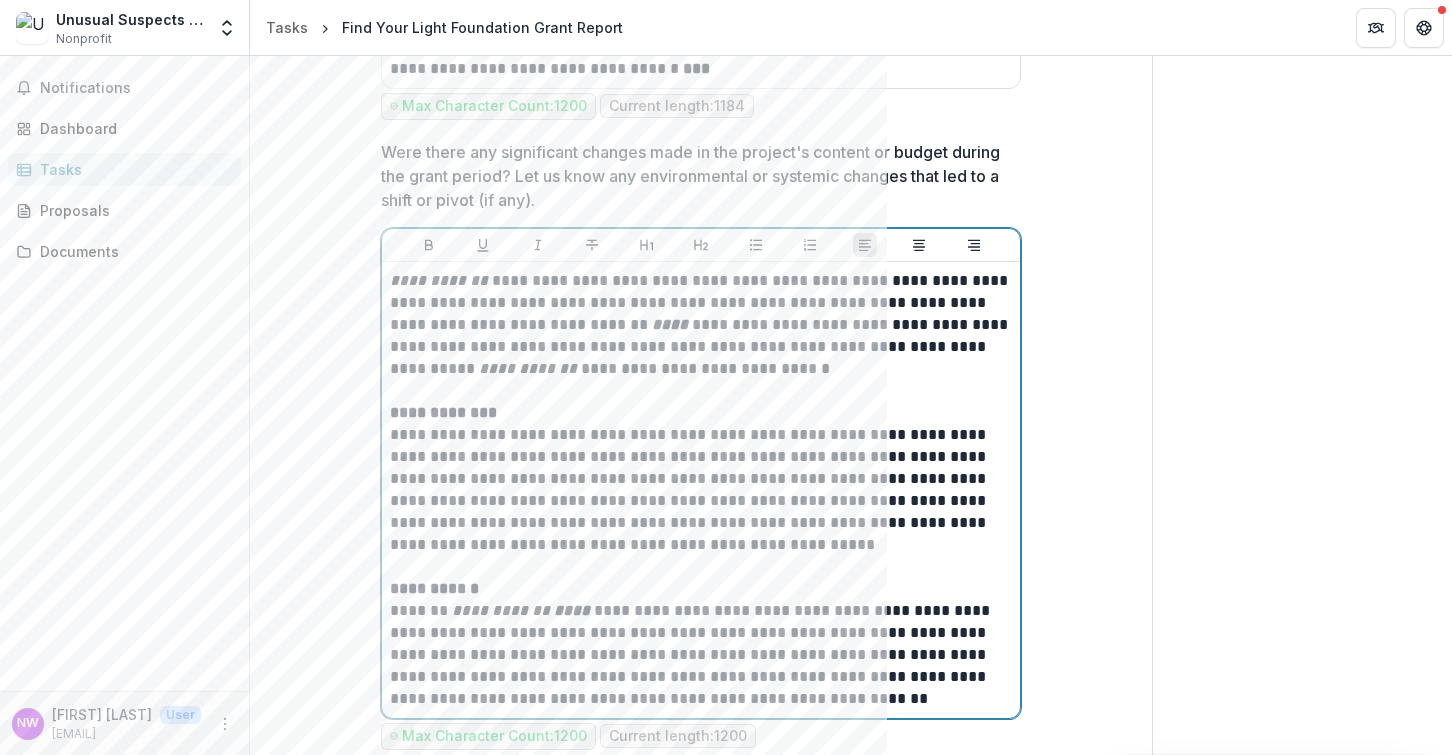 click on "**********" at bounding box center (701, 325) 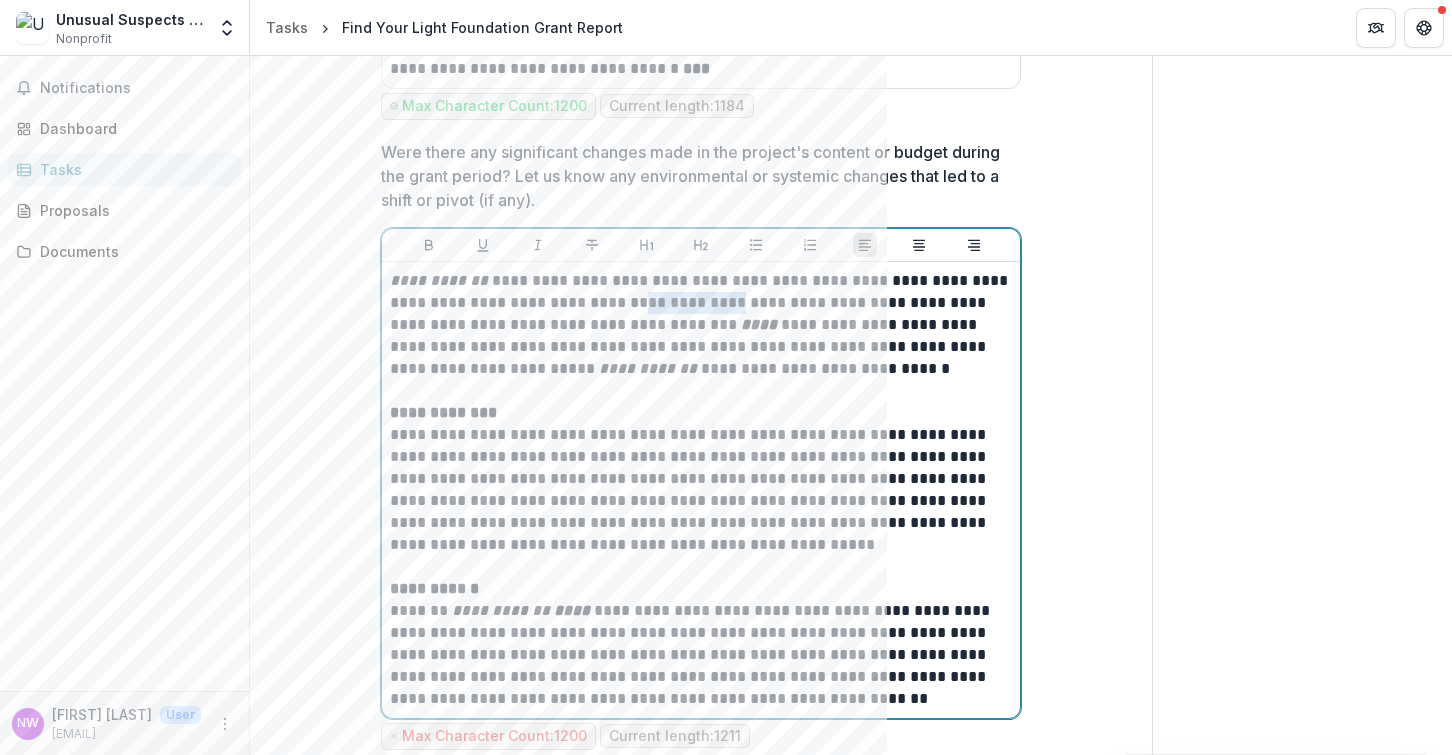 drag, startPoint x: 632, startPoint y: 305, endPoint x: 715, endPoint y: 305, distance: 83 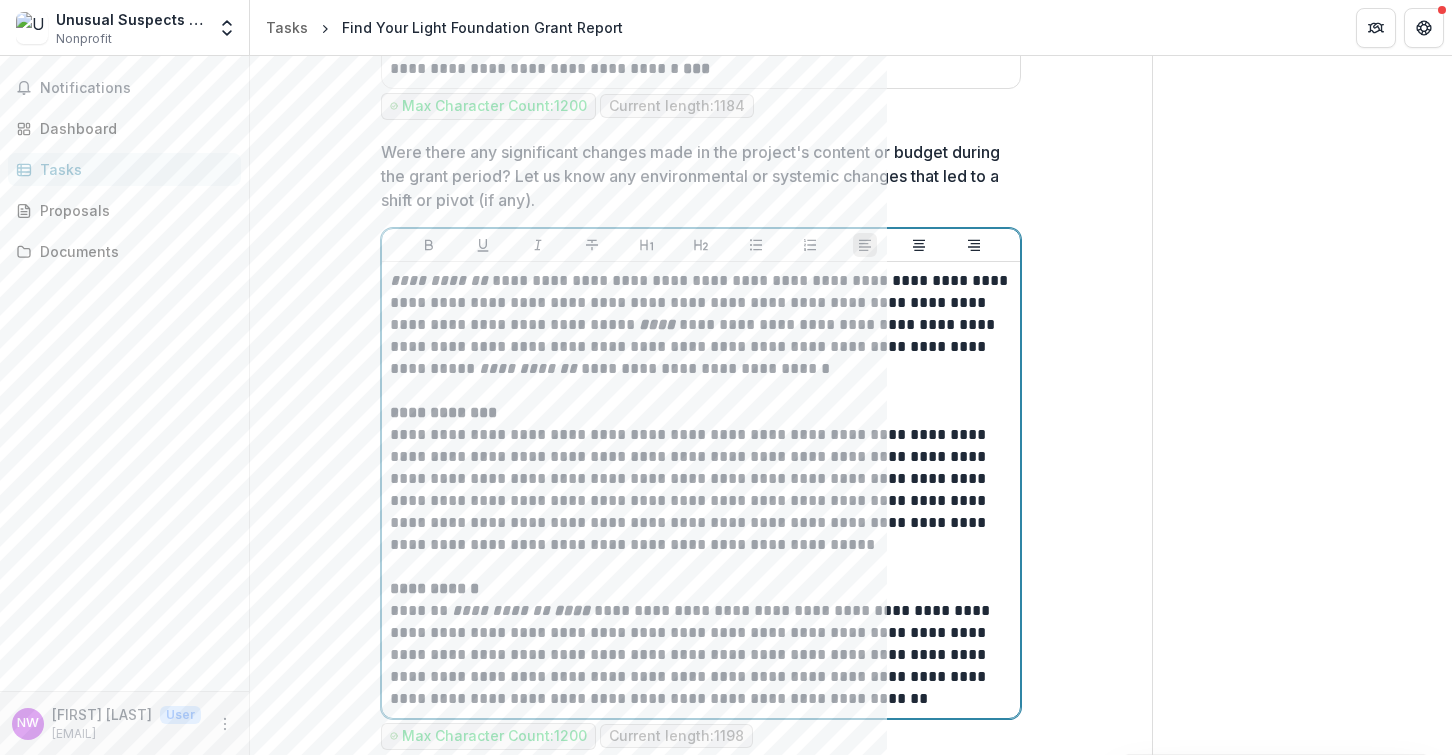 click on "**********" at bounding box center (441, 280) 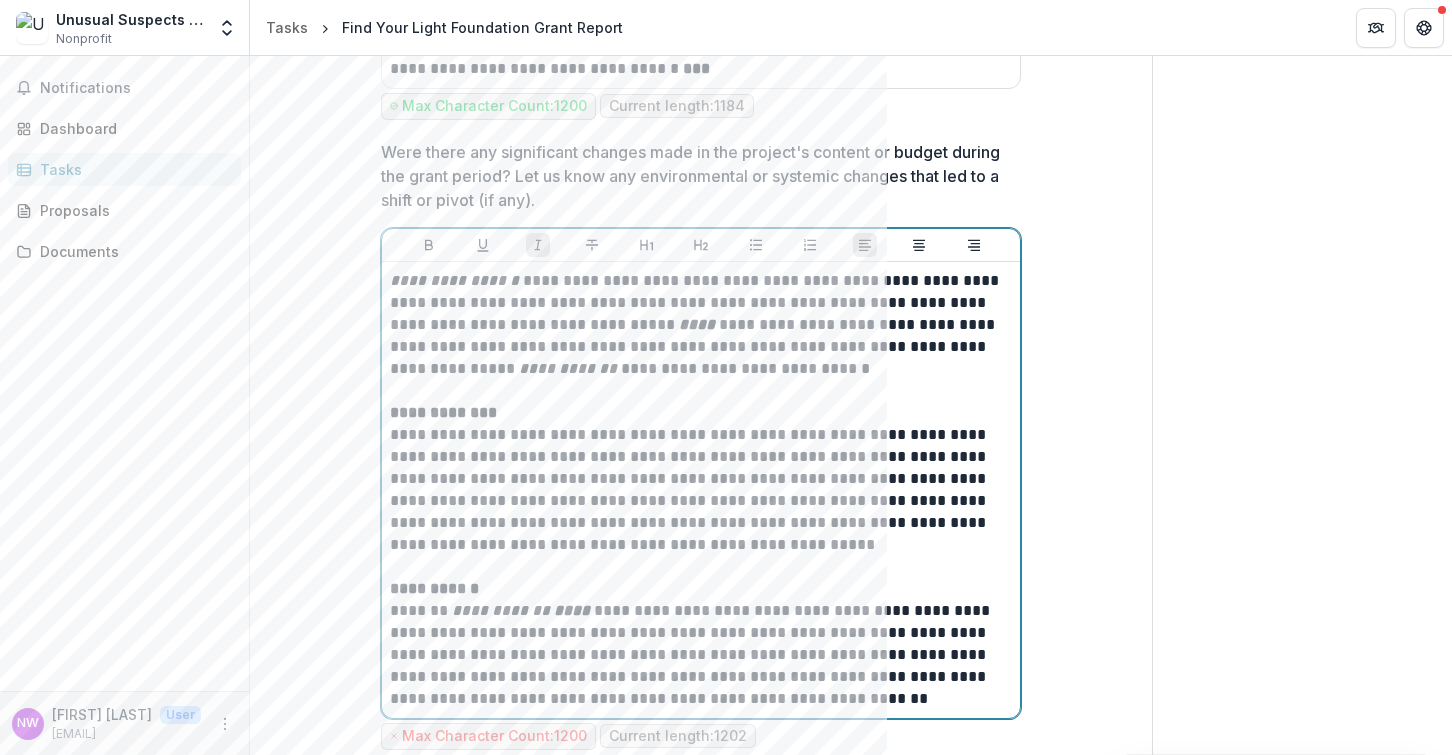 click on "**********" at bounding box center [456, 280] 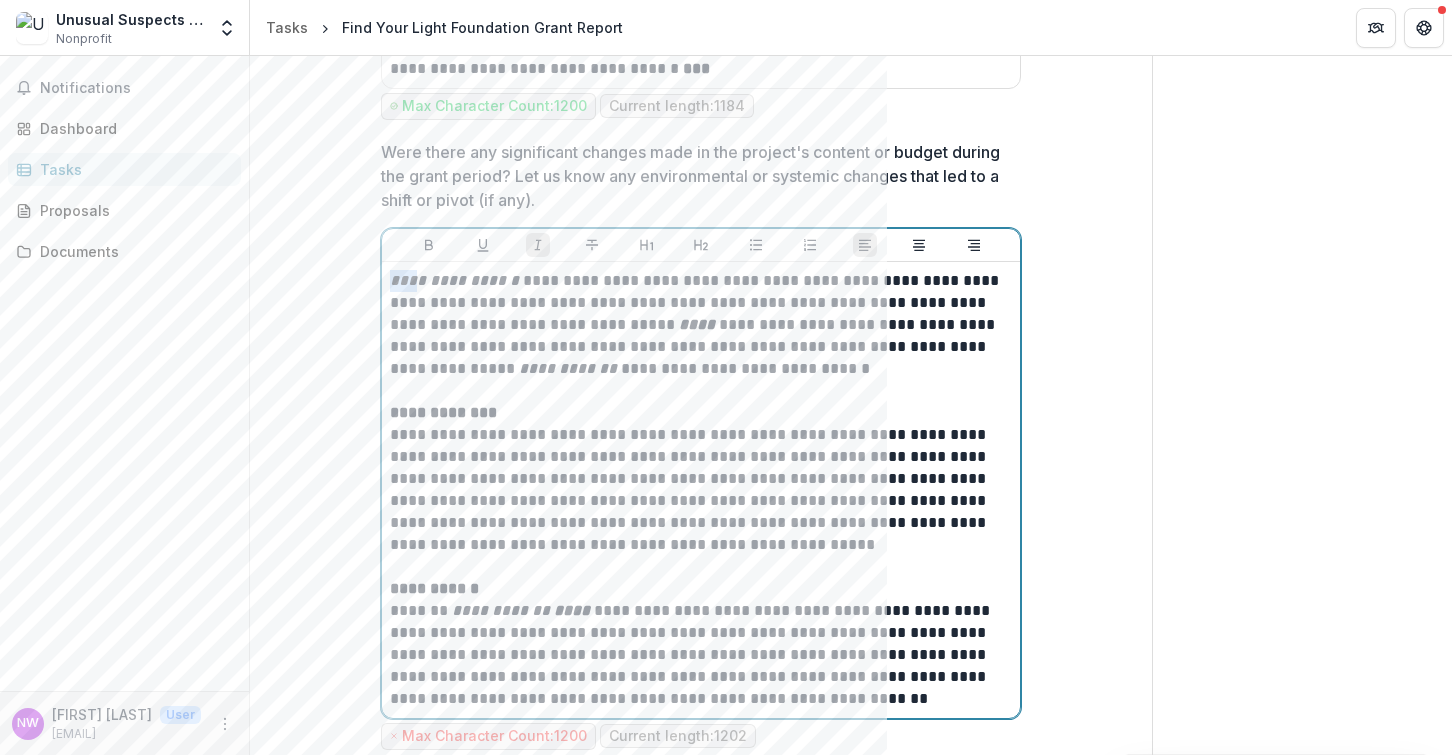 click on "**********" at bounding box center (456, 280) 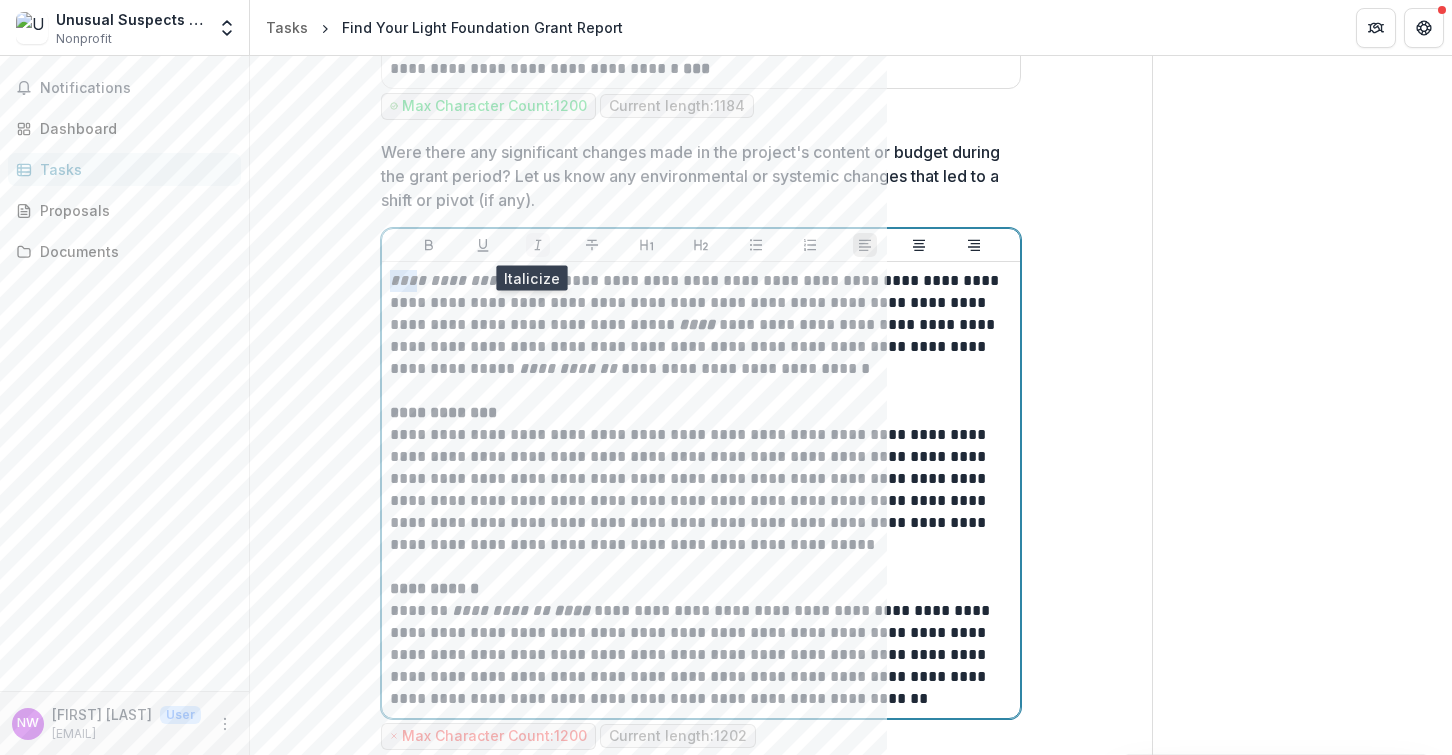 click 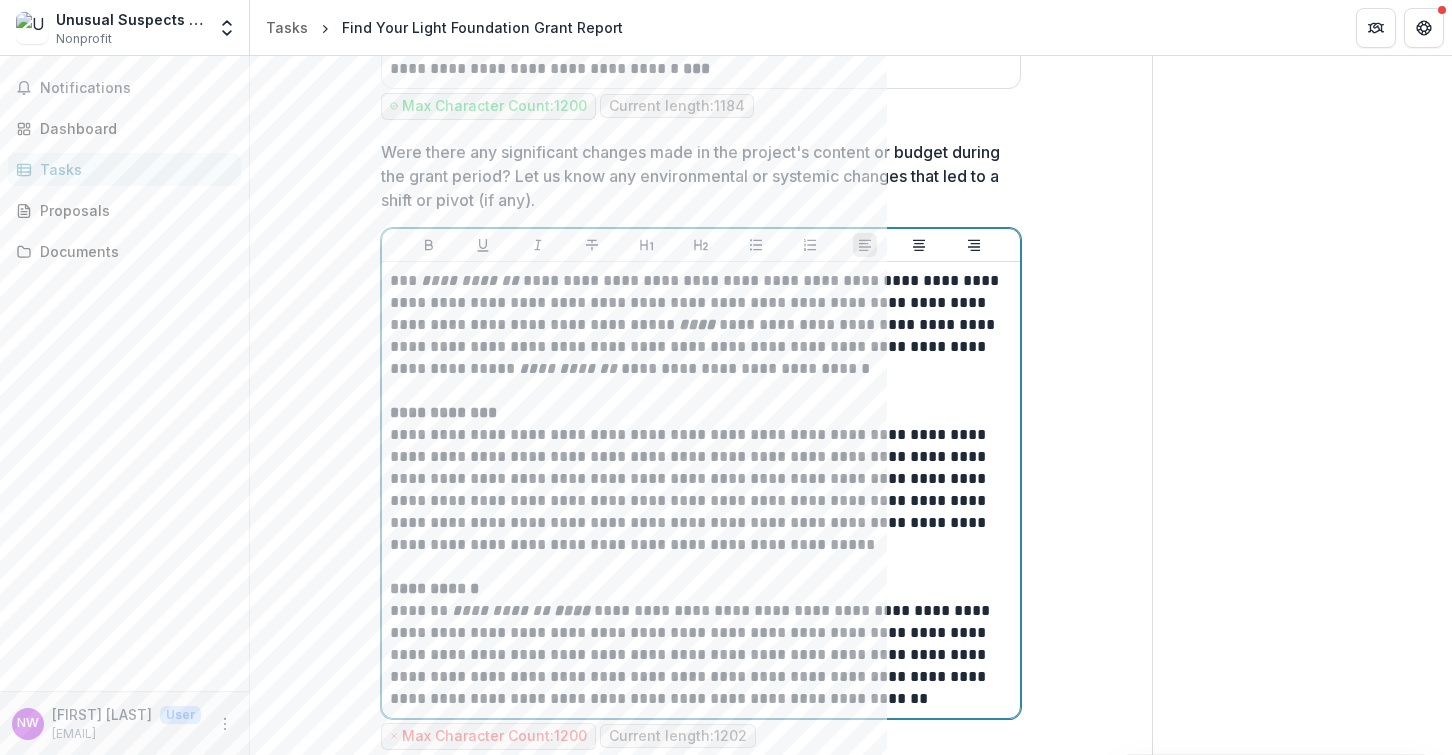 click on "**********" at bounding box center [701, 325] 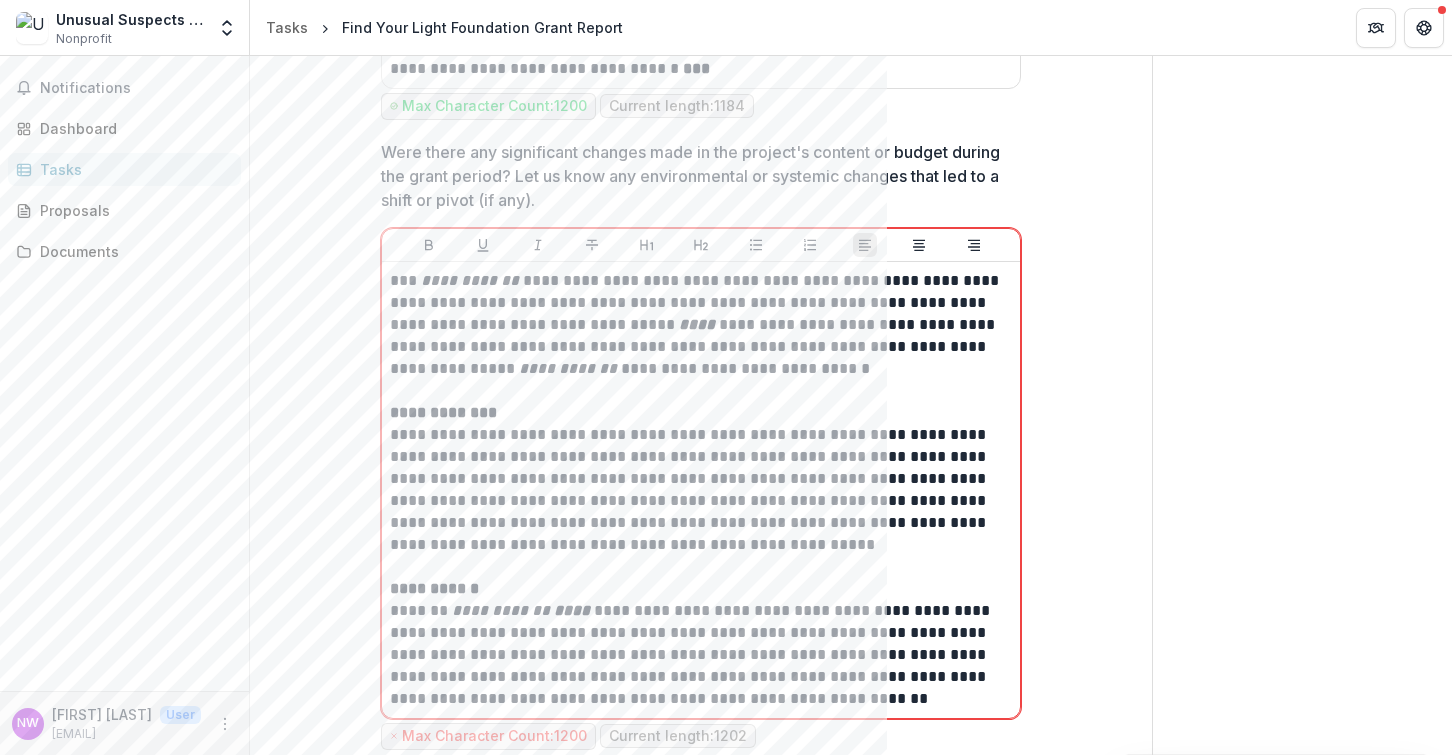 click on "**********" at bounding box center (701, 956) 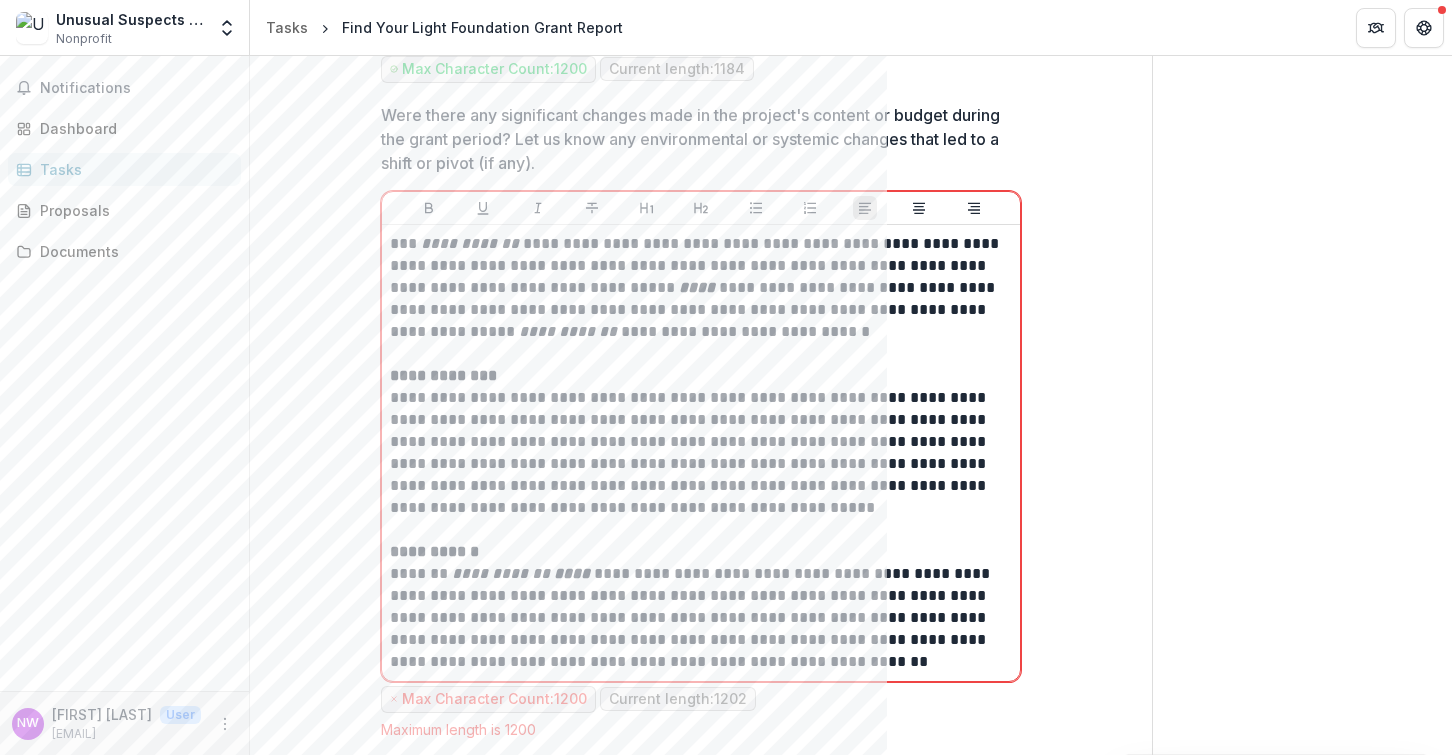 scroll, scrollTop: 1883, scrollLeft: 0, axis: vertical 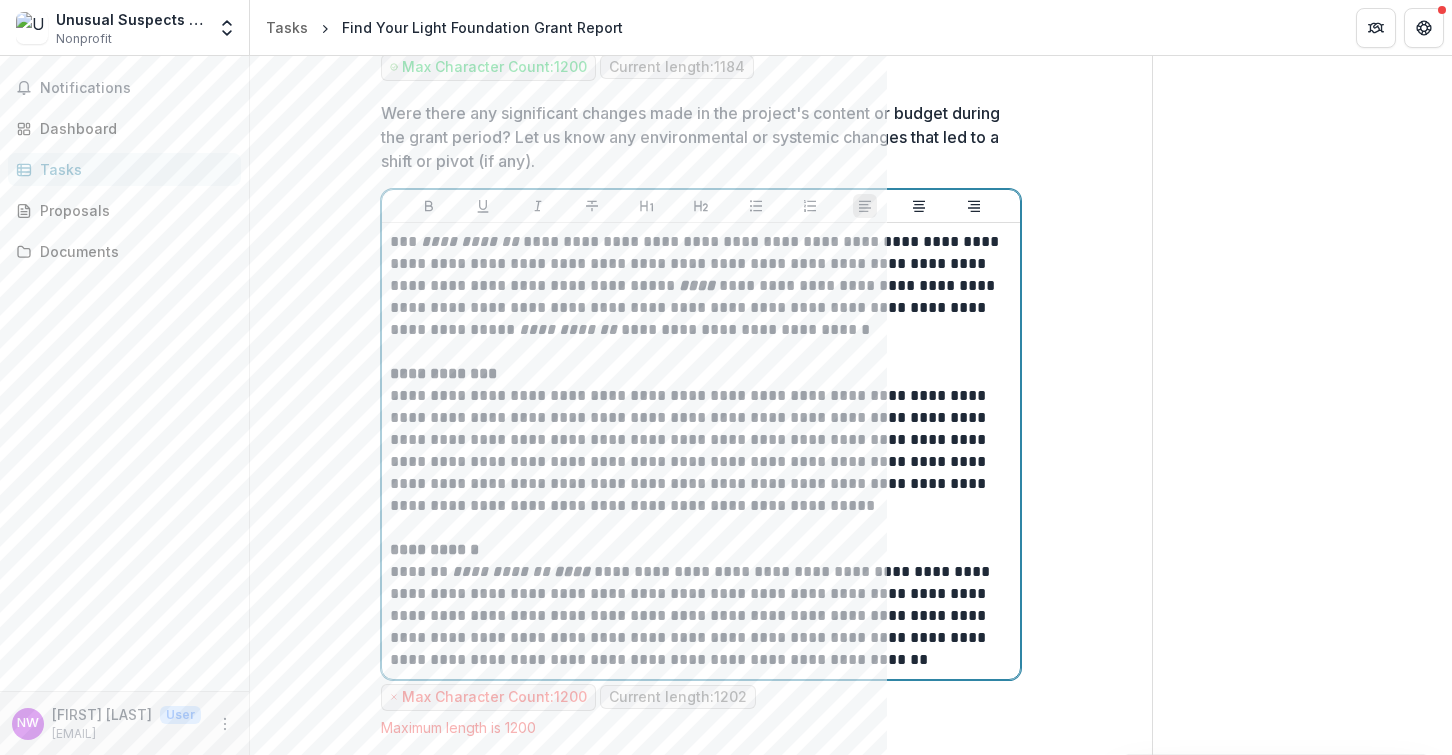 click on "**********" at bounding box center (701, 286) 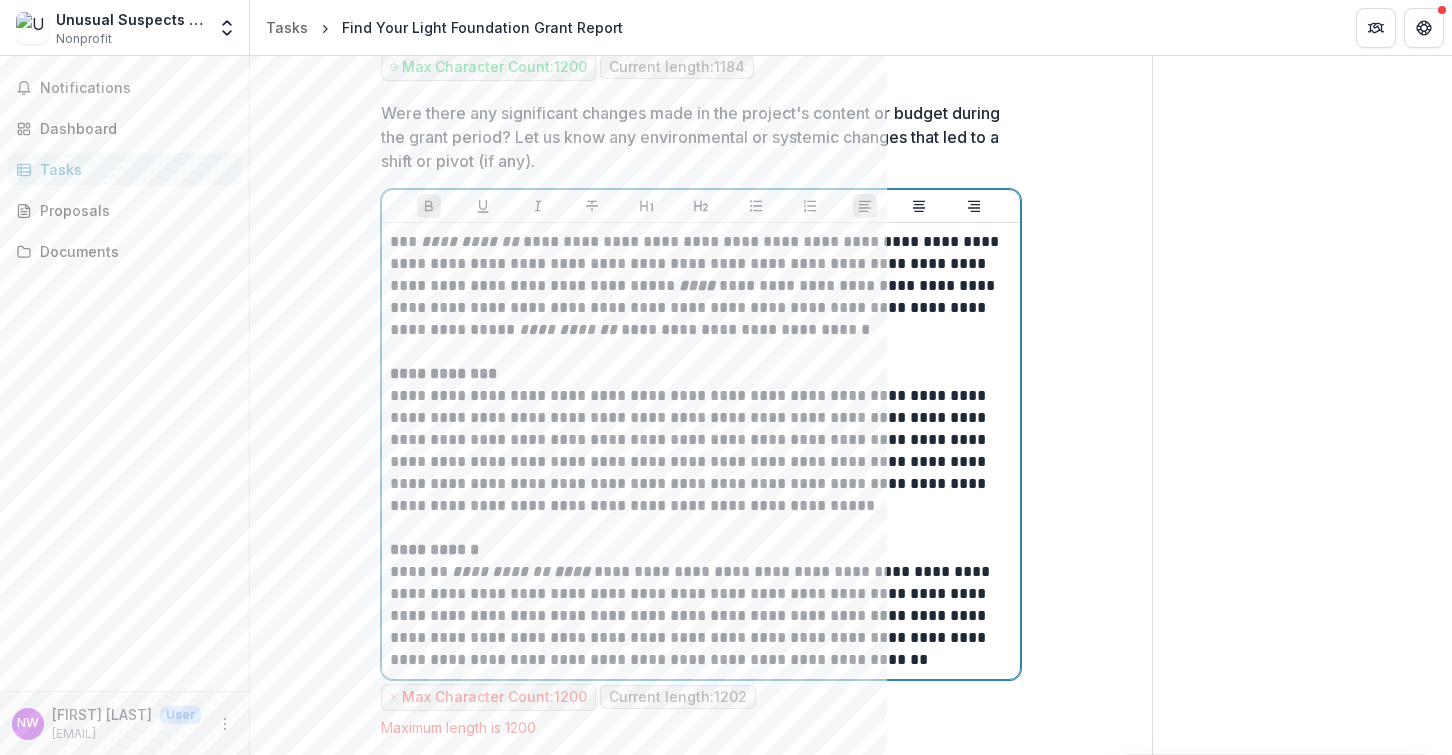 click on "**********" at bounding box center [701, 451] 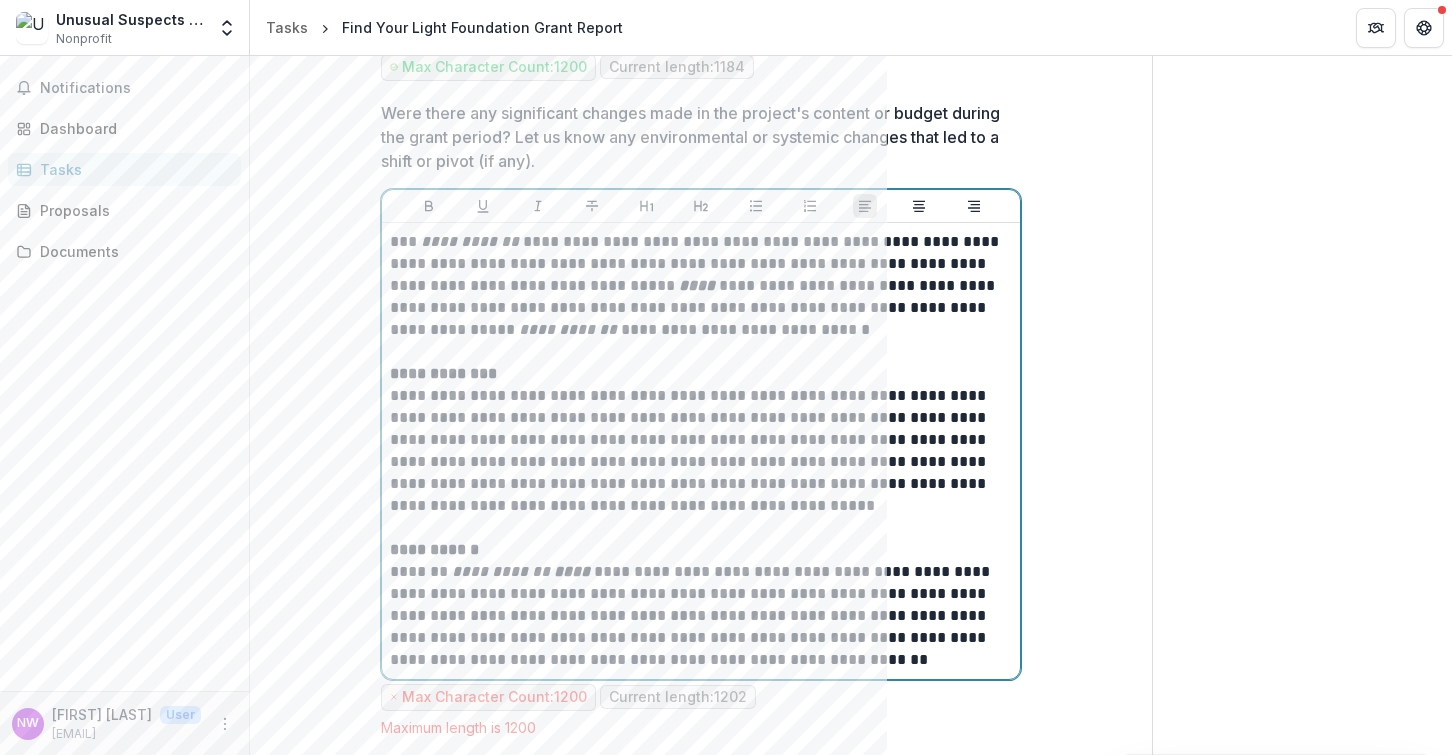 click on "**********" at bounding box center [701, 616] 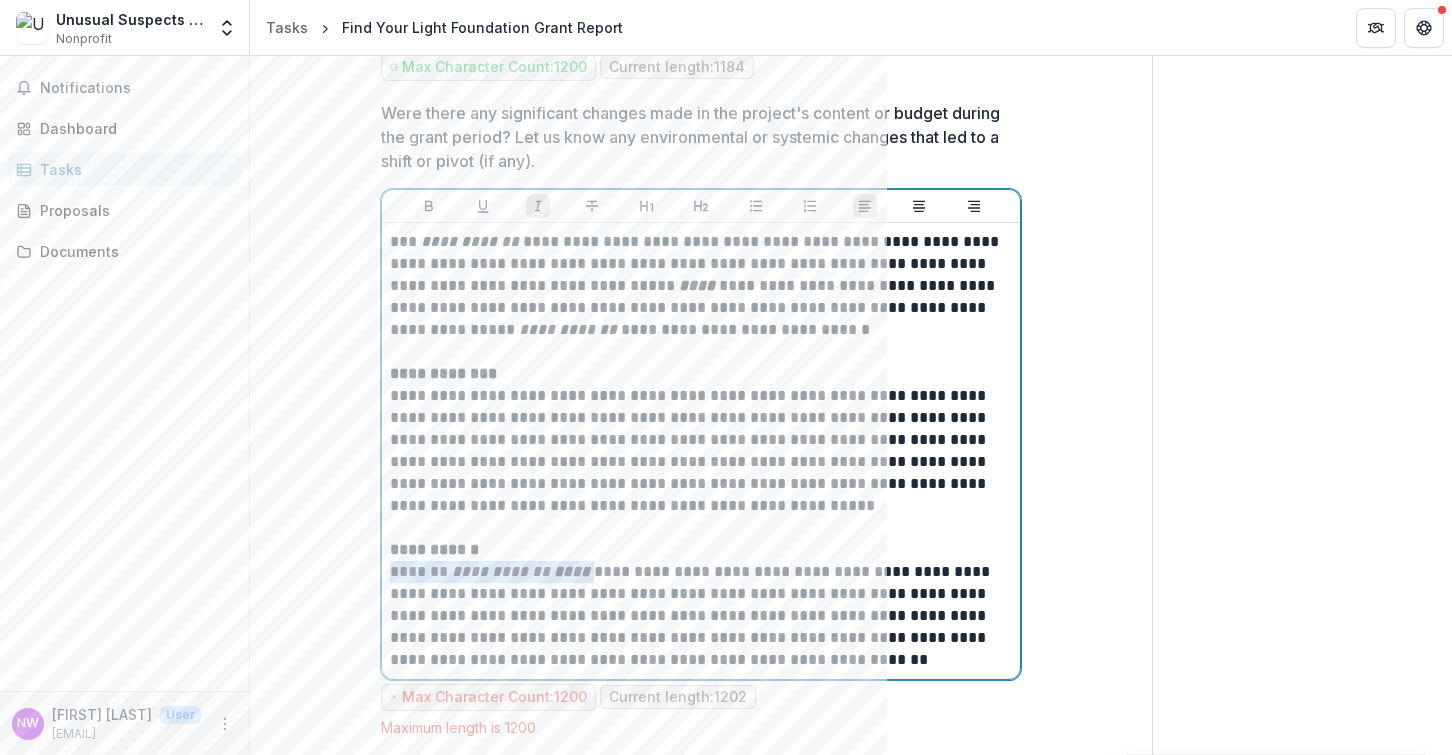 click on "**********" at bounding box center (503, 571) 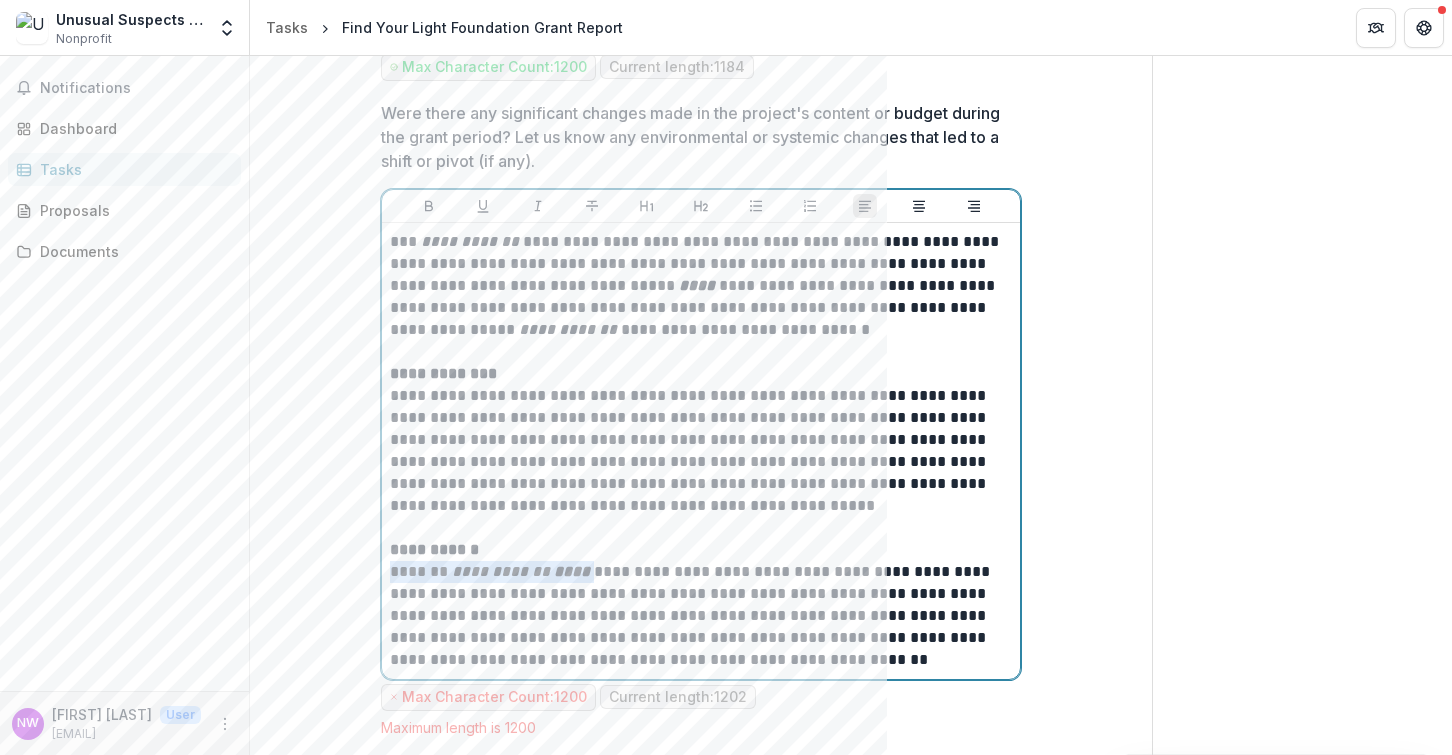 drag, startPoint x: 1238, startPoint y: 751, endPoint x: 487, endPoint y: 573, distance: 771.80634 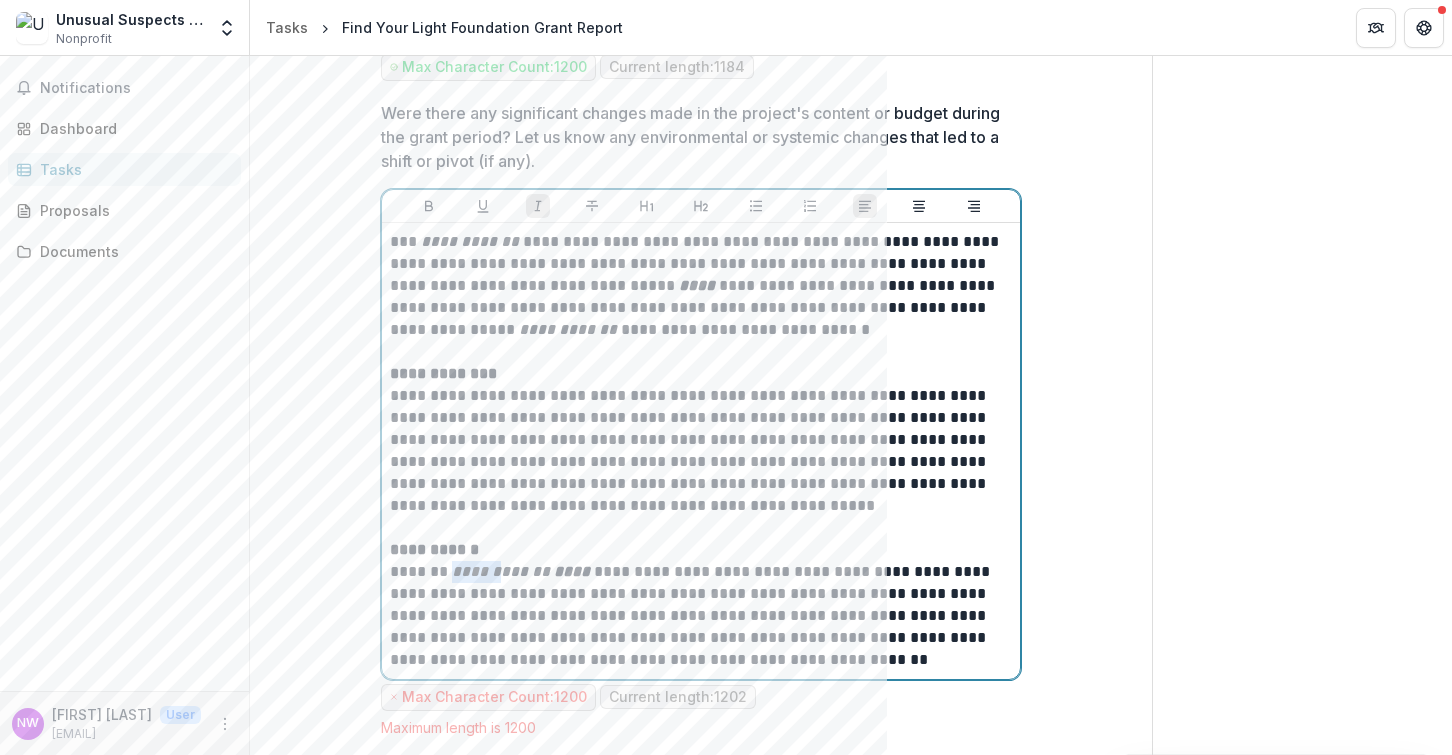 click on "**********" at bounding box center [503, 571] 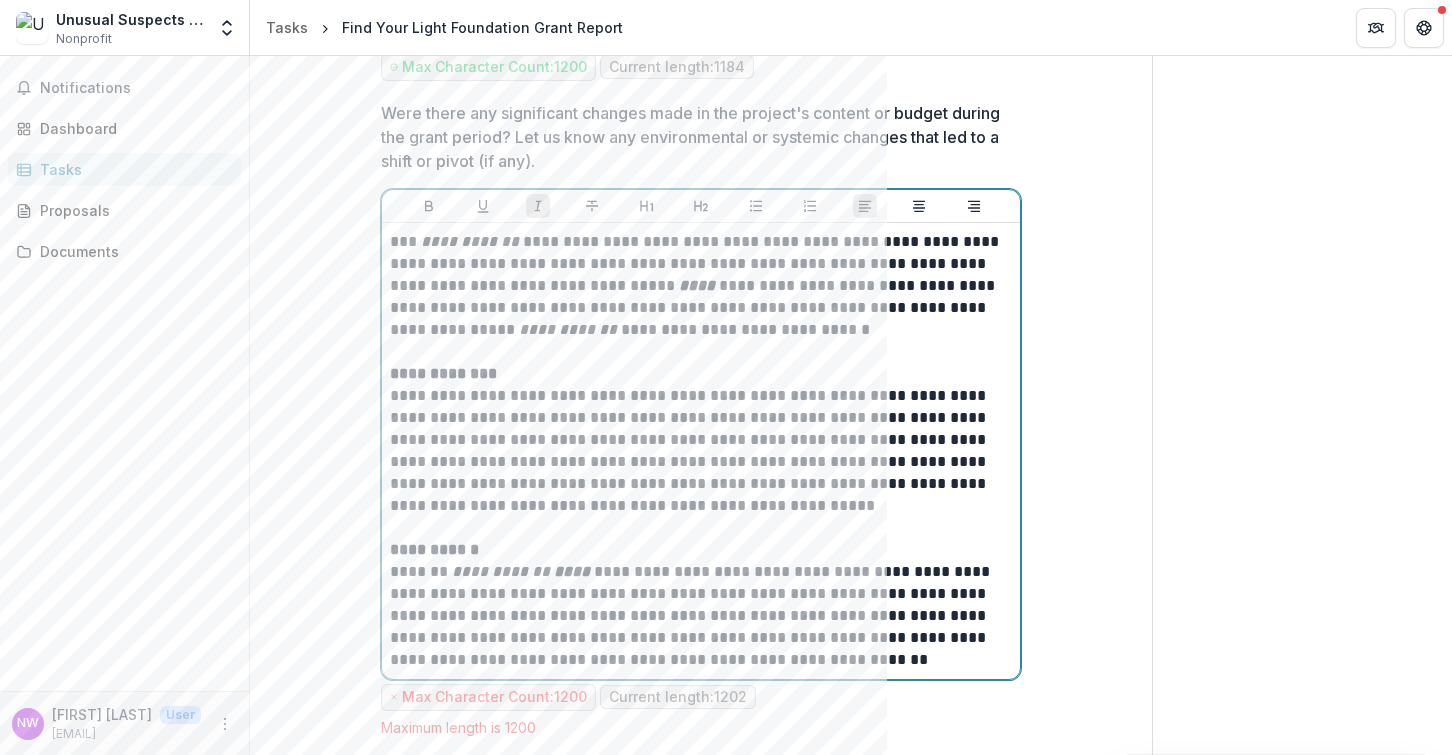 click on "**********" at bounding box center [701, 616] 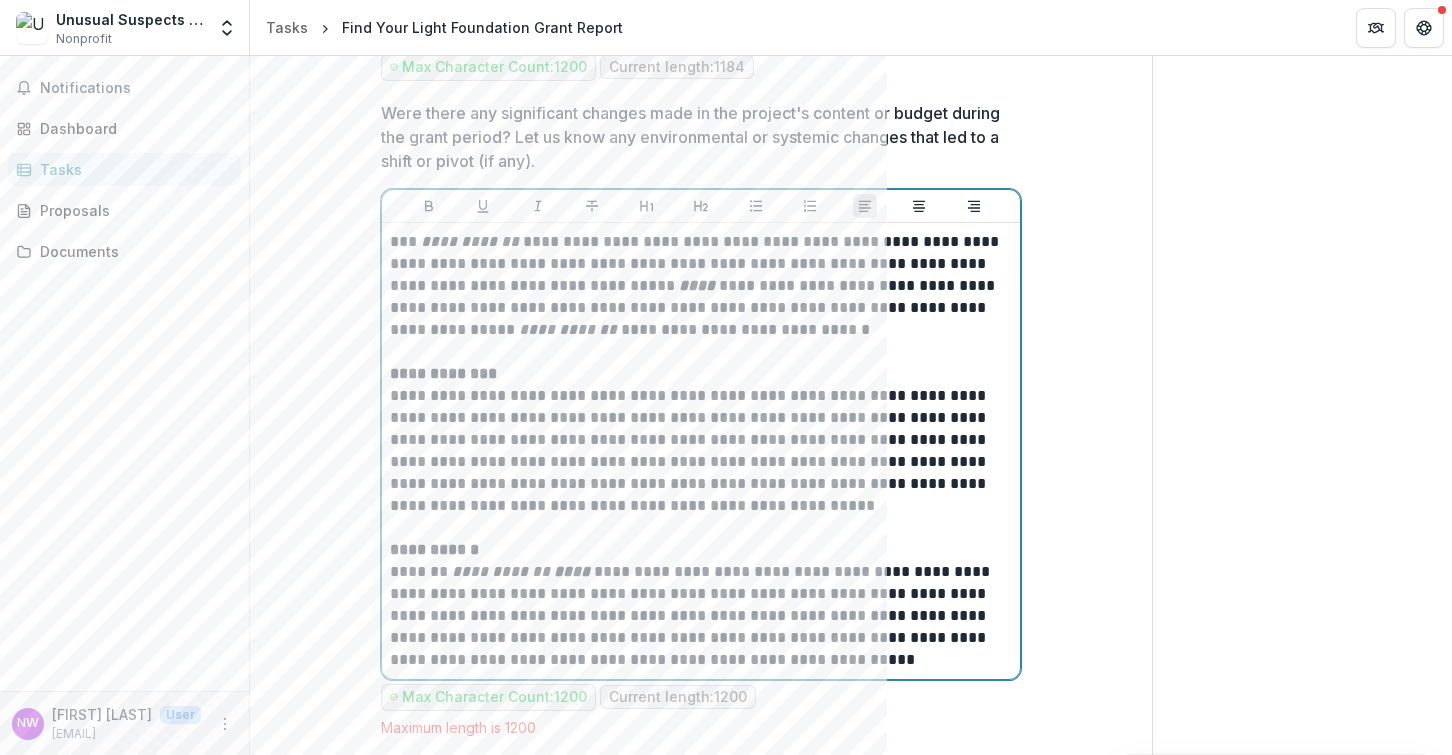click on "**********" at bounding box center (701, 616) 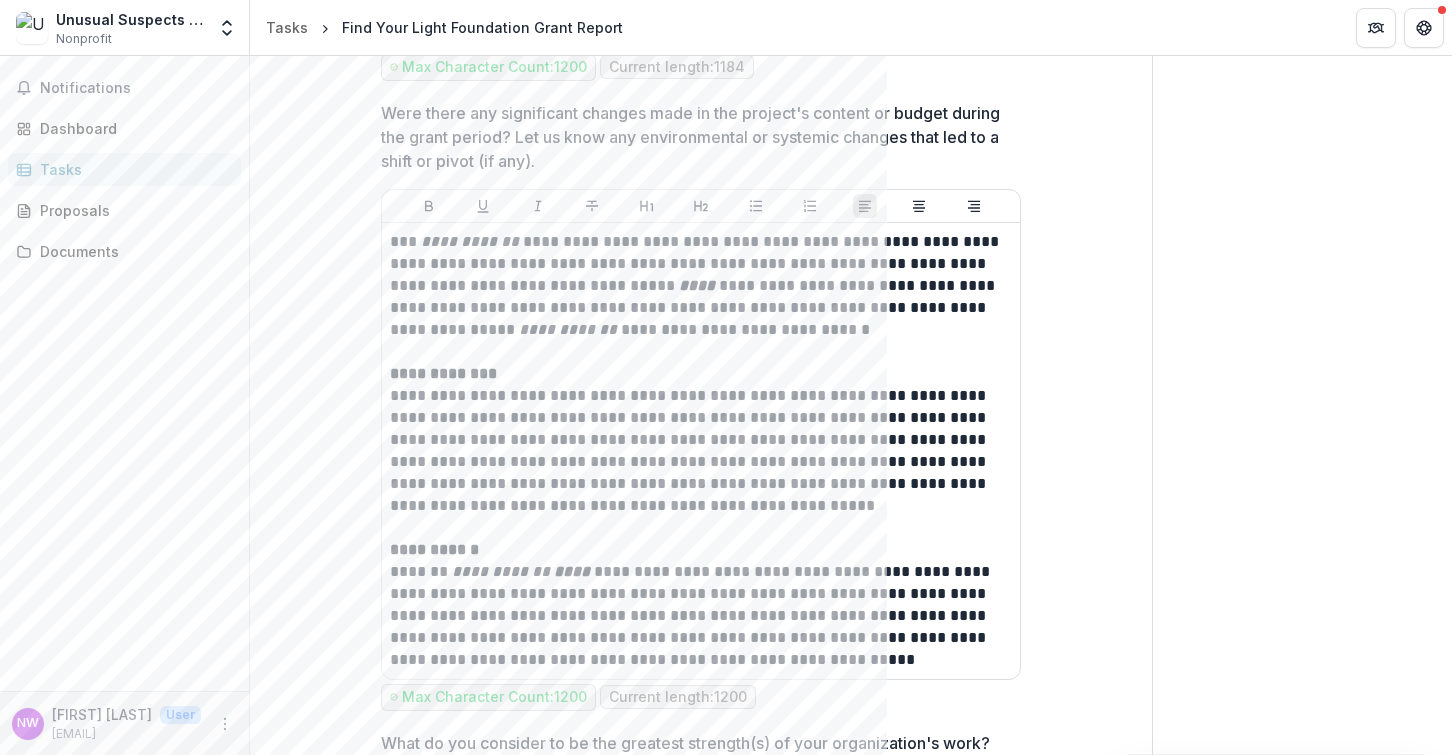 click on "**********" at bounding box center [701, 906] 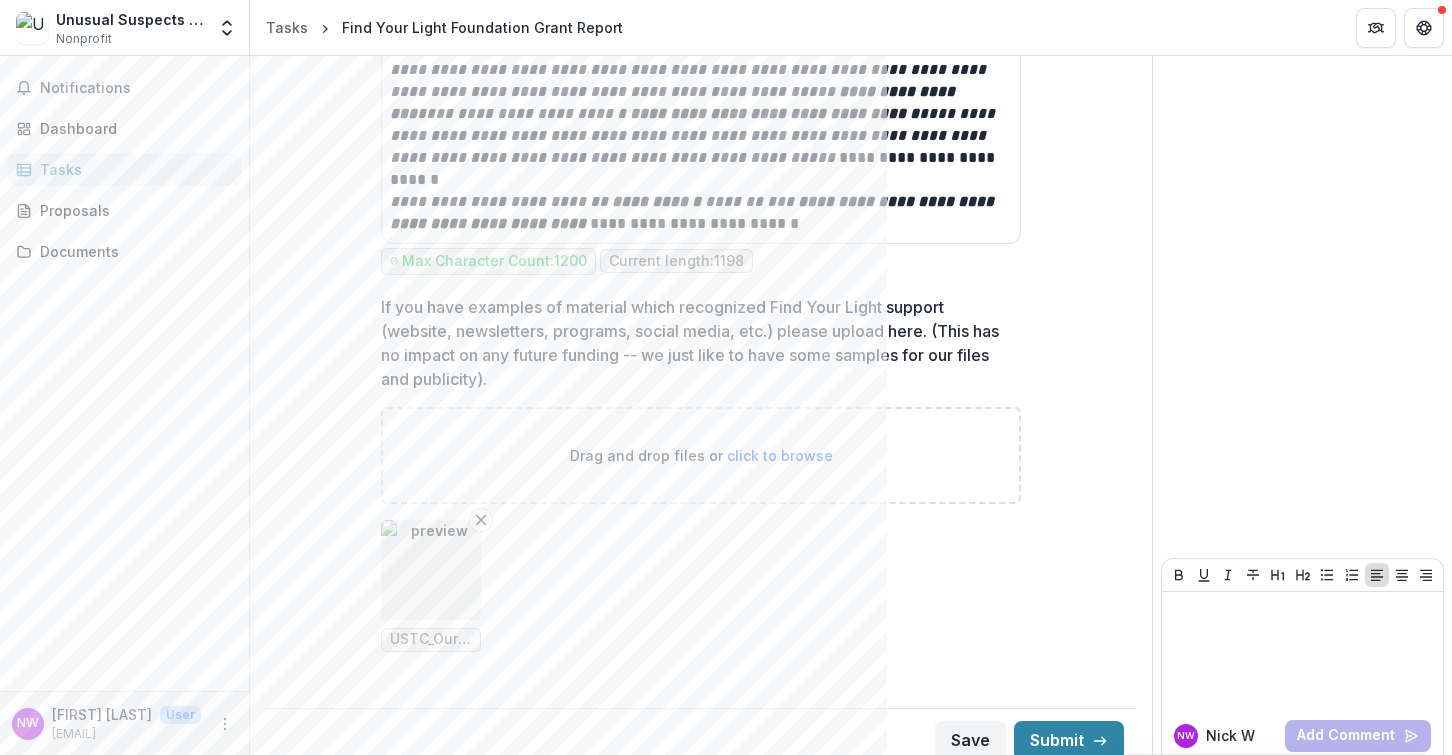 scroll, scrollTop: 4691, scrollLeft: 0, axis: vertical 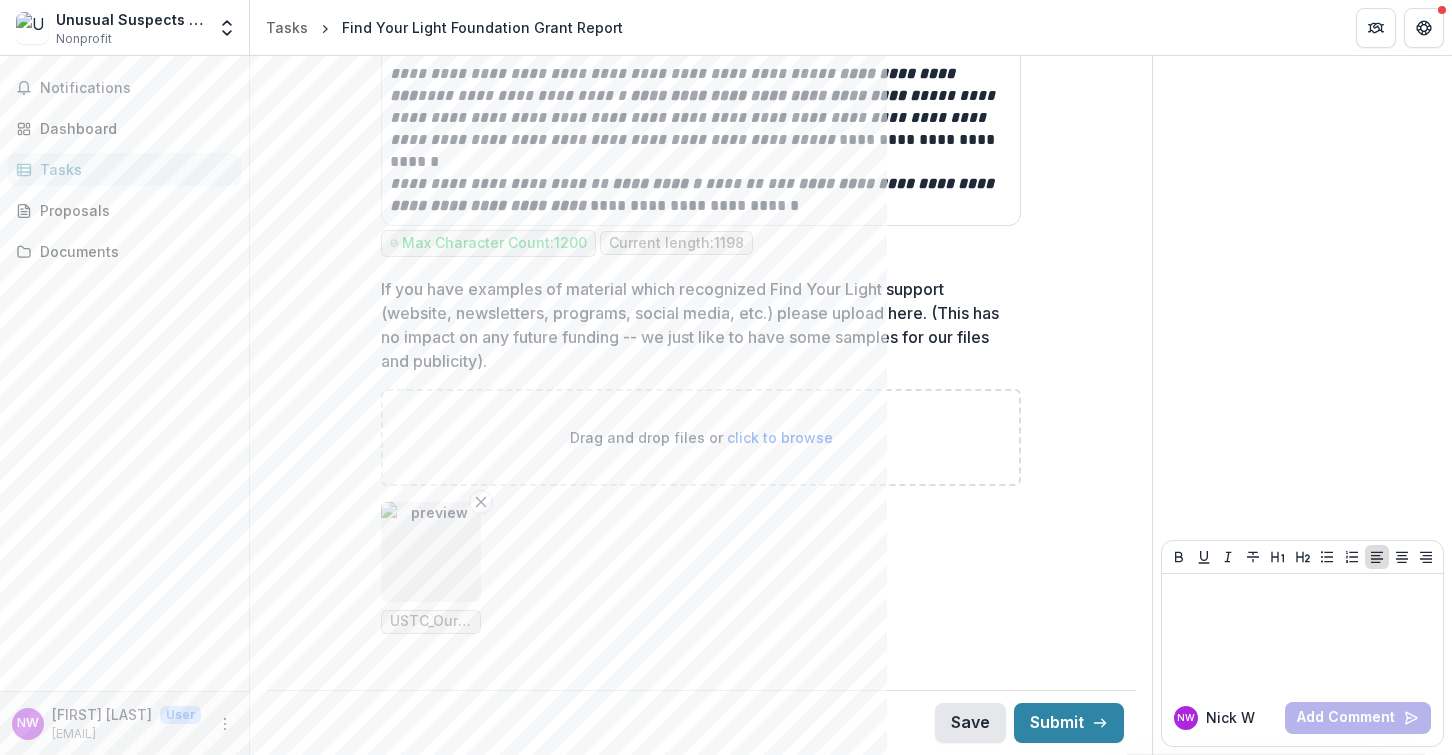 click on "Save" at bounding box center [970, 723] 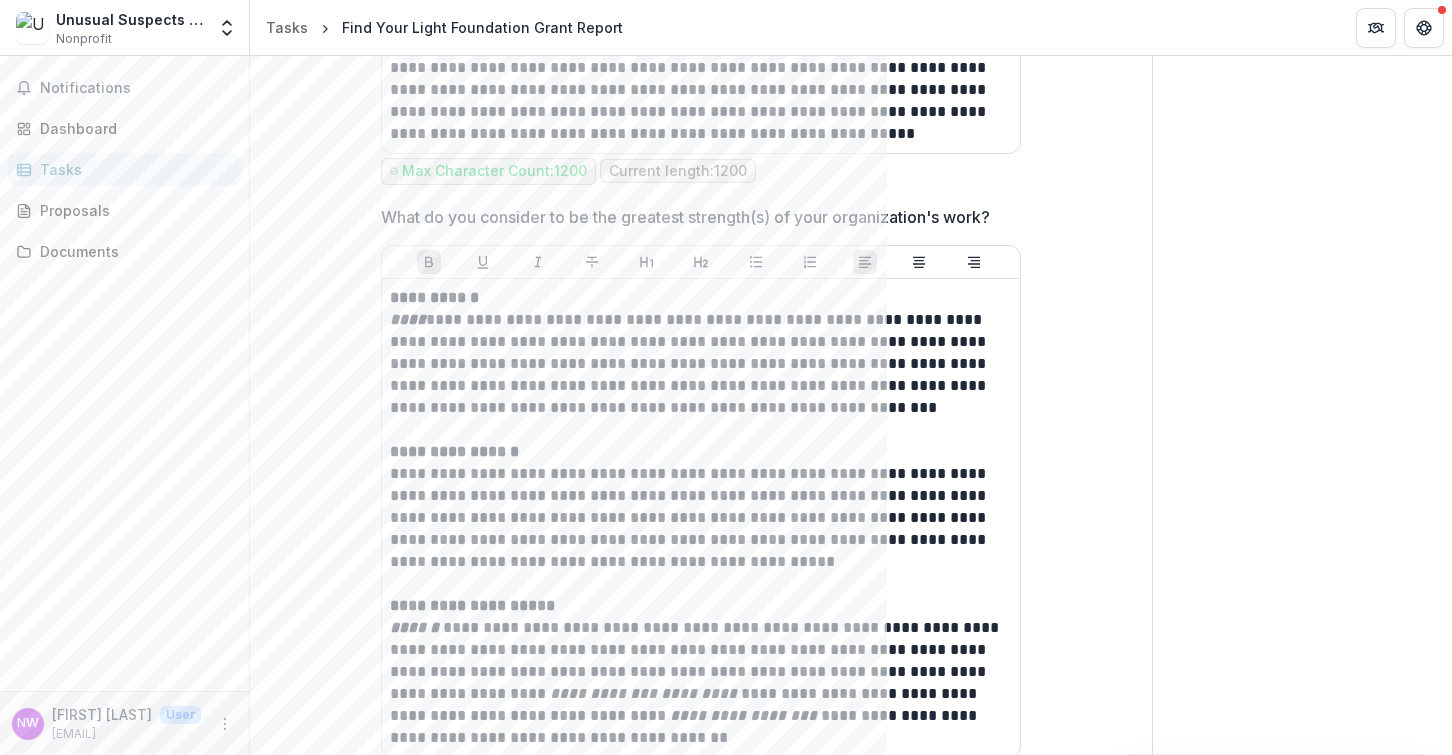 scroll, scrollTop: 2507, scrollLeft: 0, axis: vertical 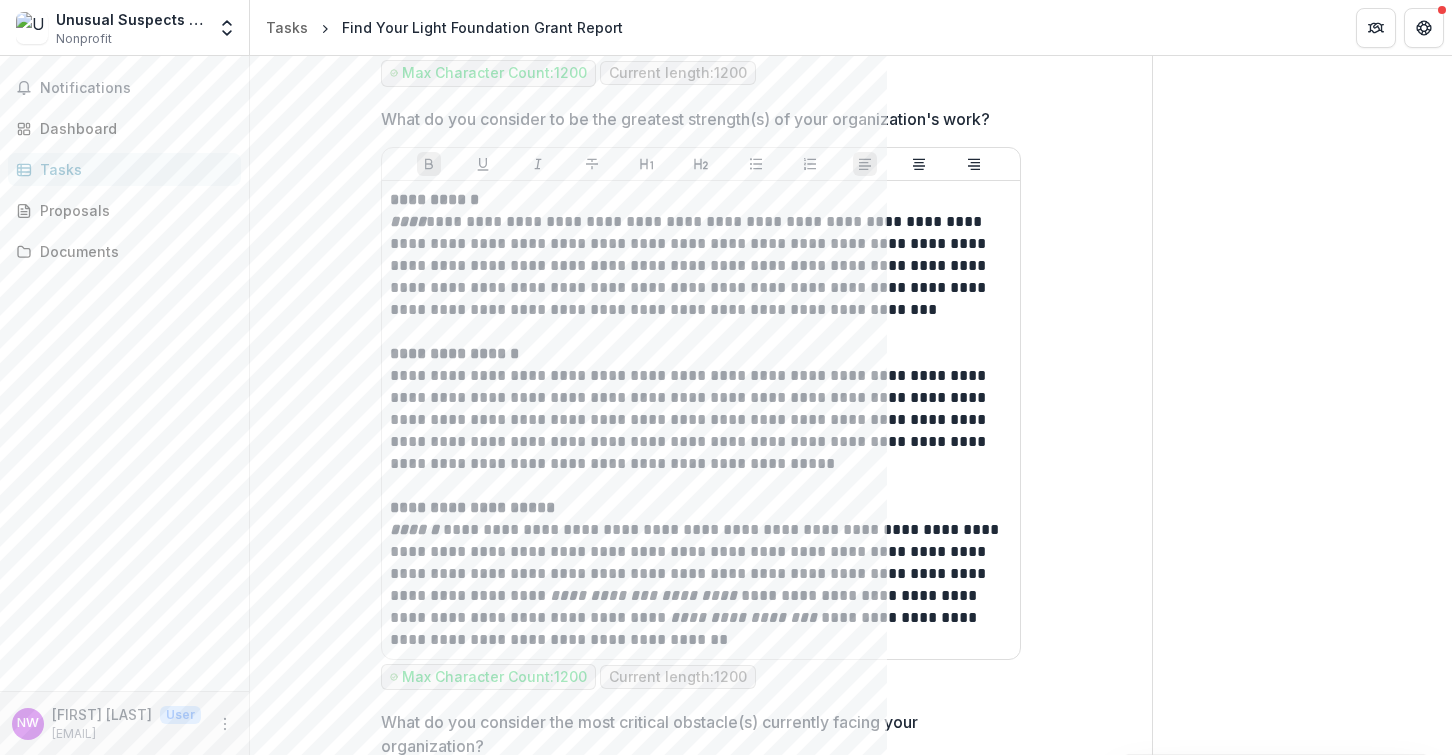 click on "**********" at bounding box center (701, 282) 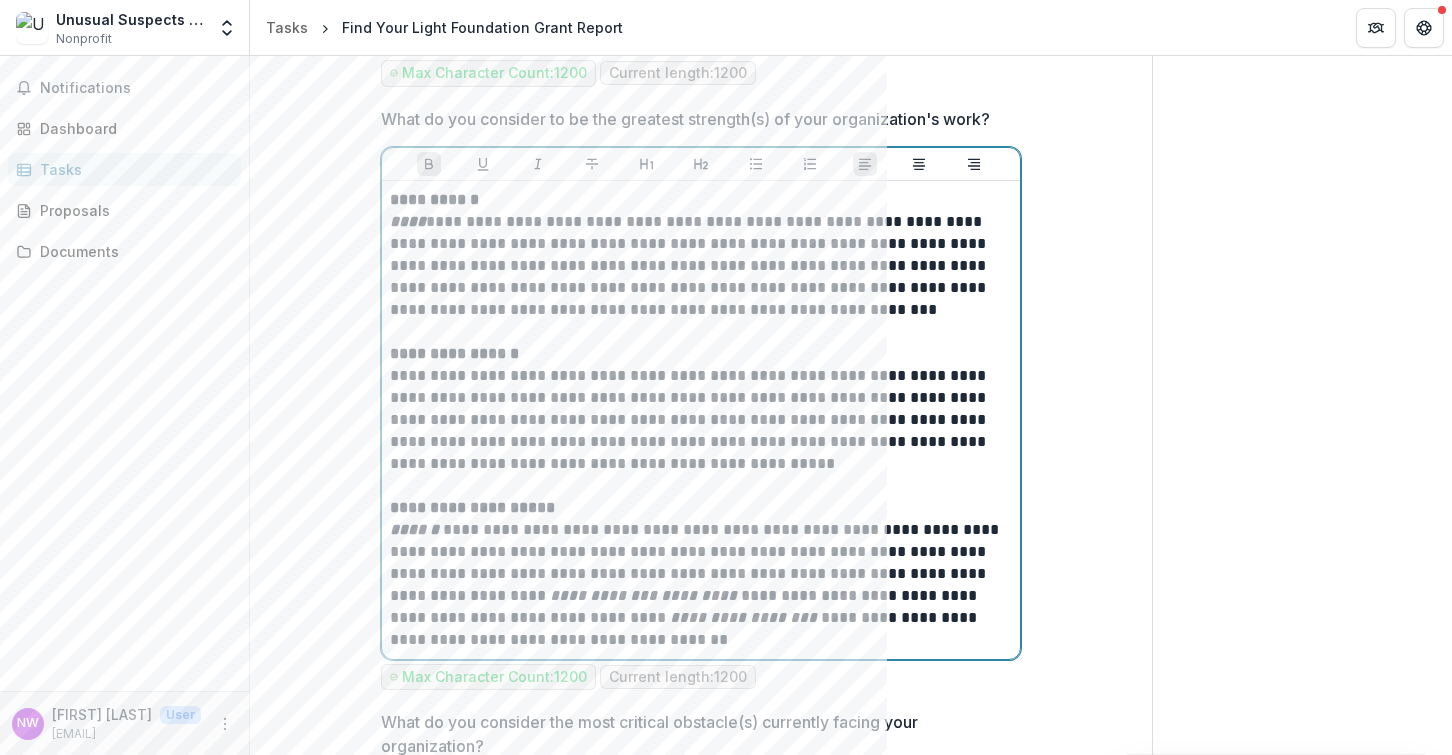 click on "**********" at bounding box center (701, 420) 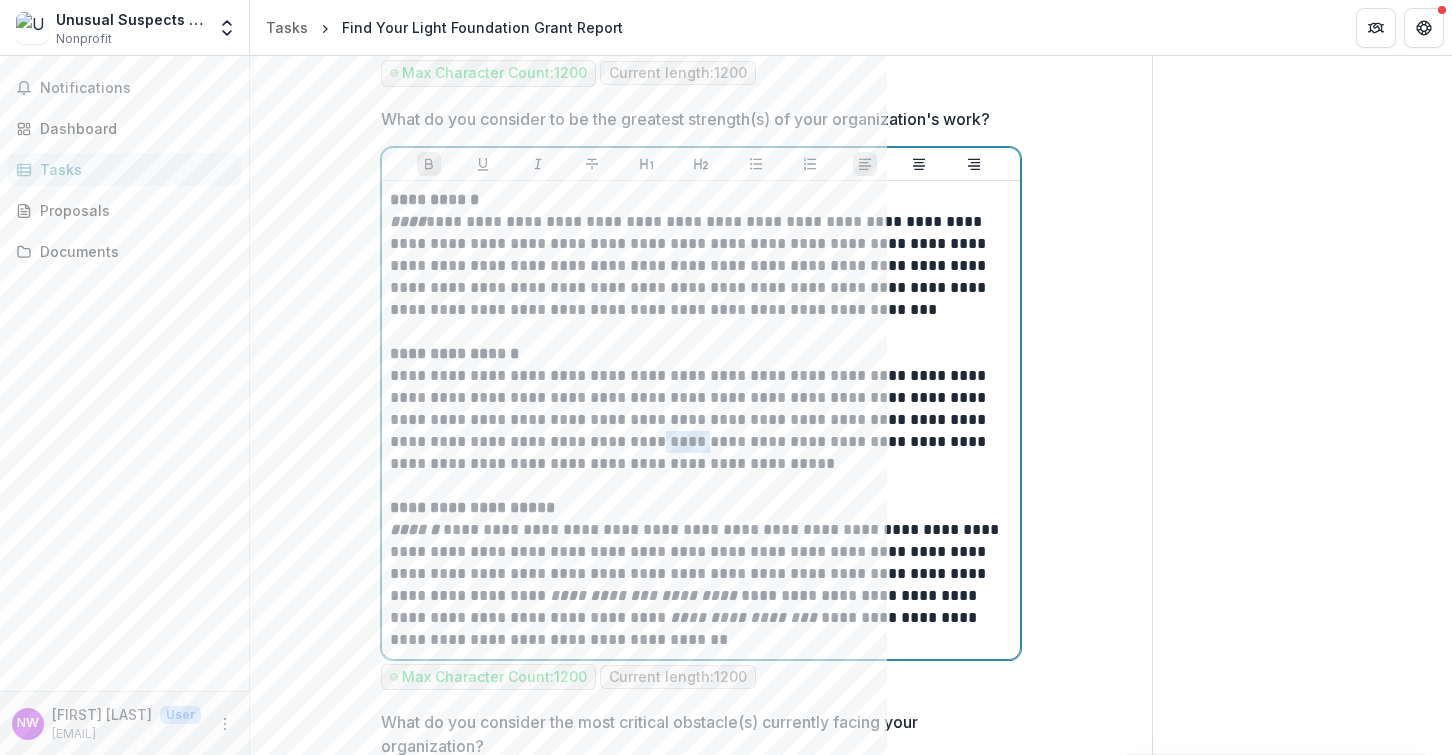 click on "**********" at bounding box center (701, 420) 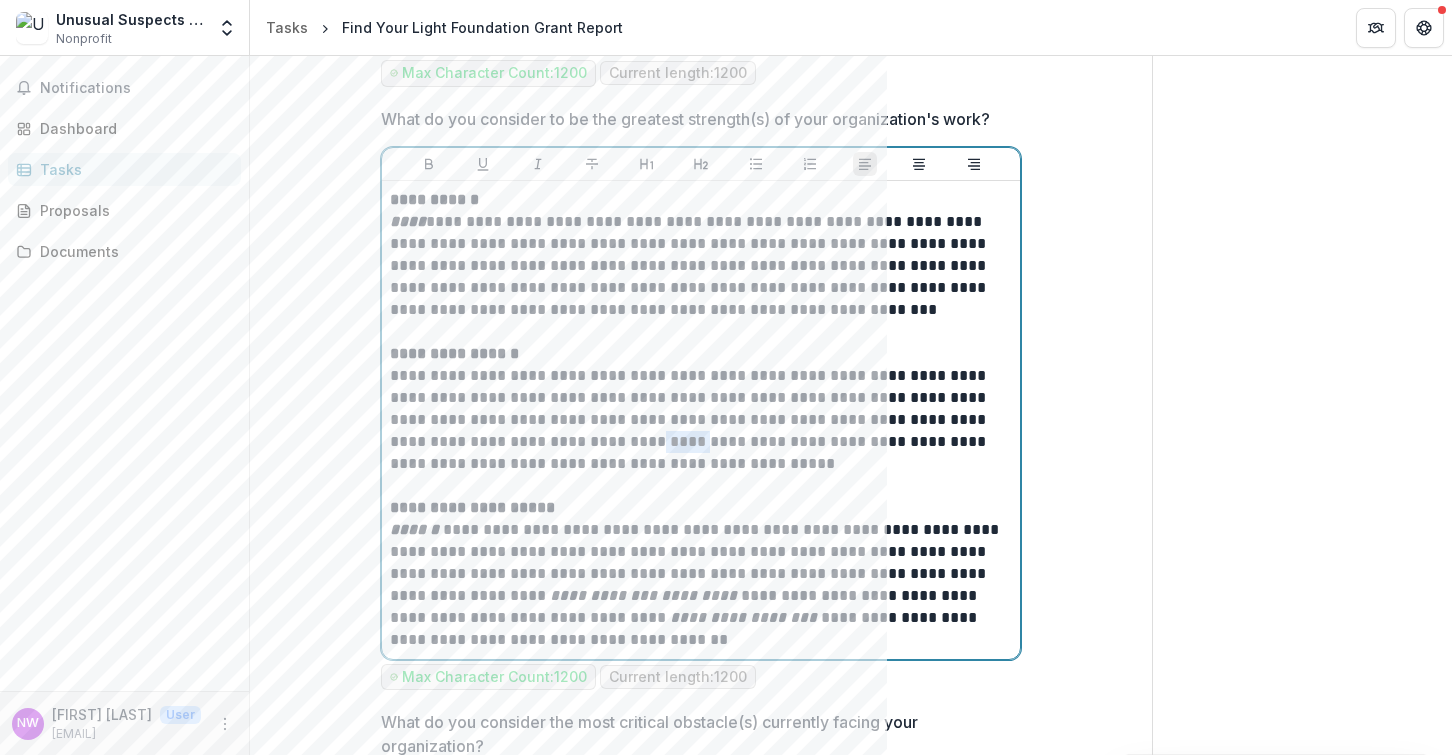 type 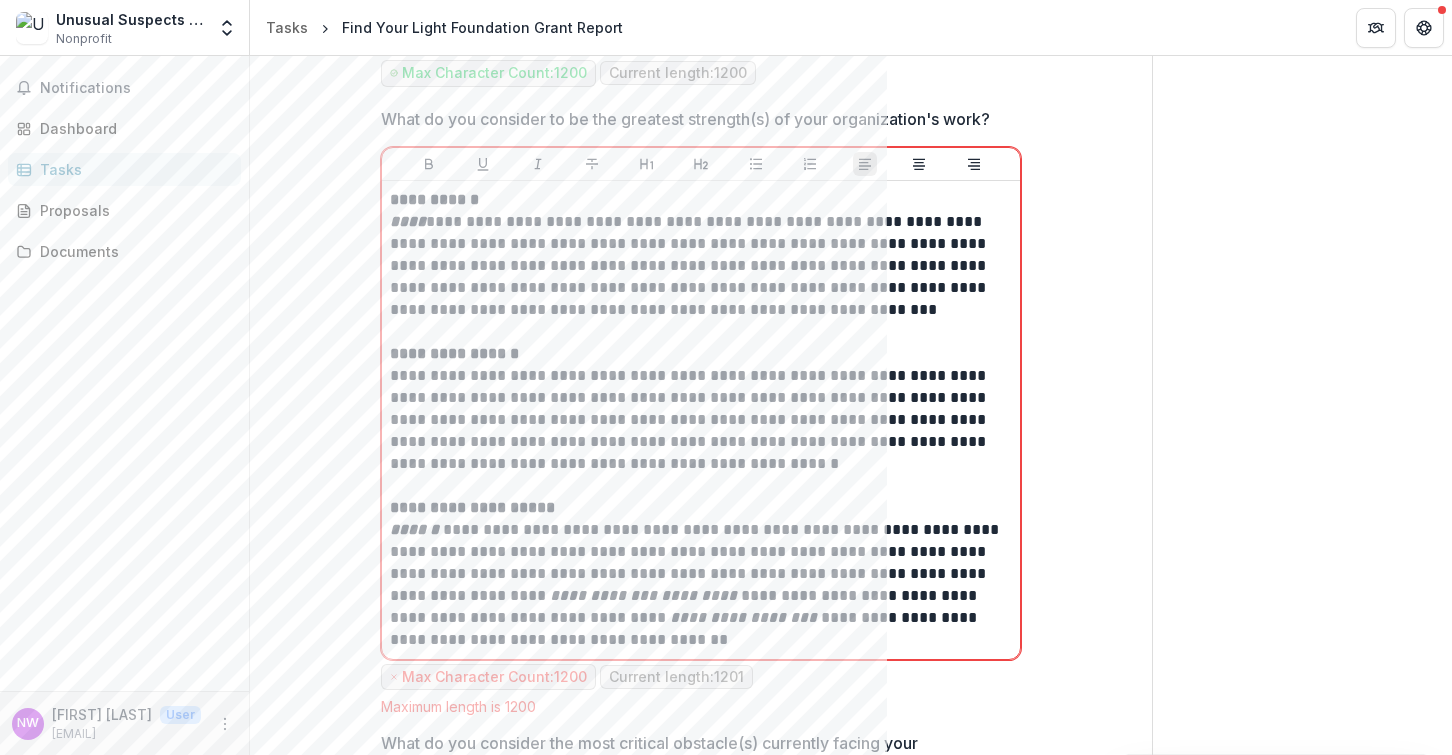 click on "**********" at bounding box center (701, 293) 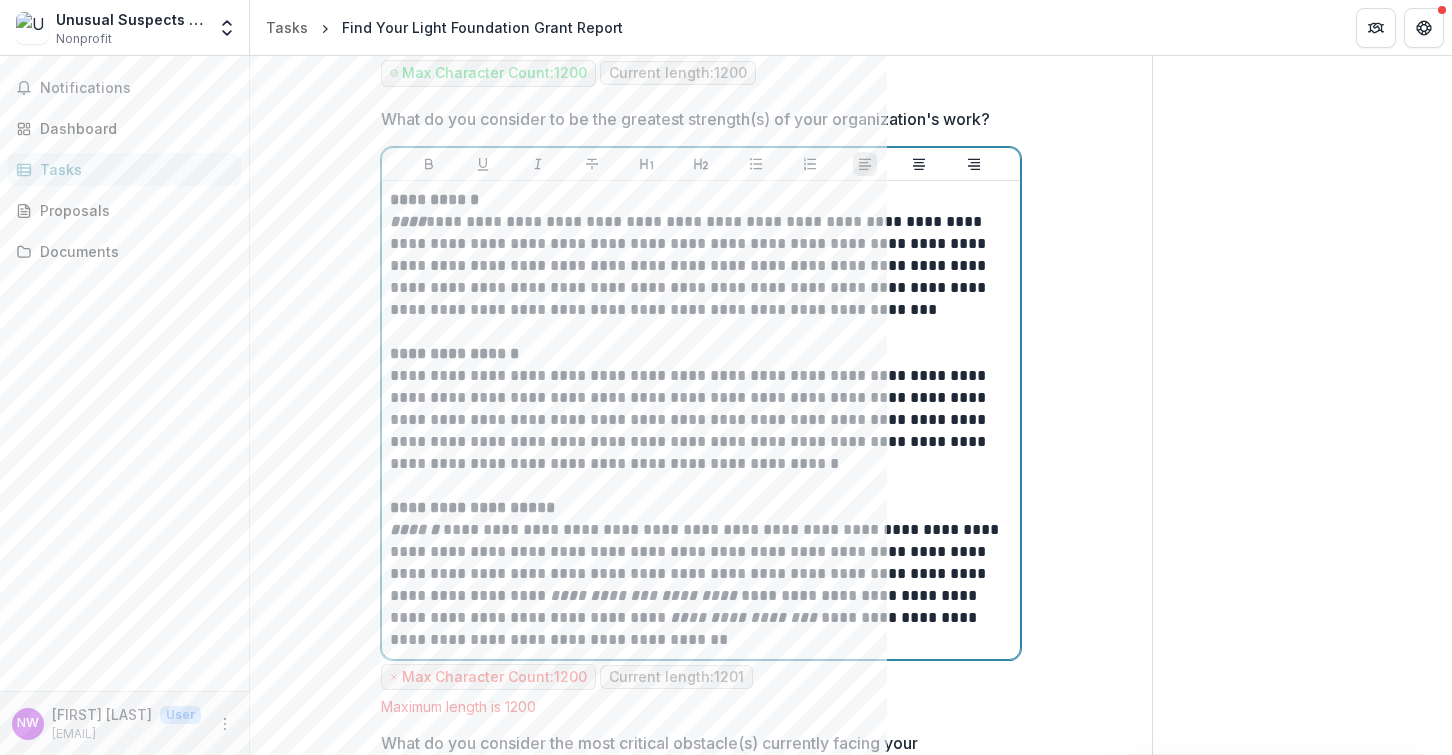 click on "**********" at bounding box center (701, 585) 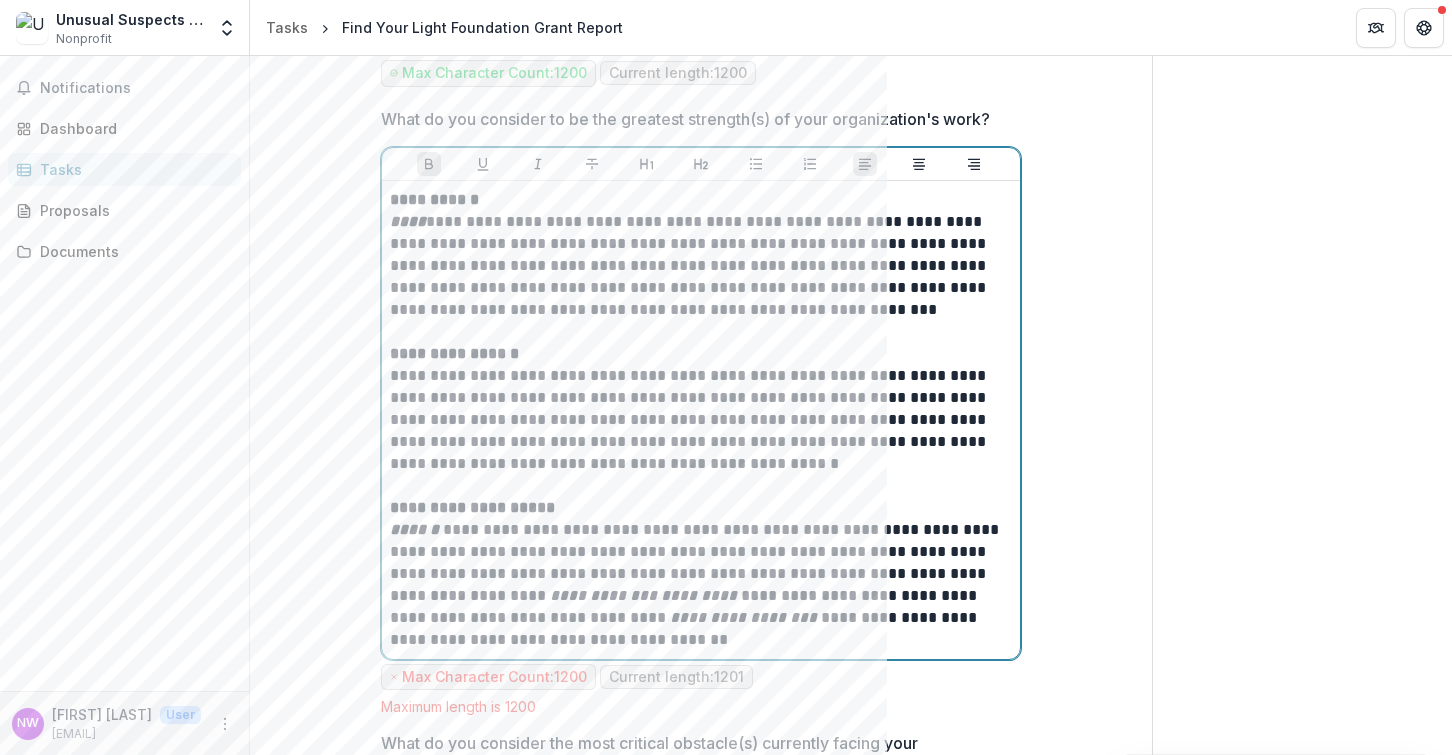 click on "**********" at bounding box center [701, 354] 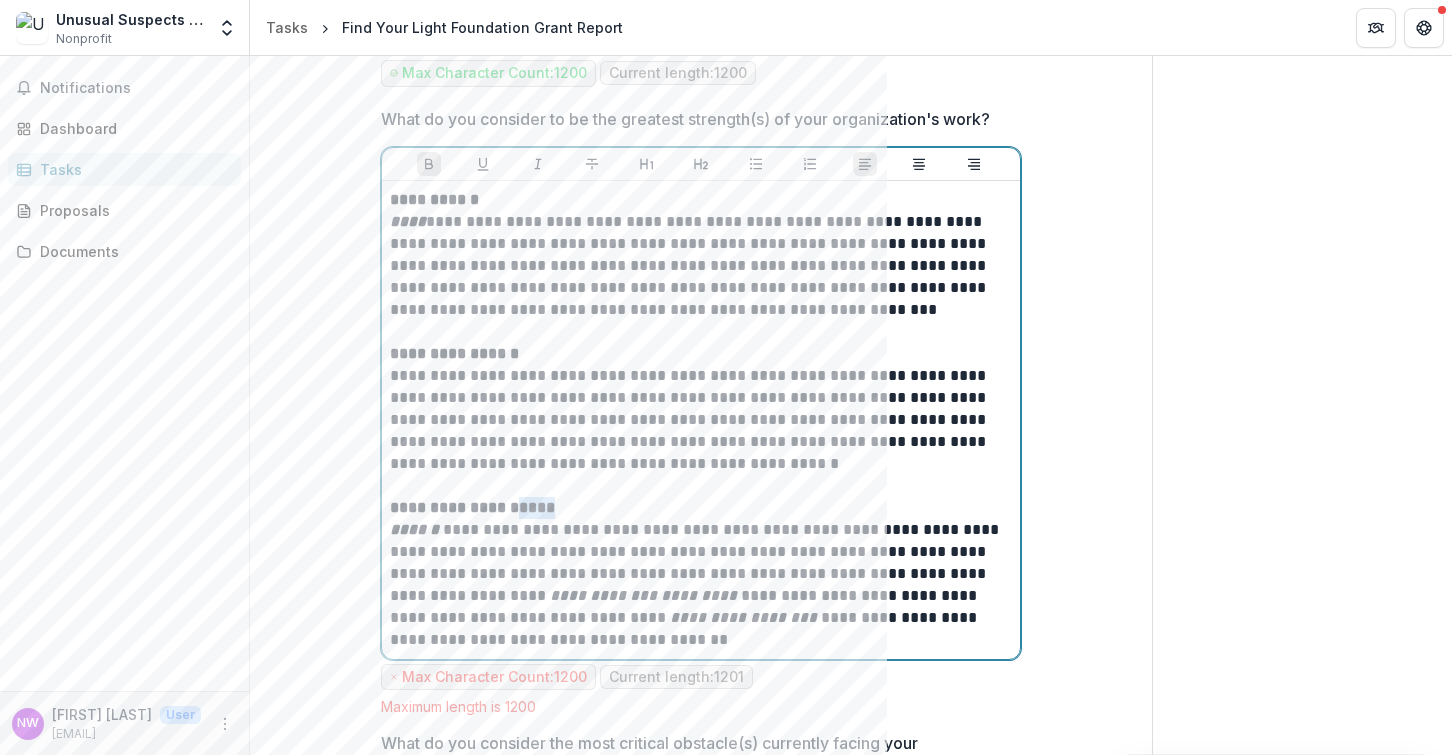 drag, startPoint x: 593, startPoint y: 512, endPoint x: 557, endPoint y: 513, distance: 36.013885 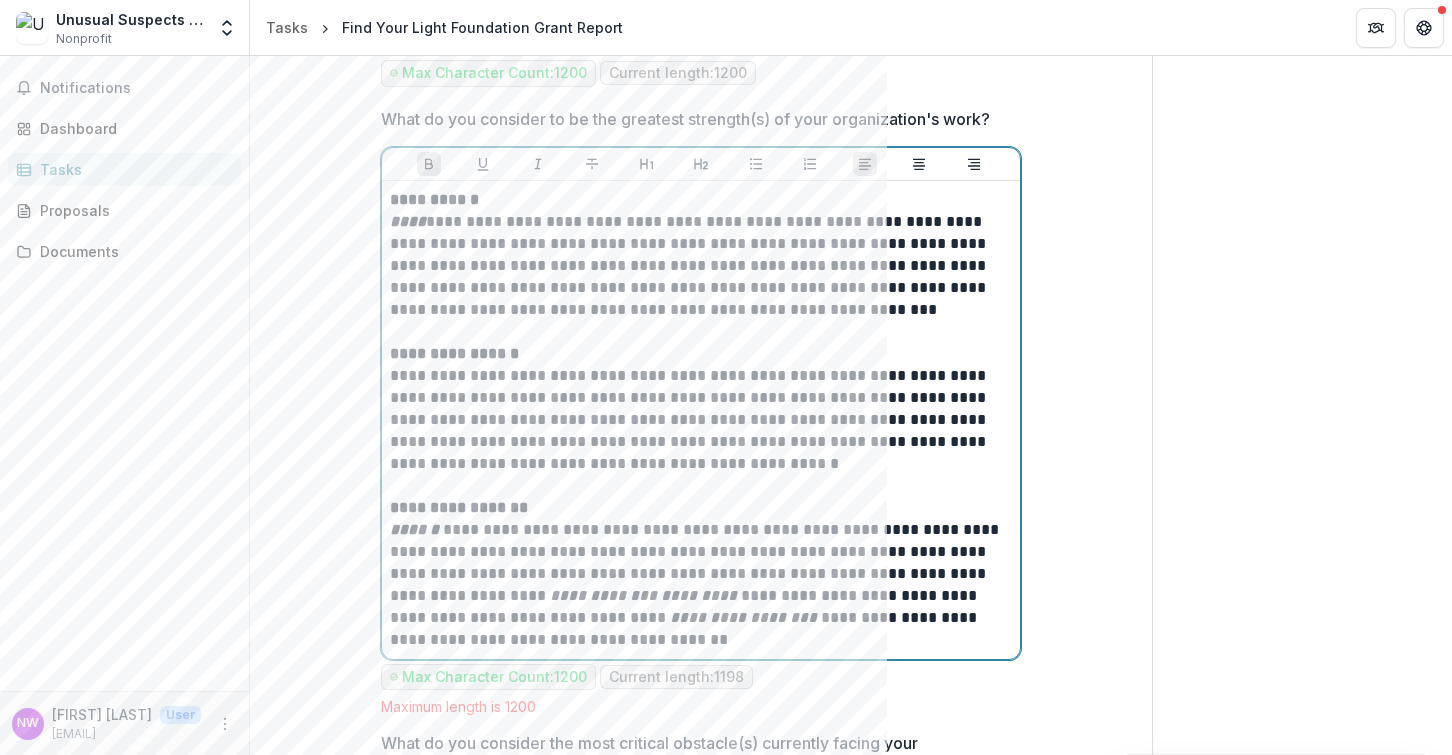 click on "**********" at bounding box center [701, 585] 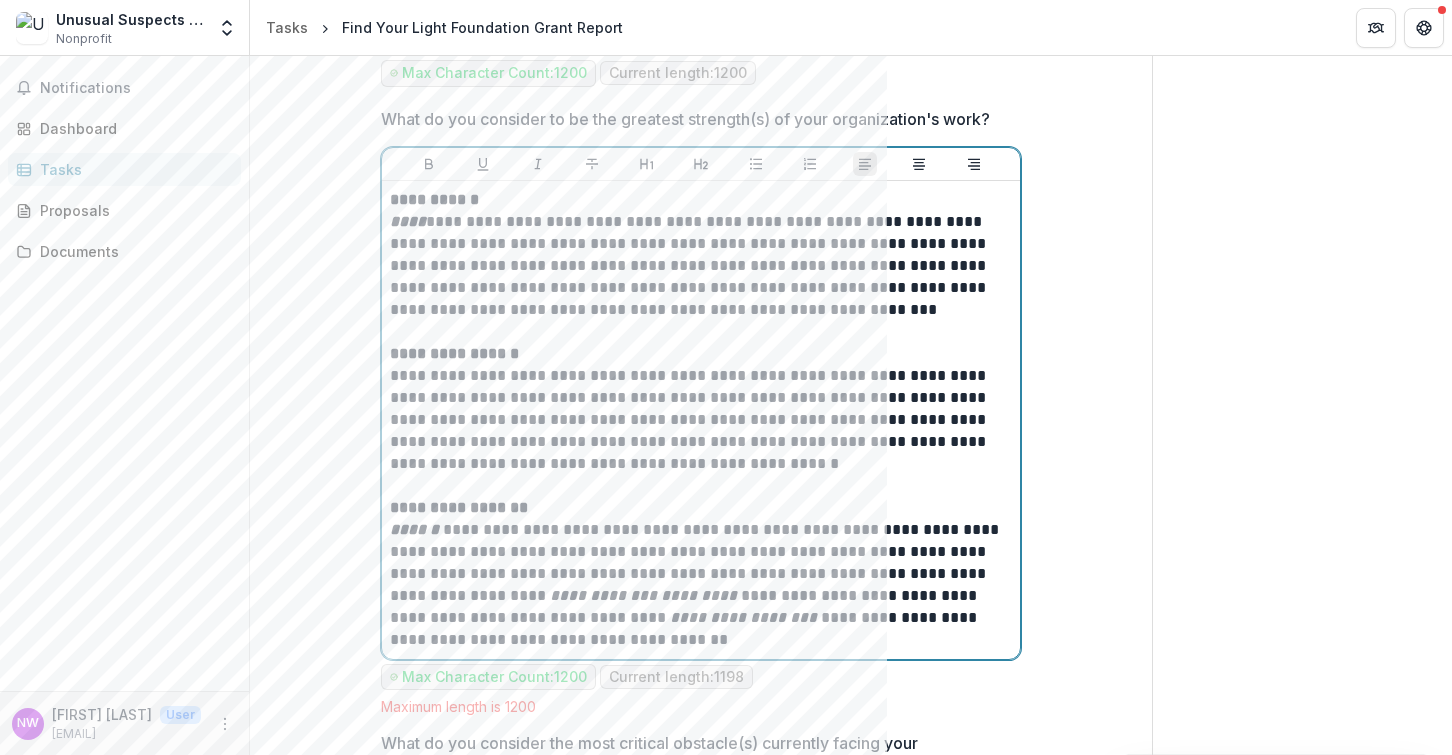 click on "**********" at bounding box center (701, 585) 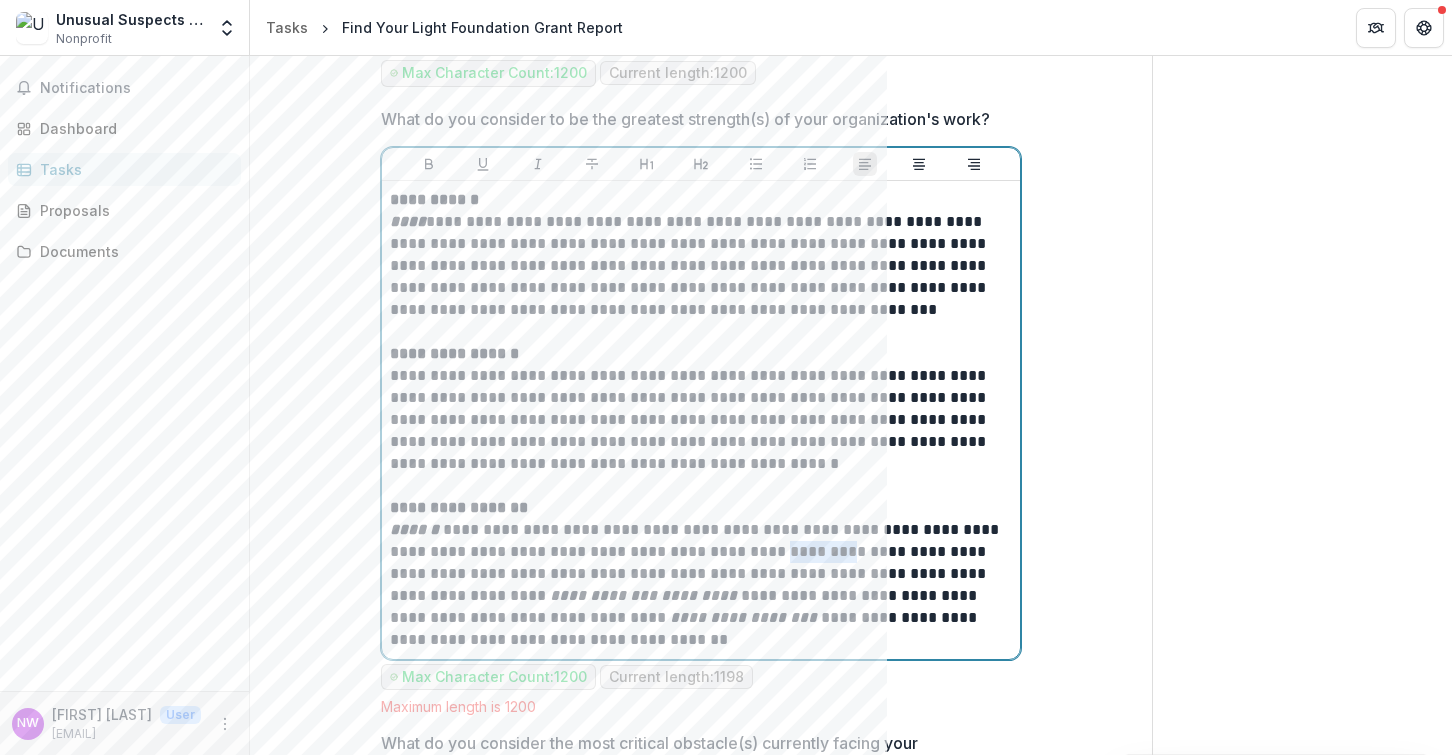 click on "**********" at bounding box center [701, 585] 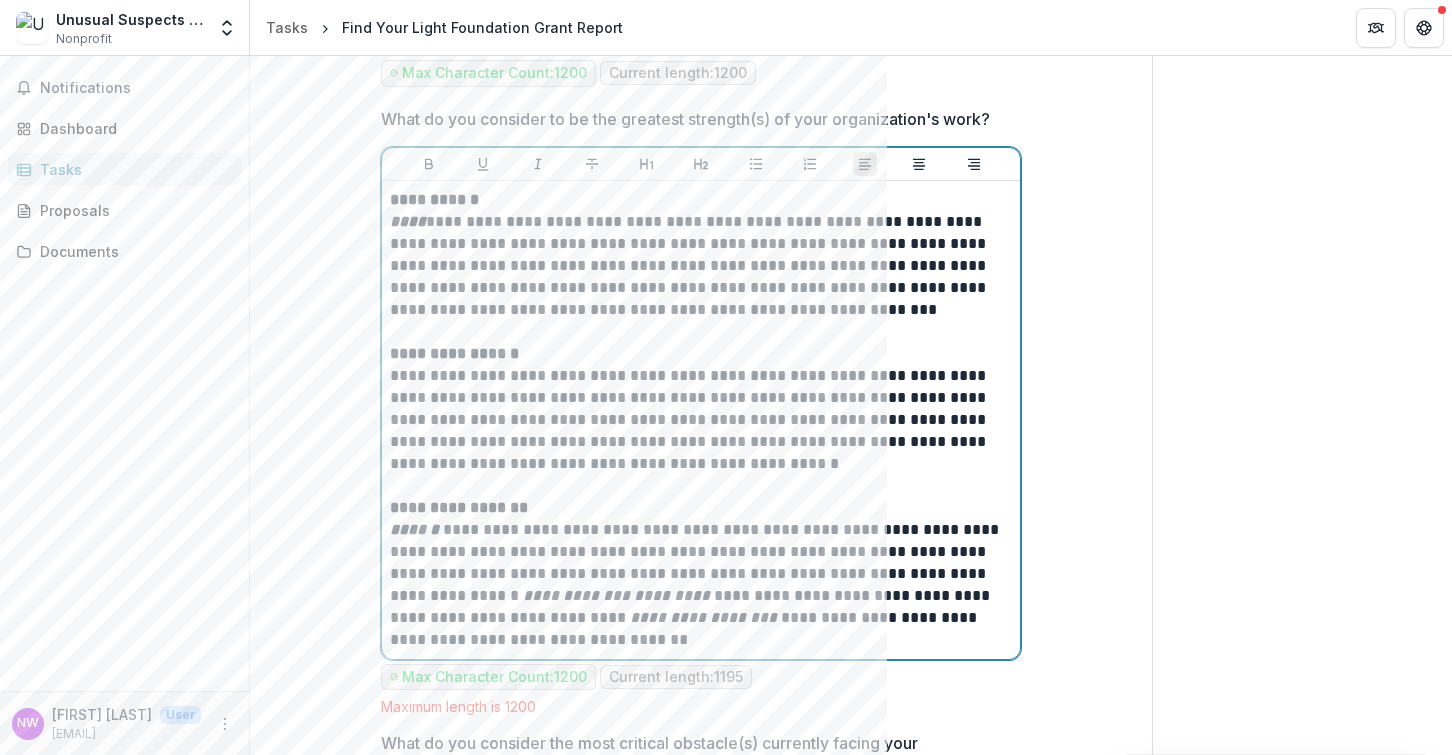 click on "**********" at bounding box center (459, 507) 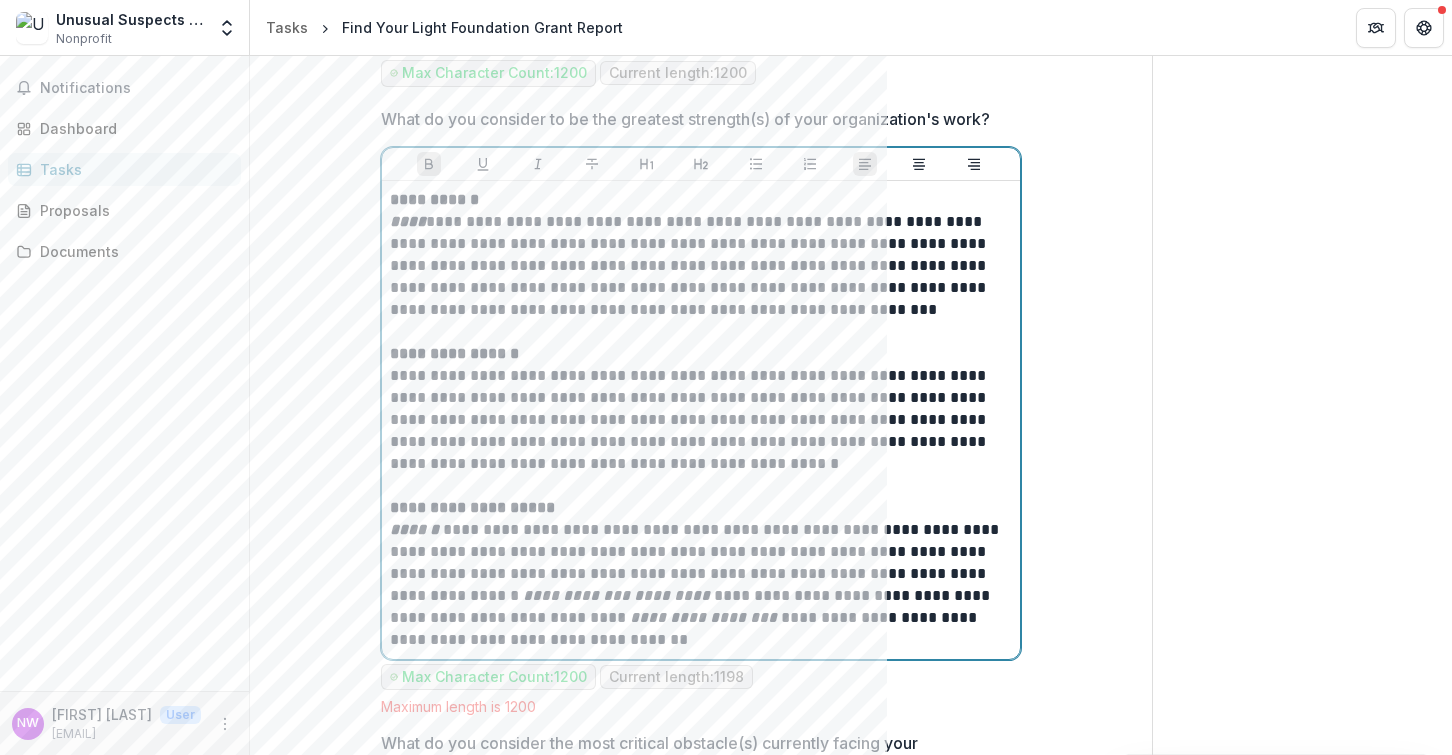 click on "**********" at bounding box center (701, 585) 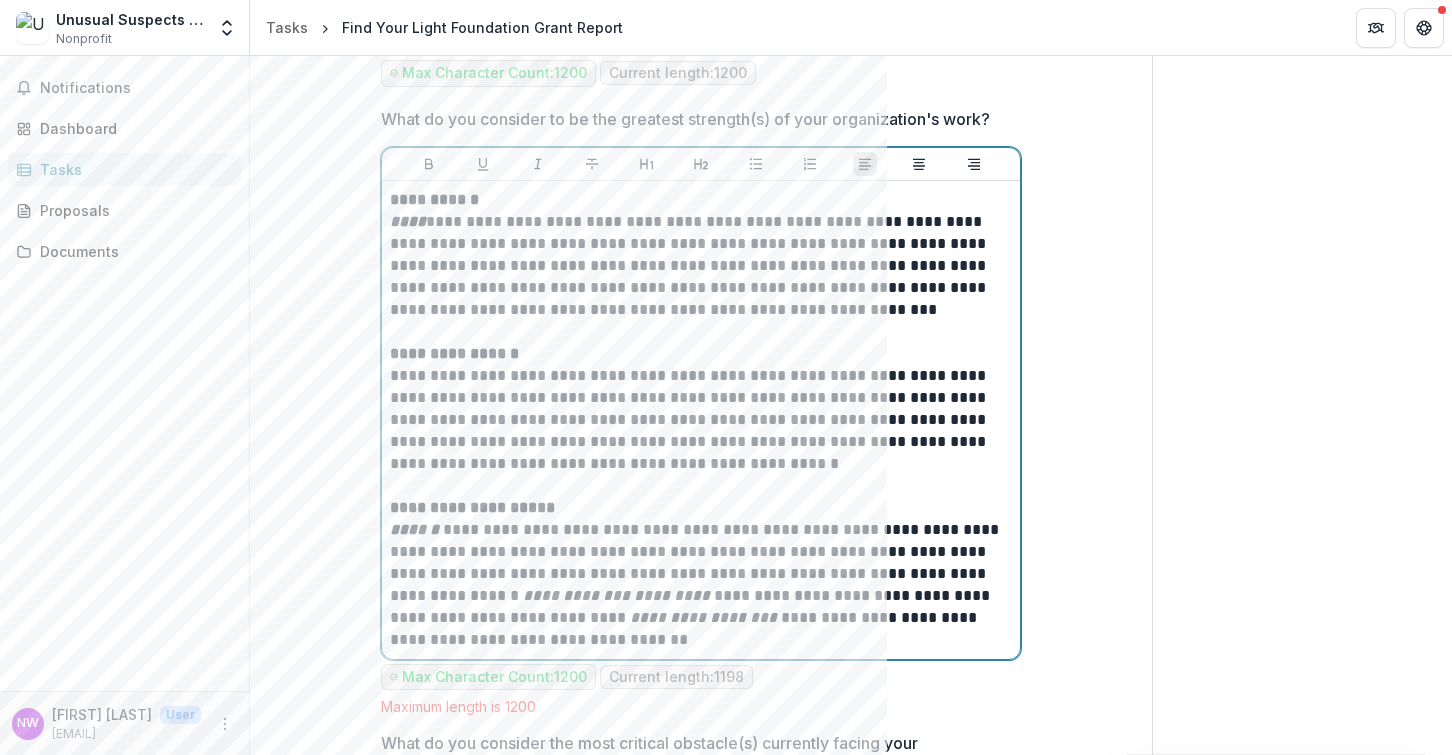 click on "**********" at bounding box center [701, 585] 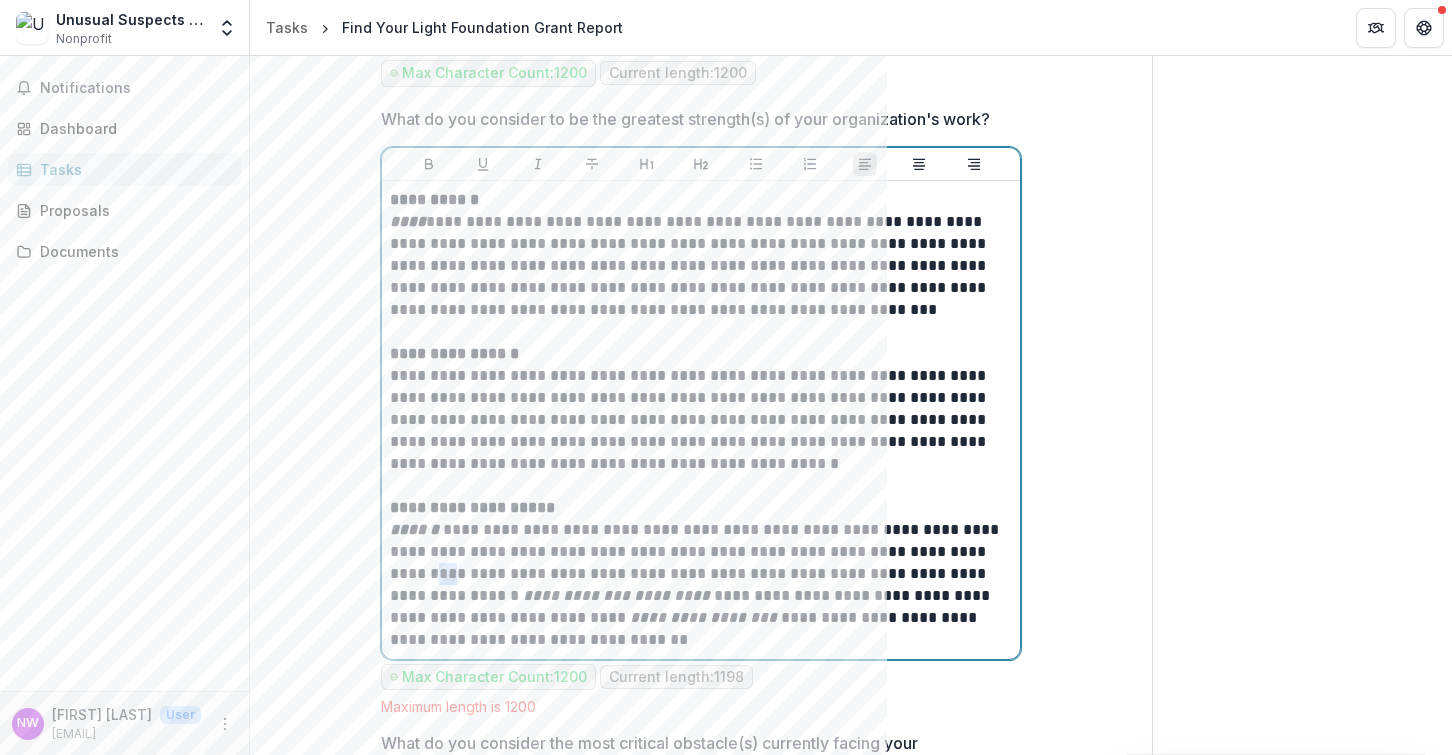 click on "**********" at bounding box center [701, 585] 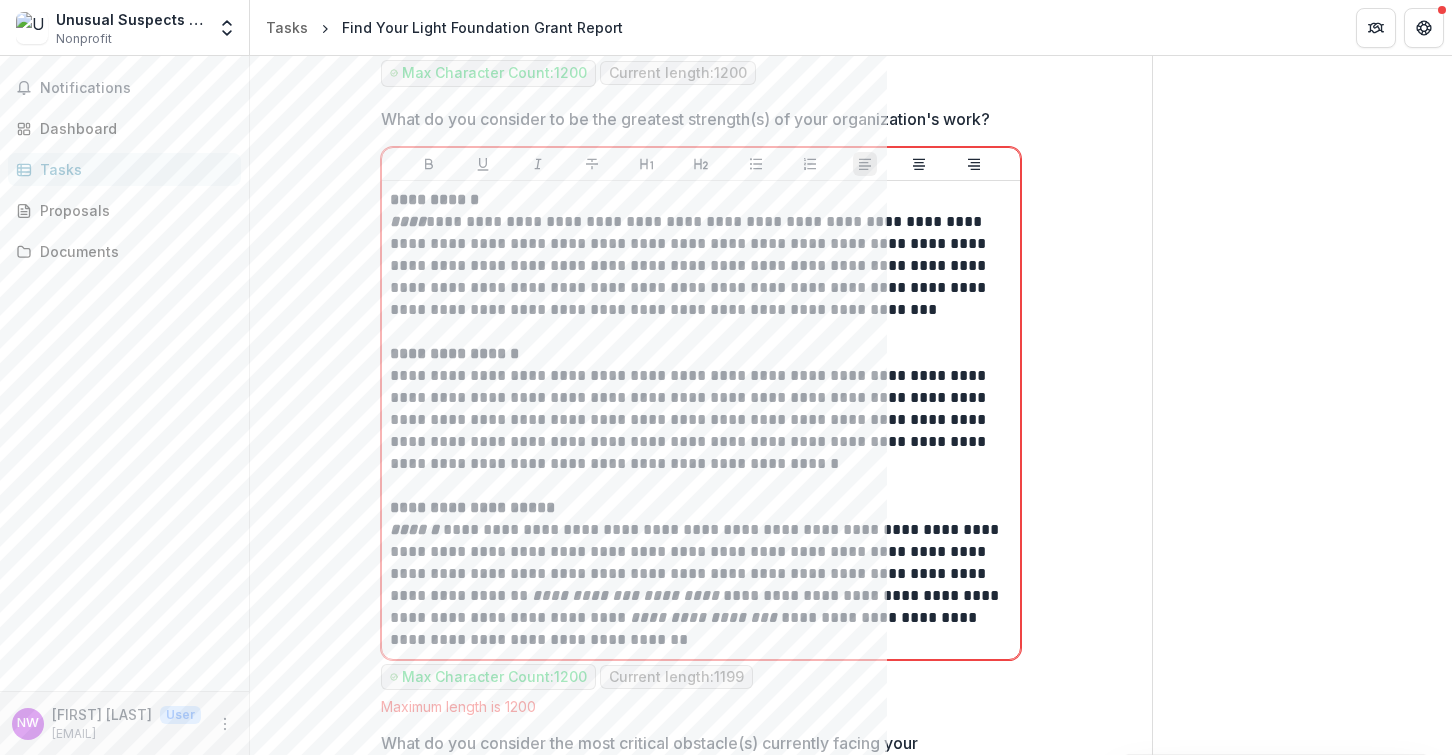 click on "**********" at bounding box center [701, 268] 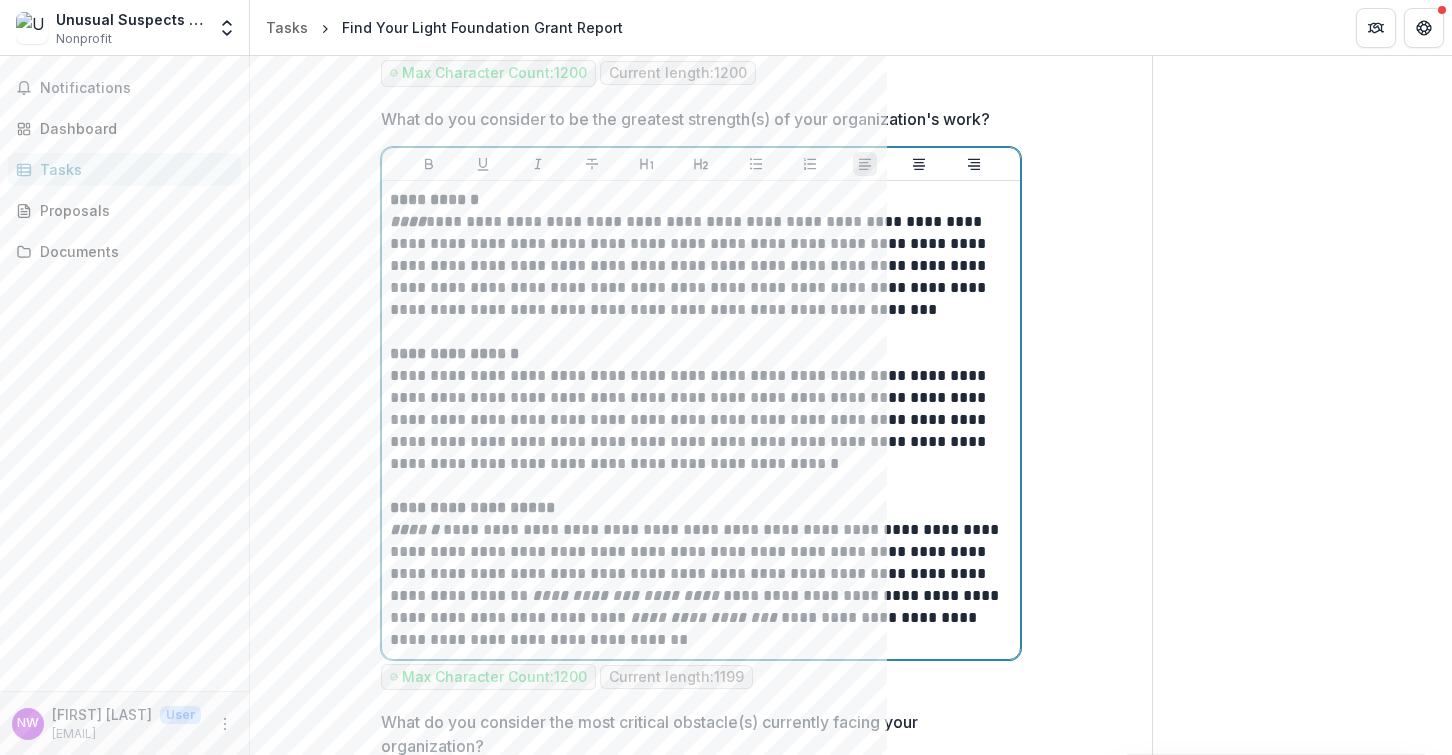 click on "**********" at bounding box center [472, 507] 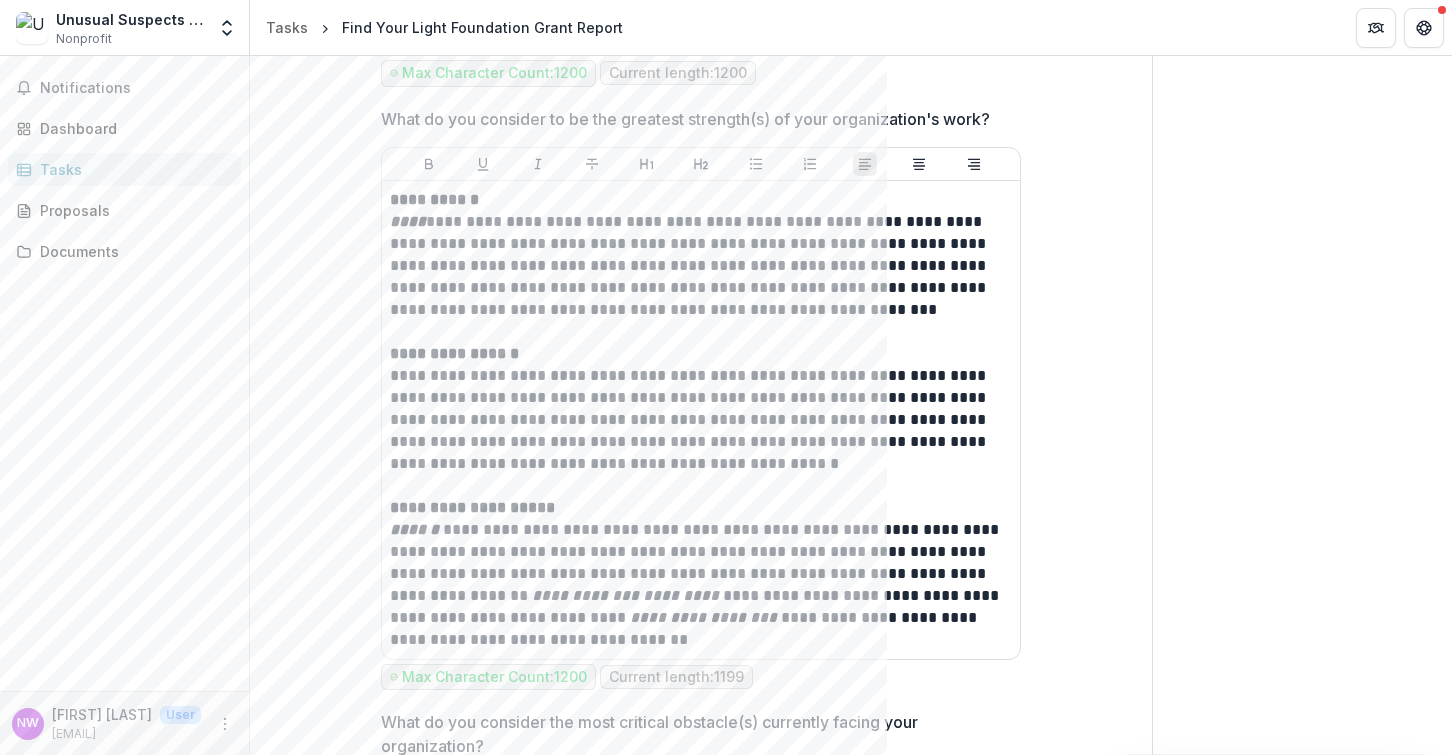 click on "**********" at bounding box center [701, 282] 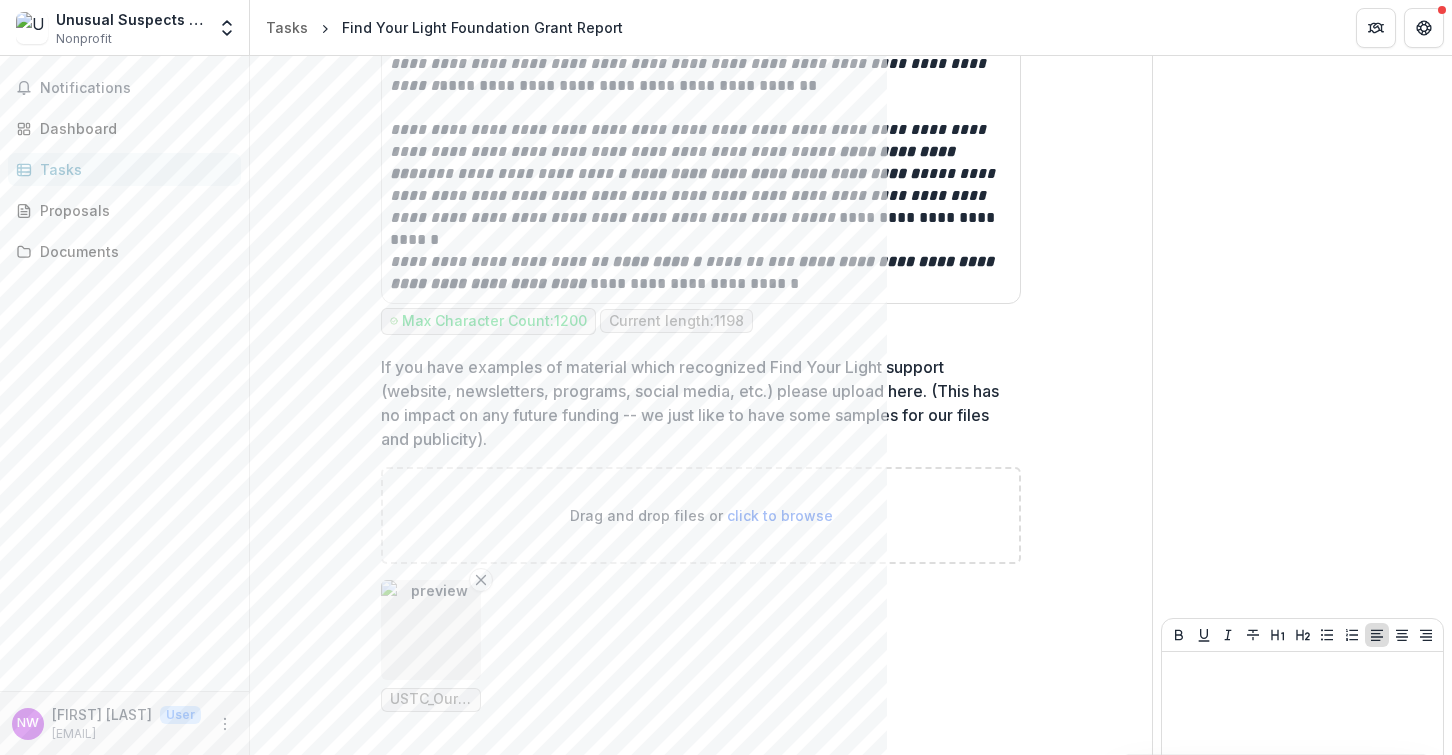 scroll, scrollTop: 4691, scrollLeft: 0, axis: vertical 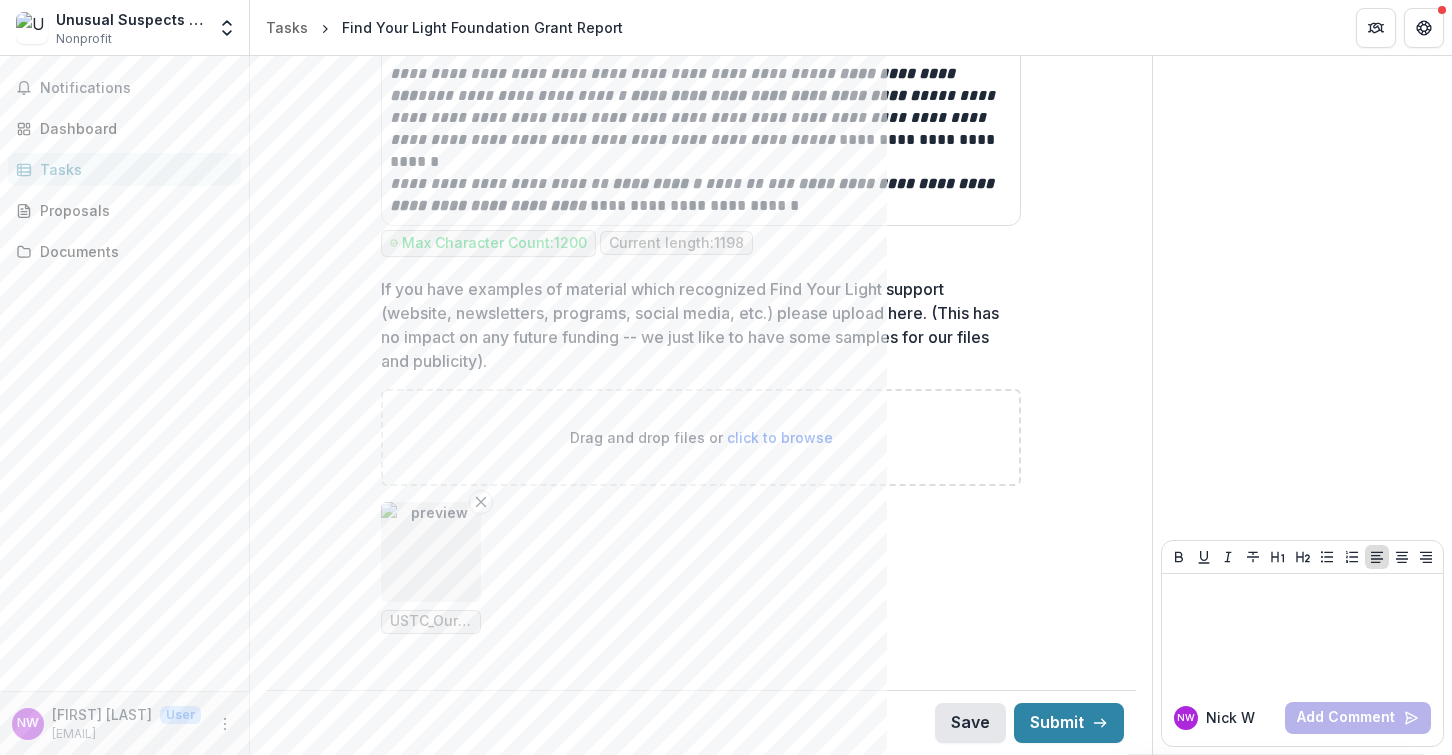 click on "Save" at bounding box center (970, 723) 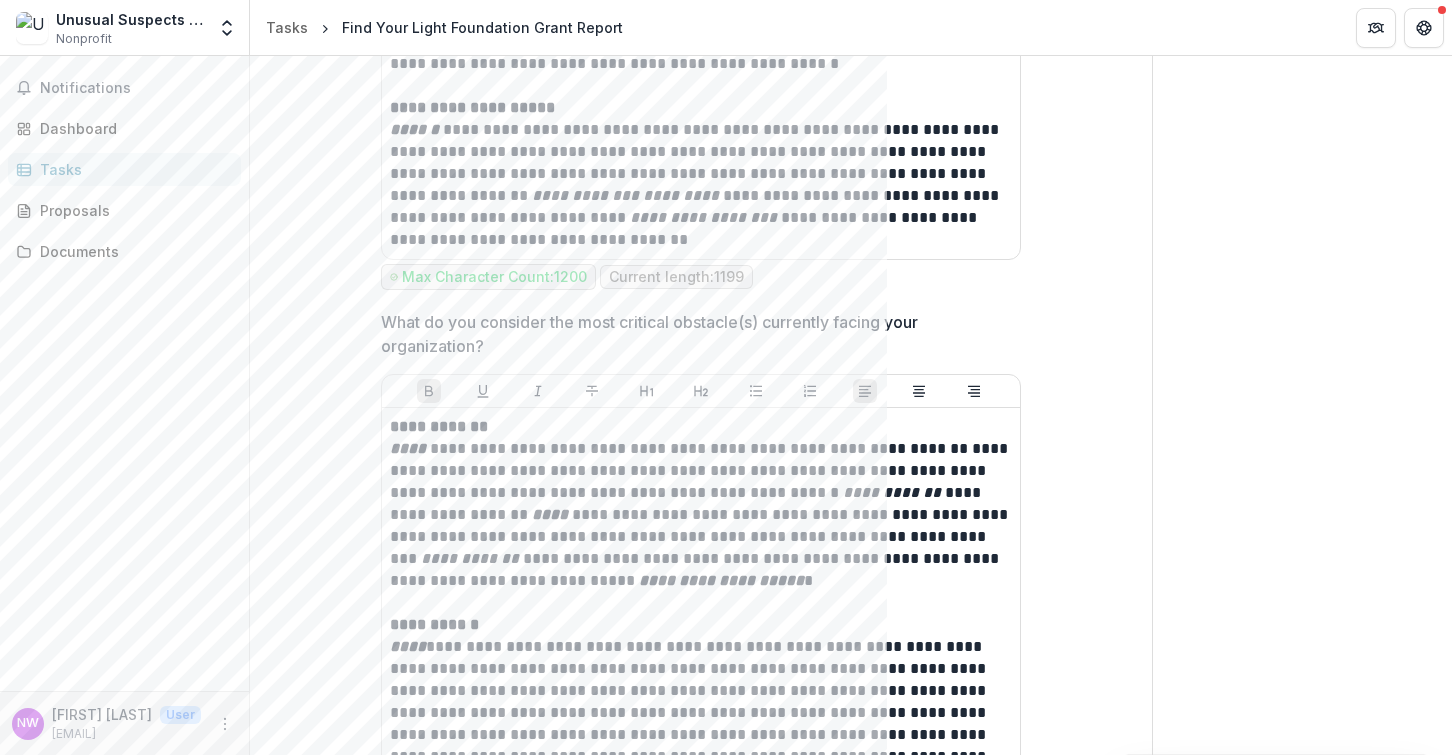 scroll, scrollTop: 2916, scrollLeft: 0, axis: vertical 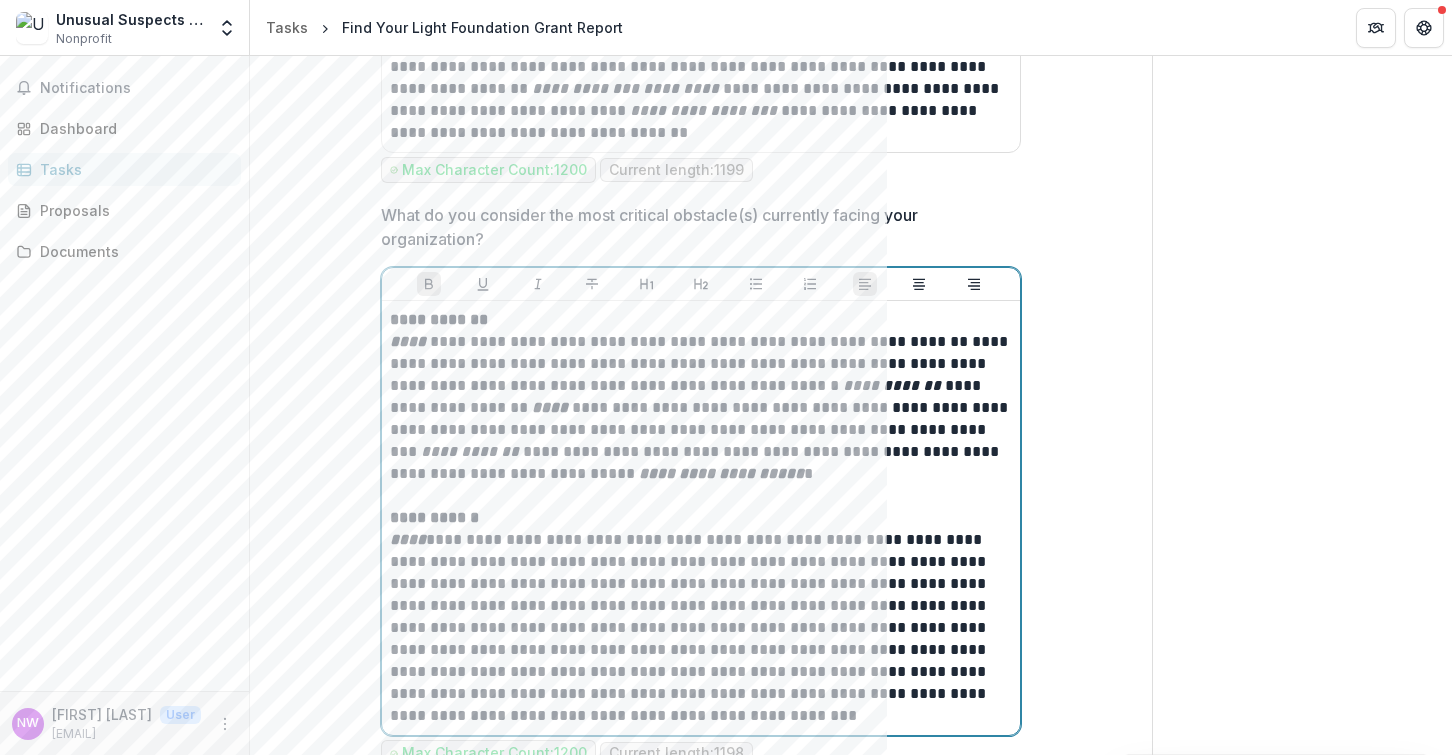 click on "**********" at bounding box center (701, 408) 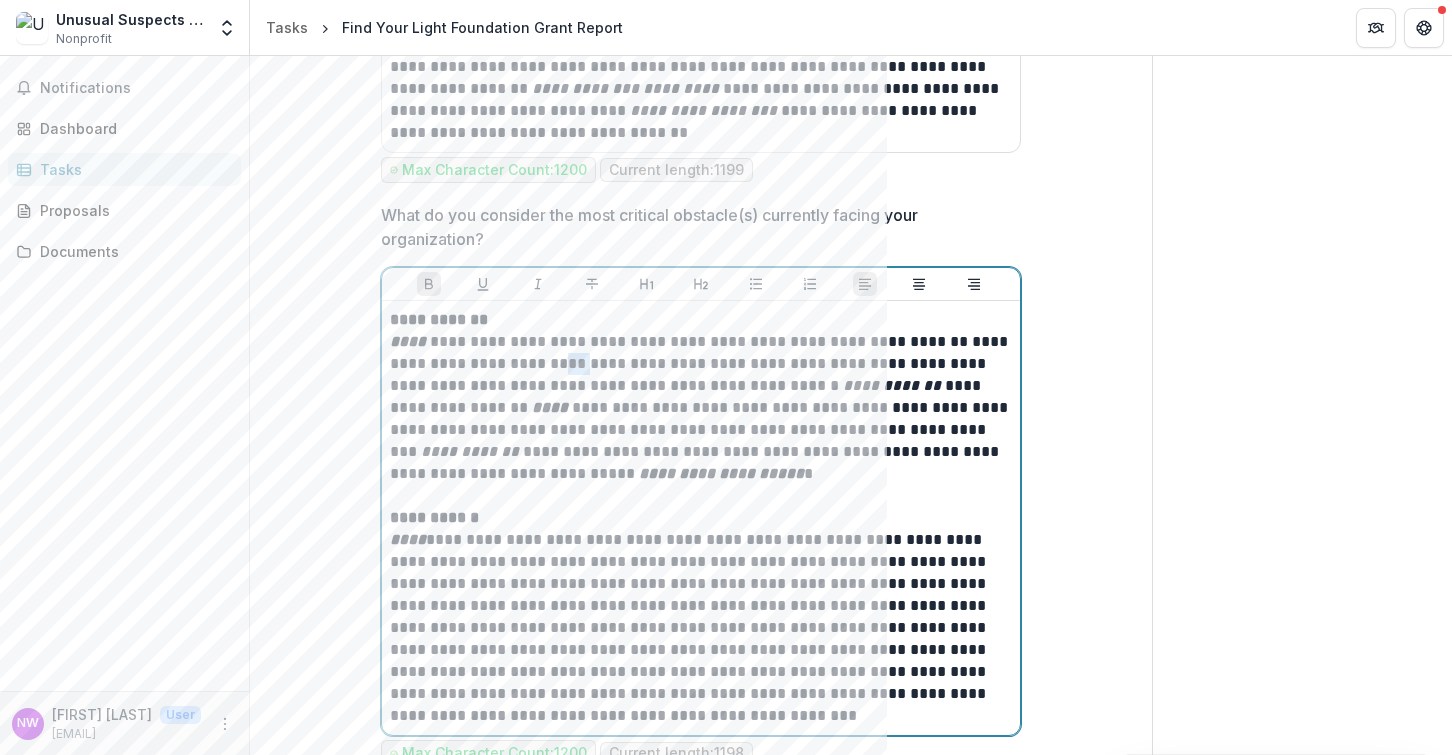 click on "**********" at bounding box center (701, 408) 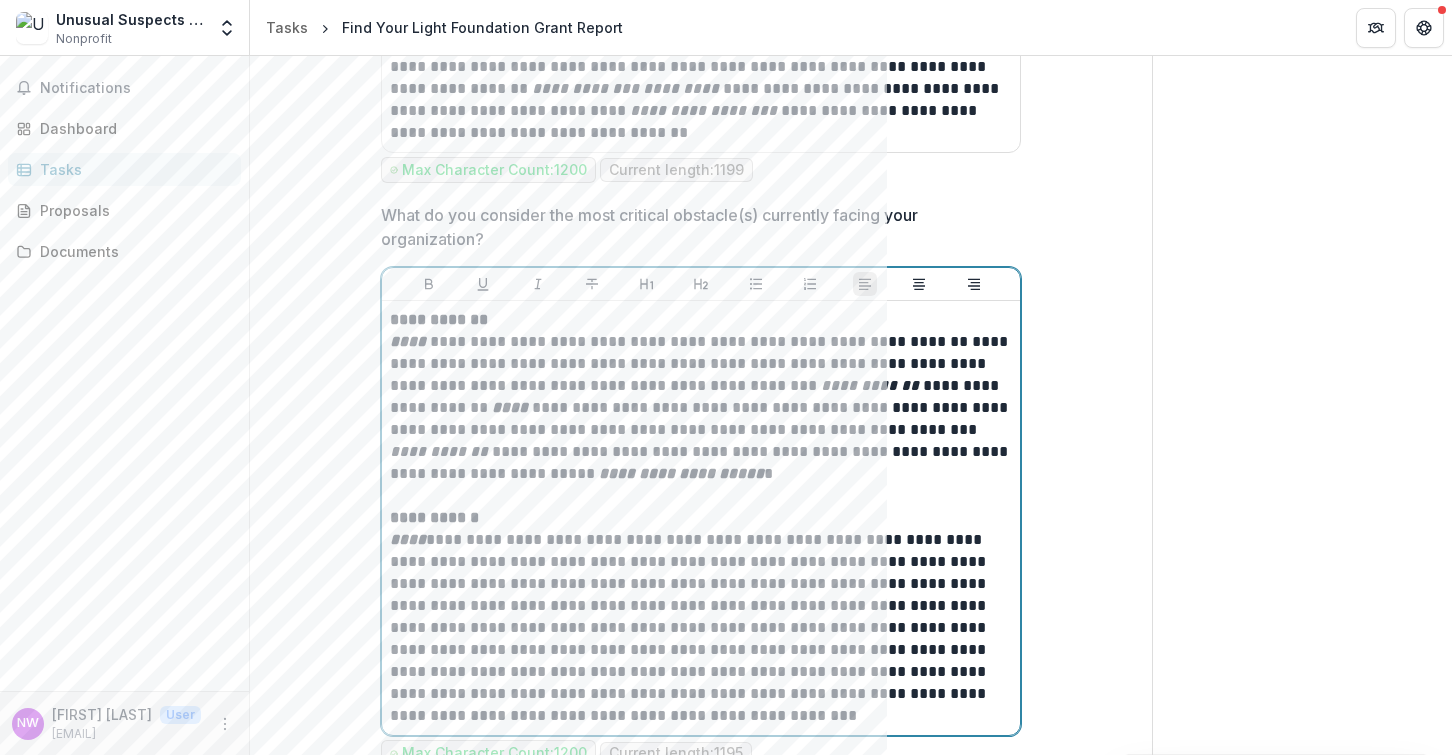 type 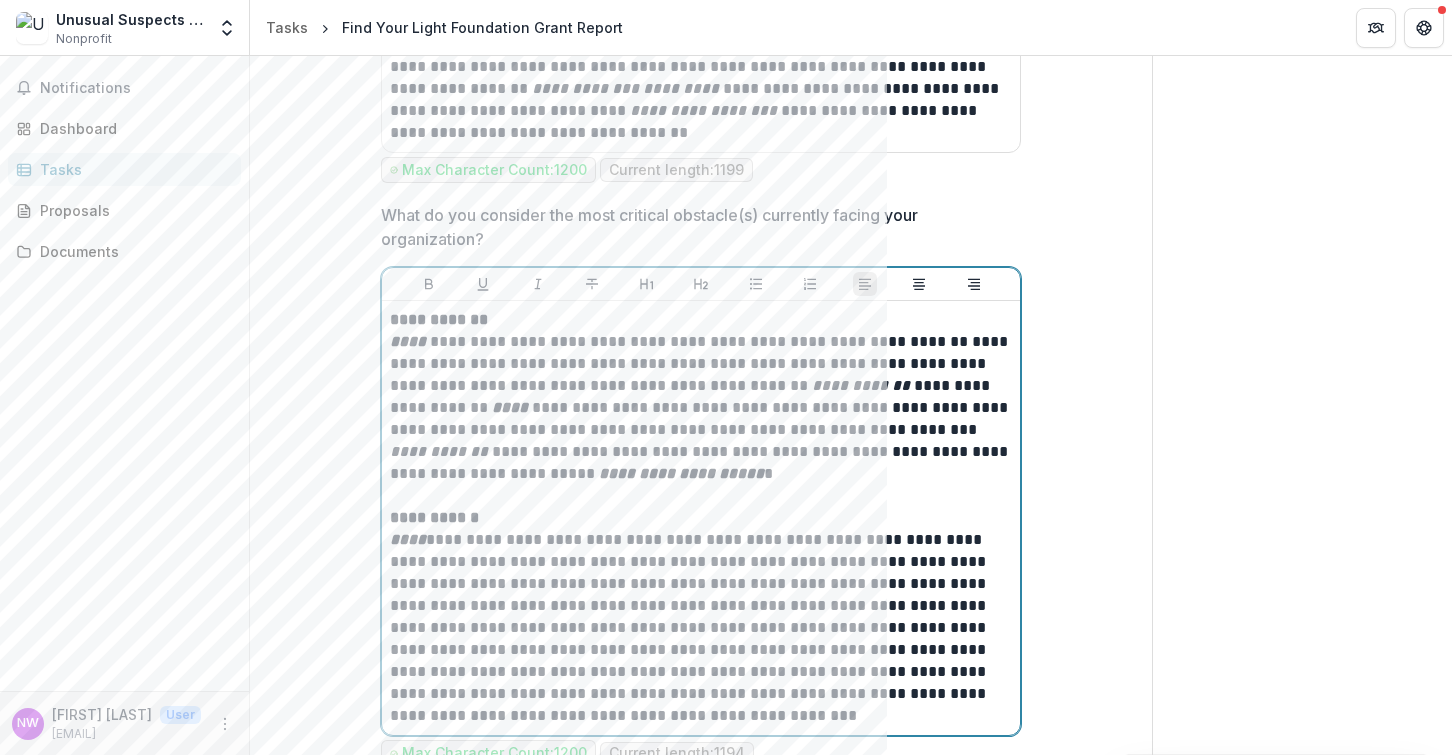 click on "**********" at bounding box center [701, 408] 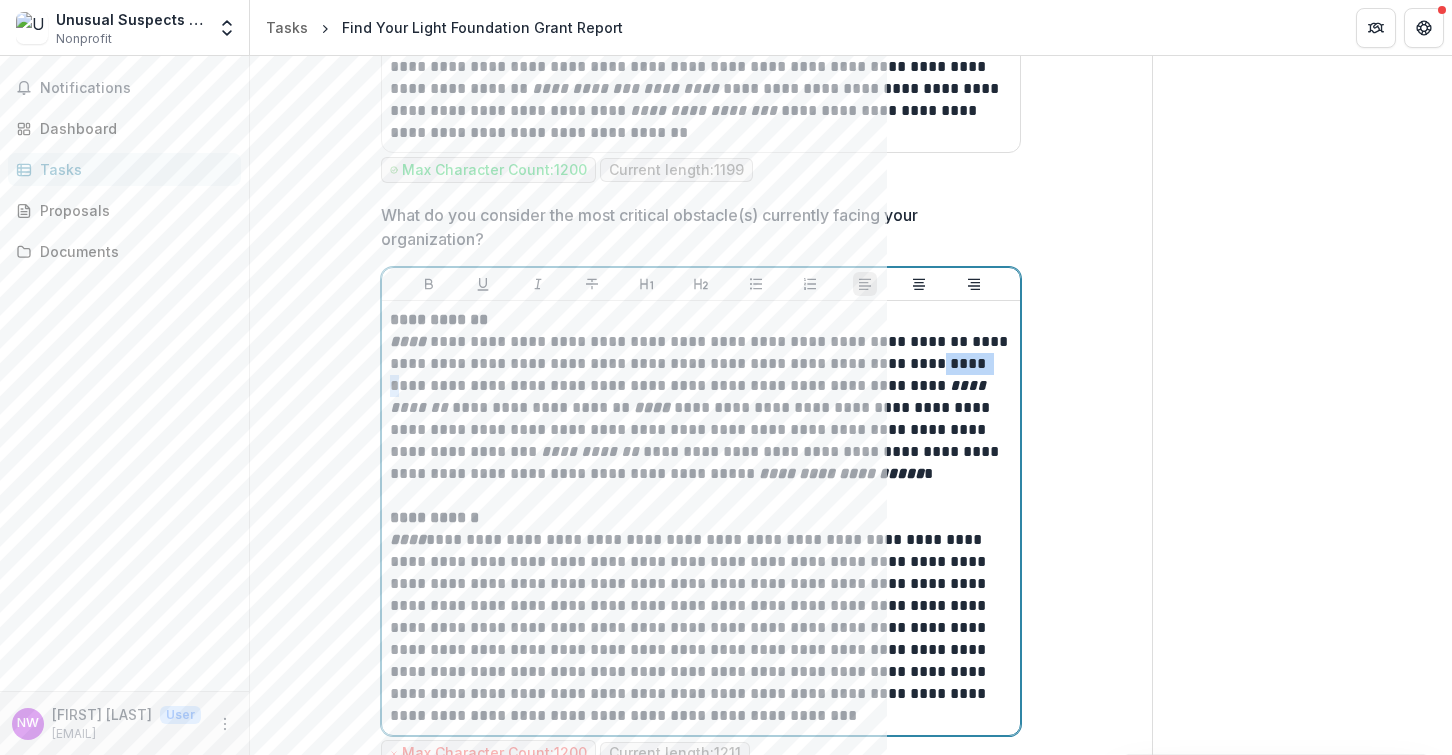 drag, startPoint x: 901, startPoint y: 360, endPoint x: 954, endPoint y: 364, distance: 53.15073 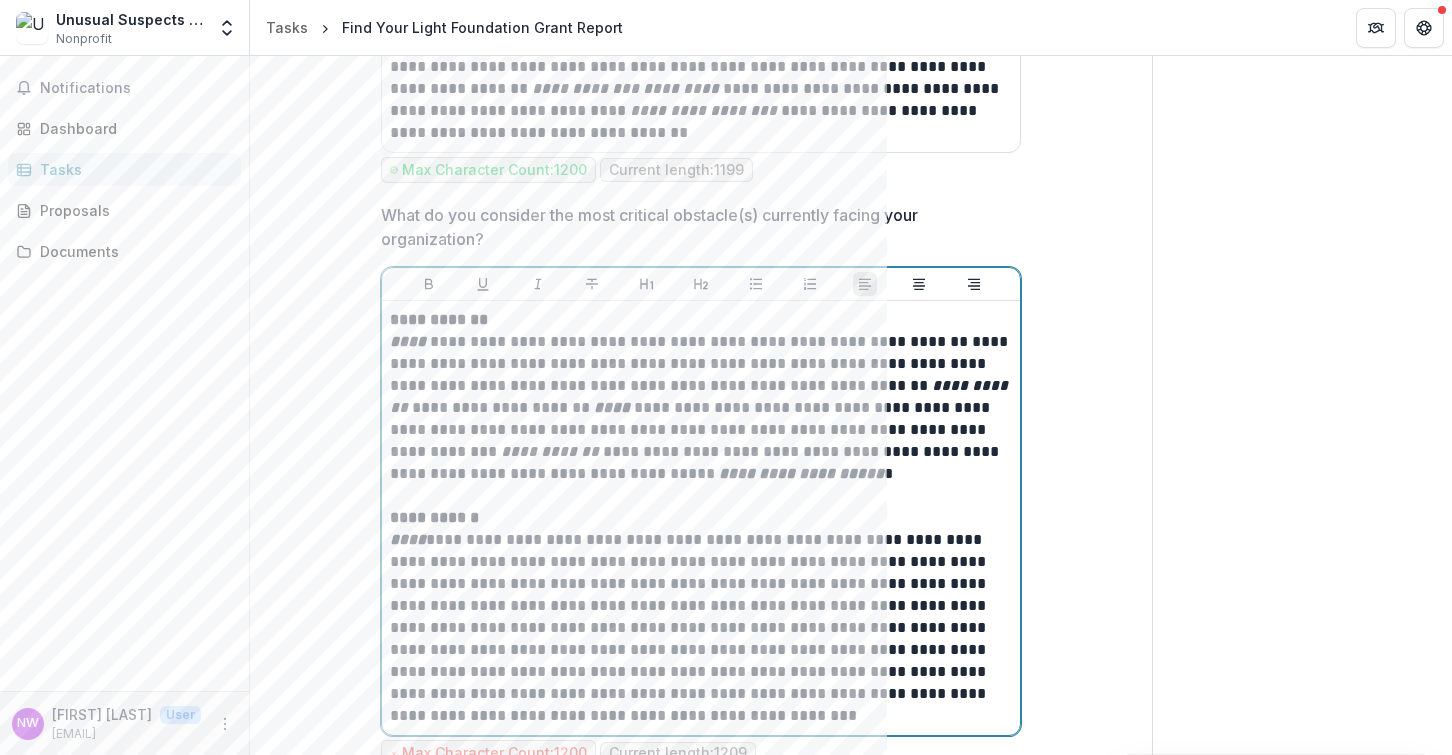 click on "**********" at bounding box center (701, 408) 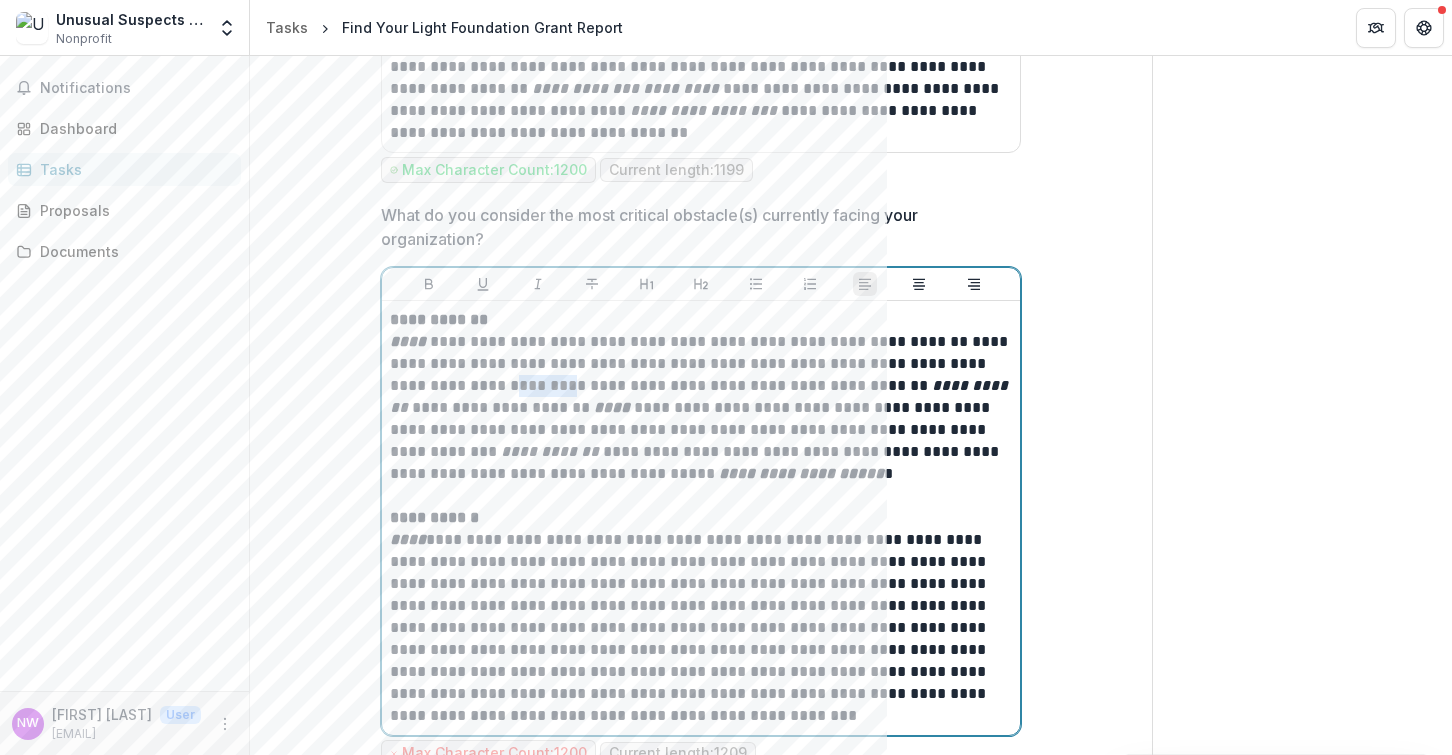 click on "**********" at bounding box center [701, 408] 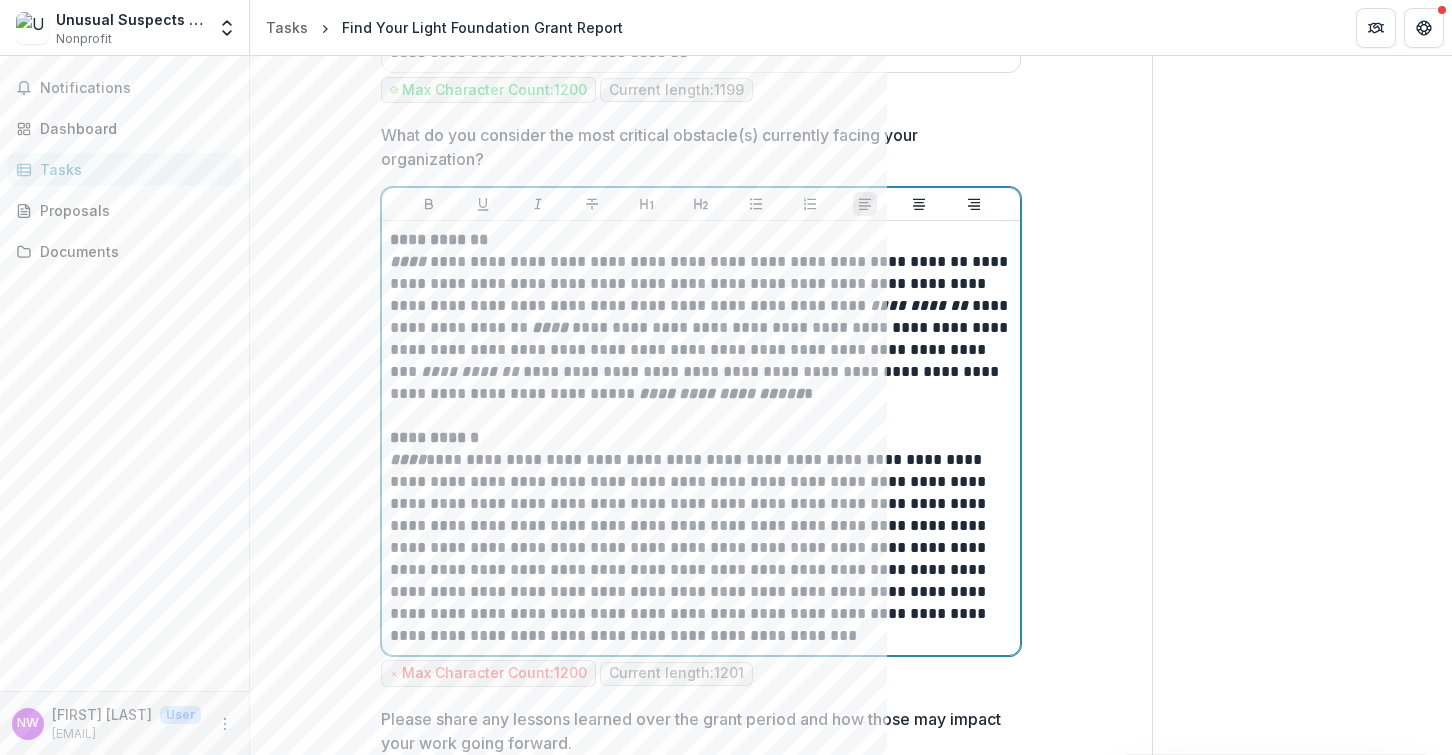 scroll, scrollTop: 3111, scrollLeft: 0, axis: vertical 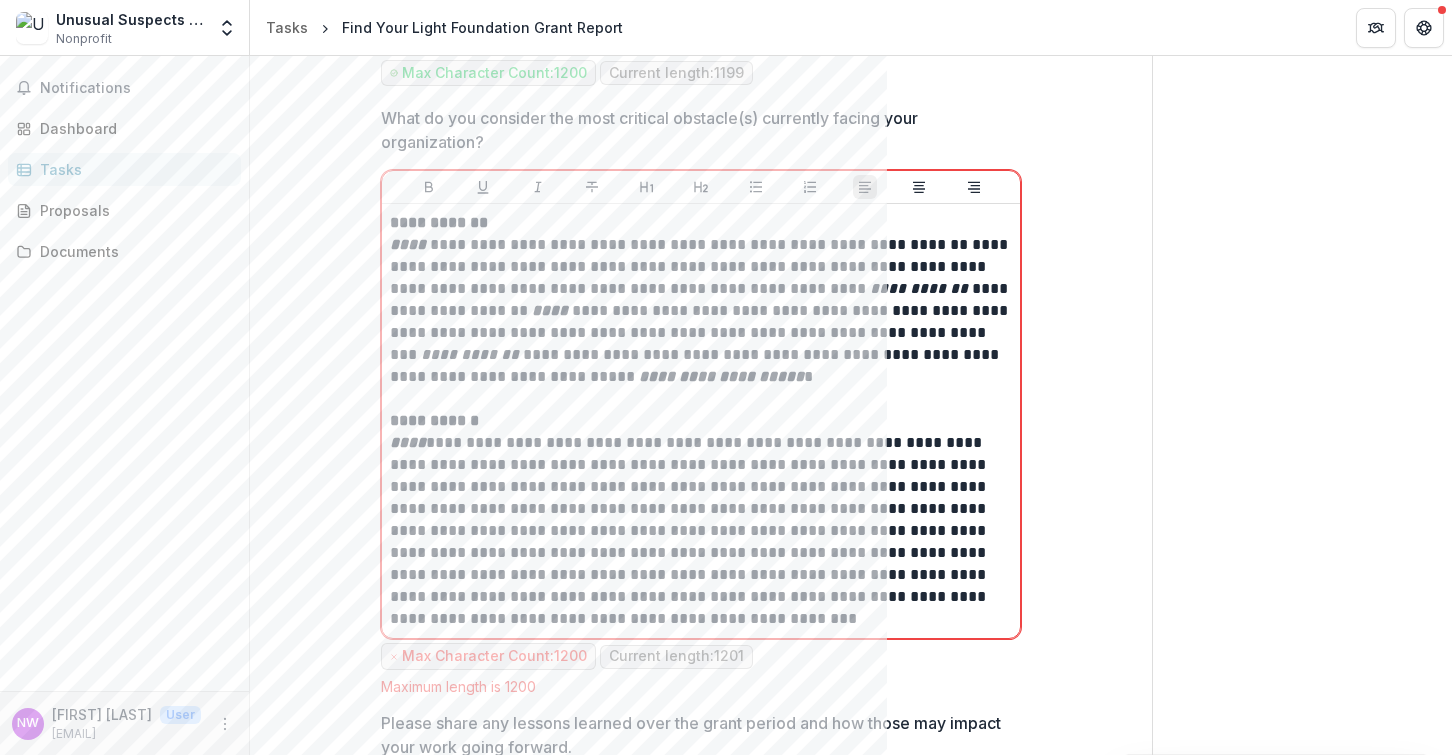click on "**********" at bounding box center (701, -311) 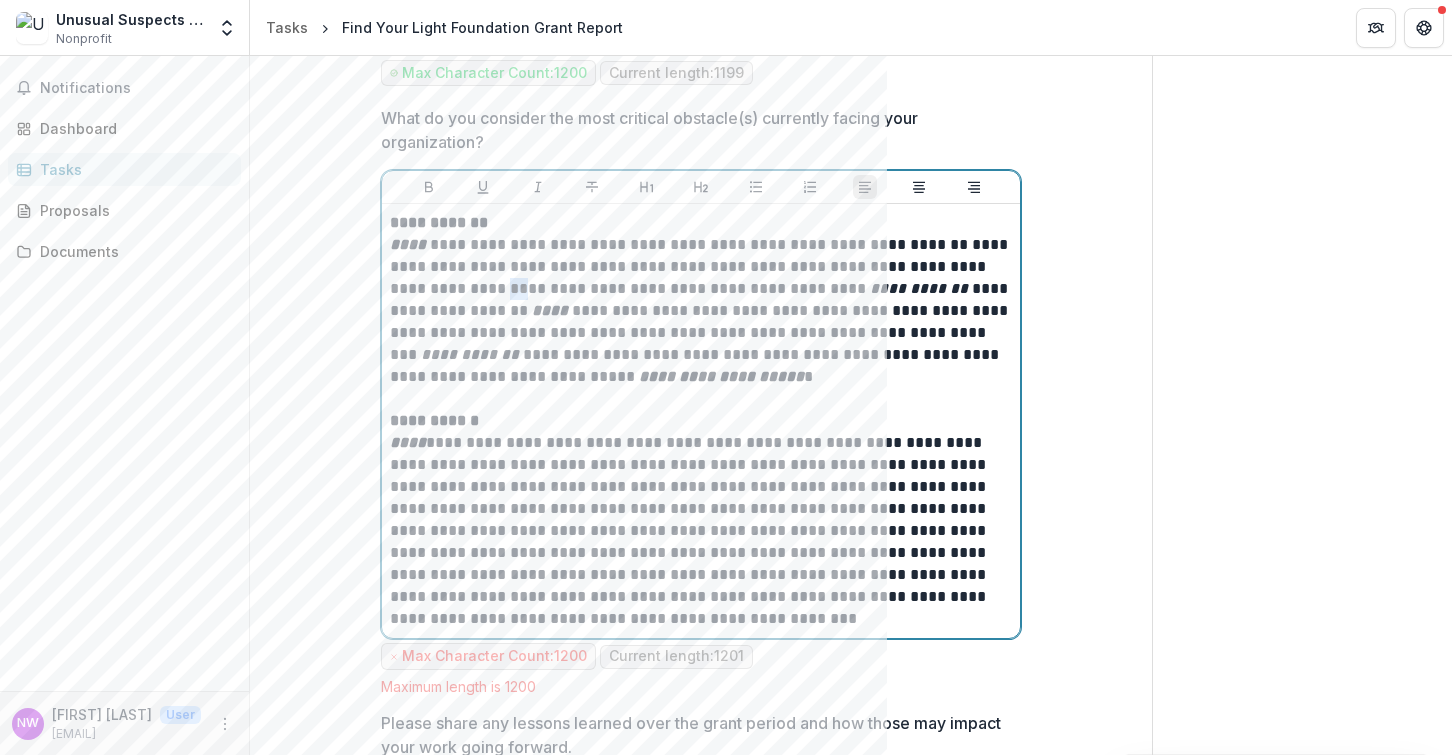 click on "**********" at bounding box center (701, 311) 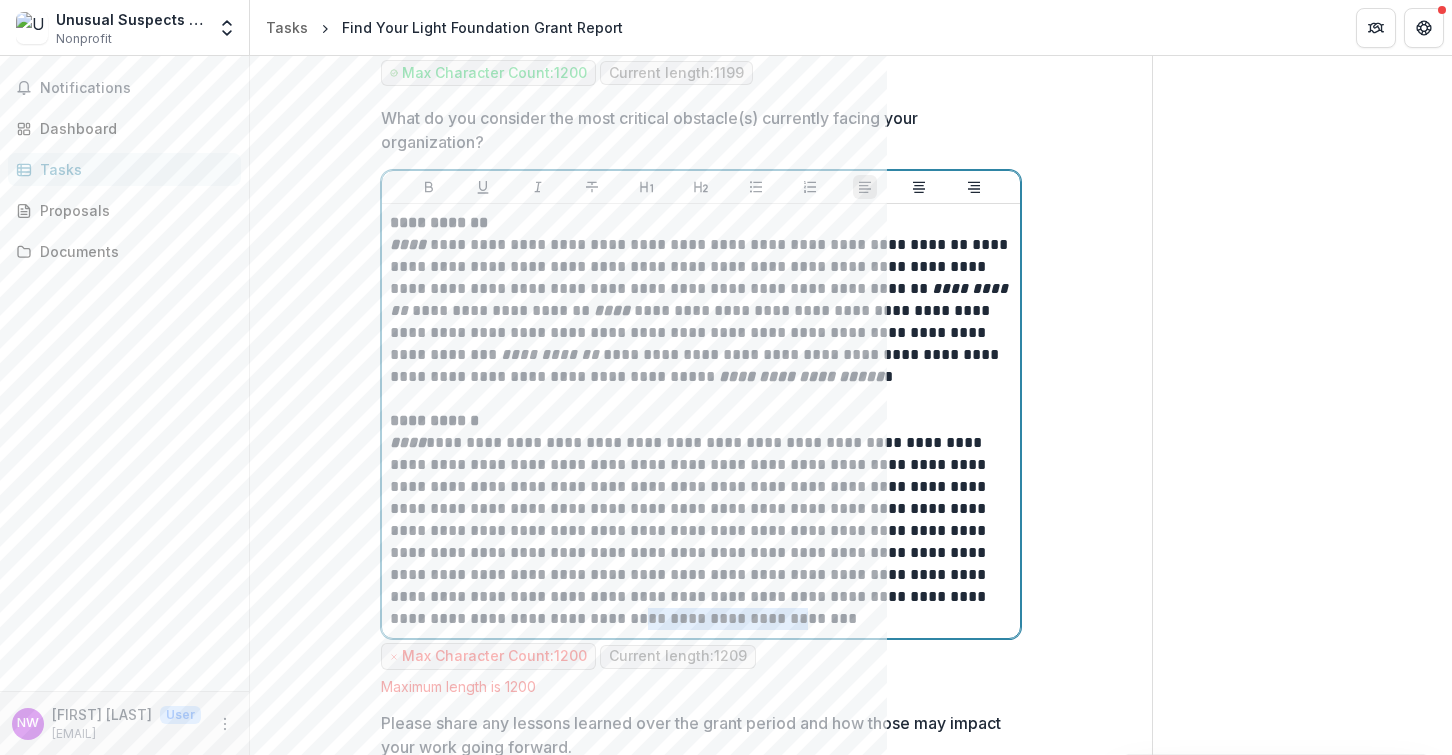 drag, startPoint x: 663, startPoint y: 622, endPoint x: 820, endPoint y: 626, distance: 157.05095 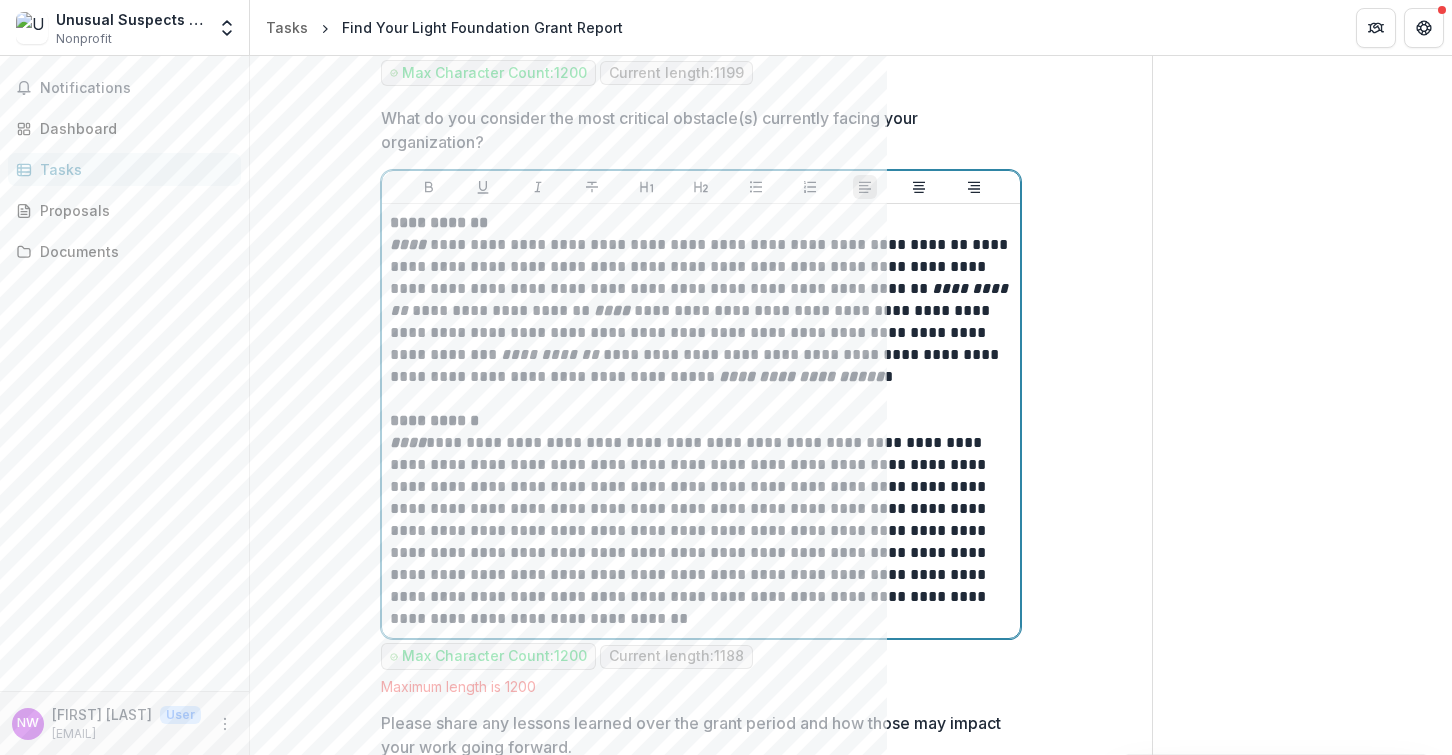 click on "**********" at bounding box center (701, 531) 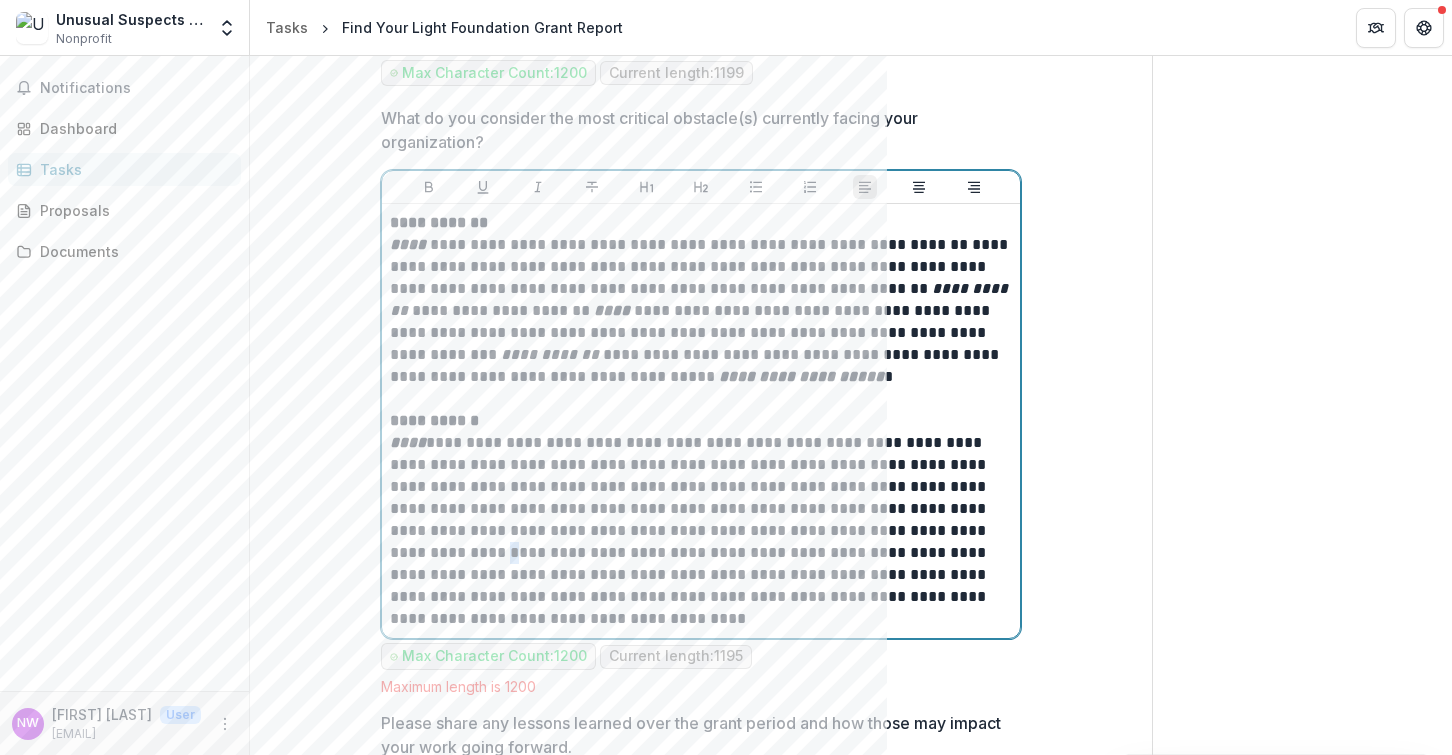 click on "**********" at bounding box center [701, 531] 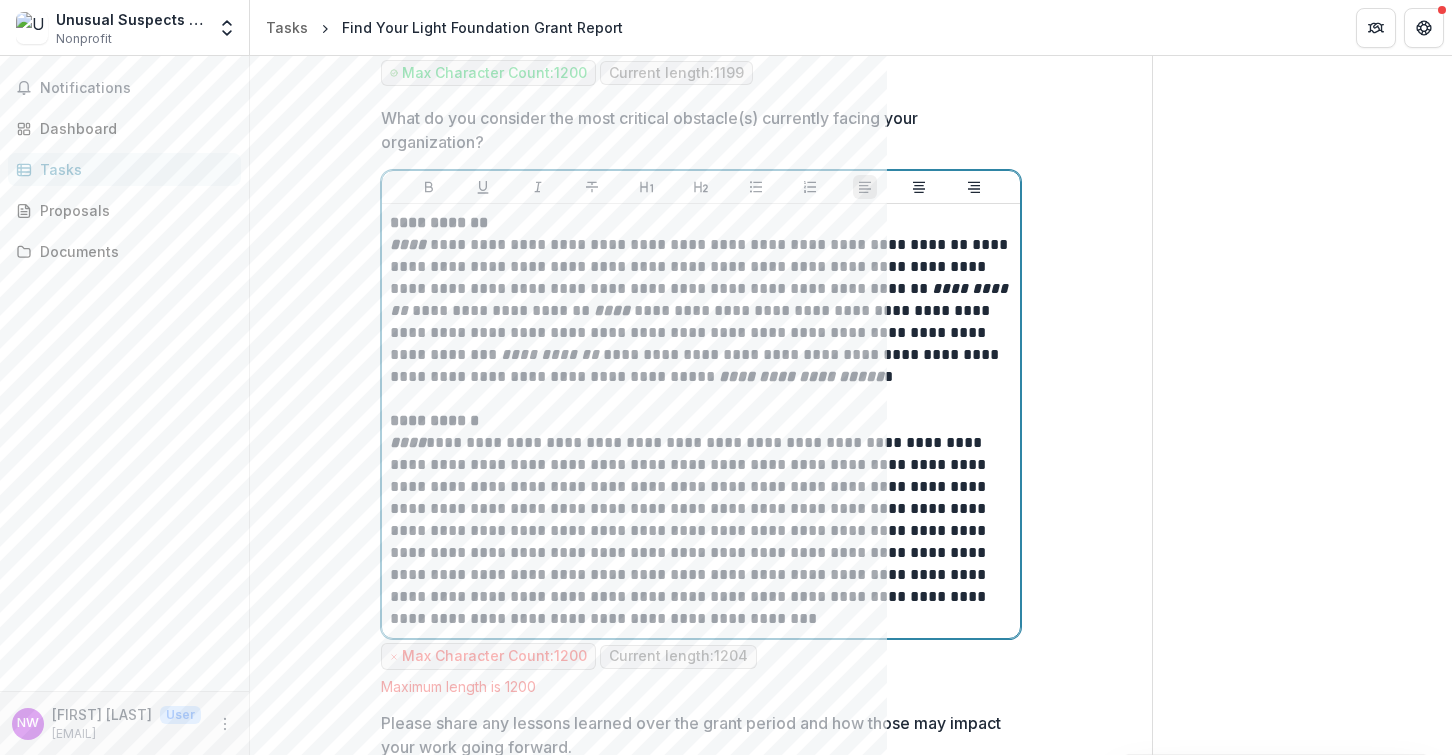 click on "**********" at bounding box center [701, 531] 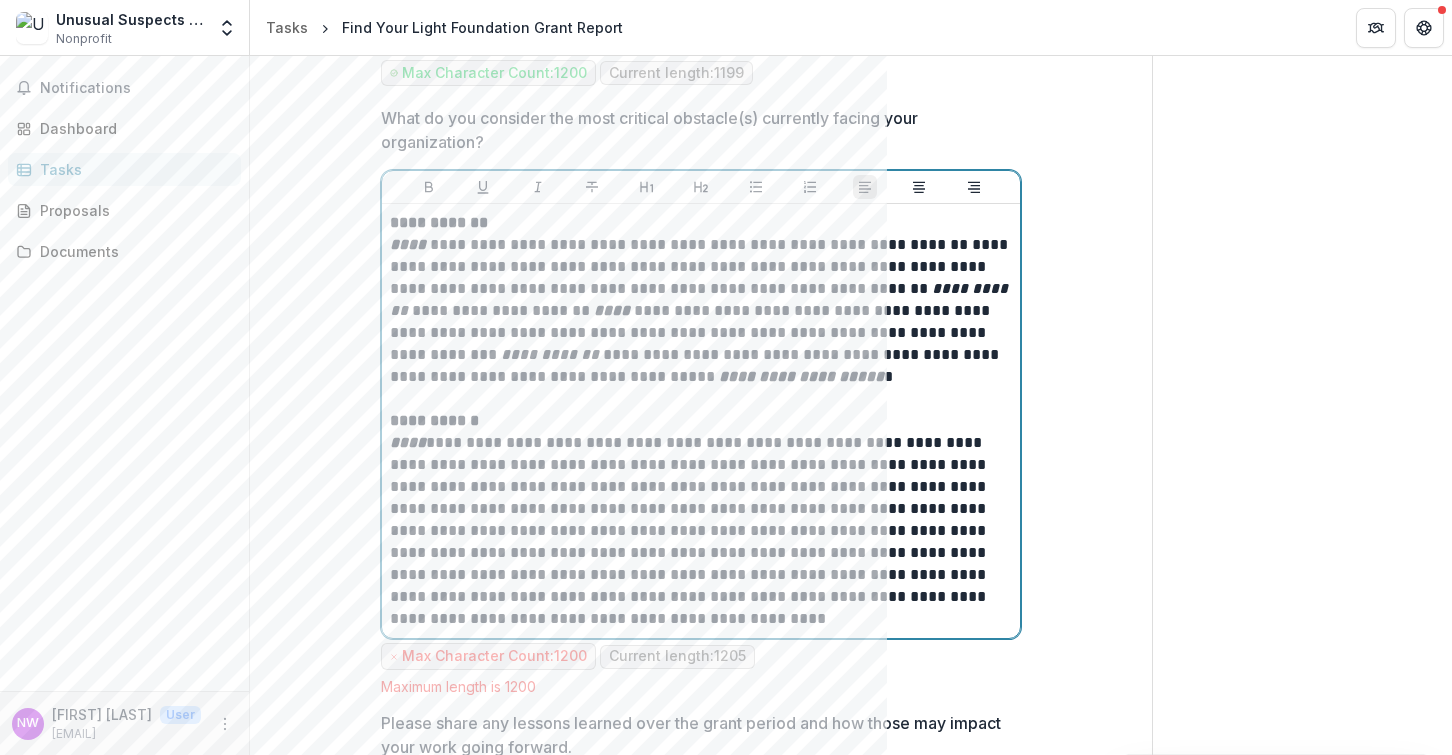 click on "**********" at bounding box center [701, 531] 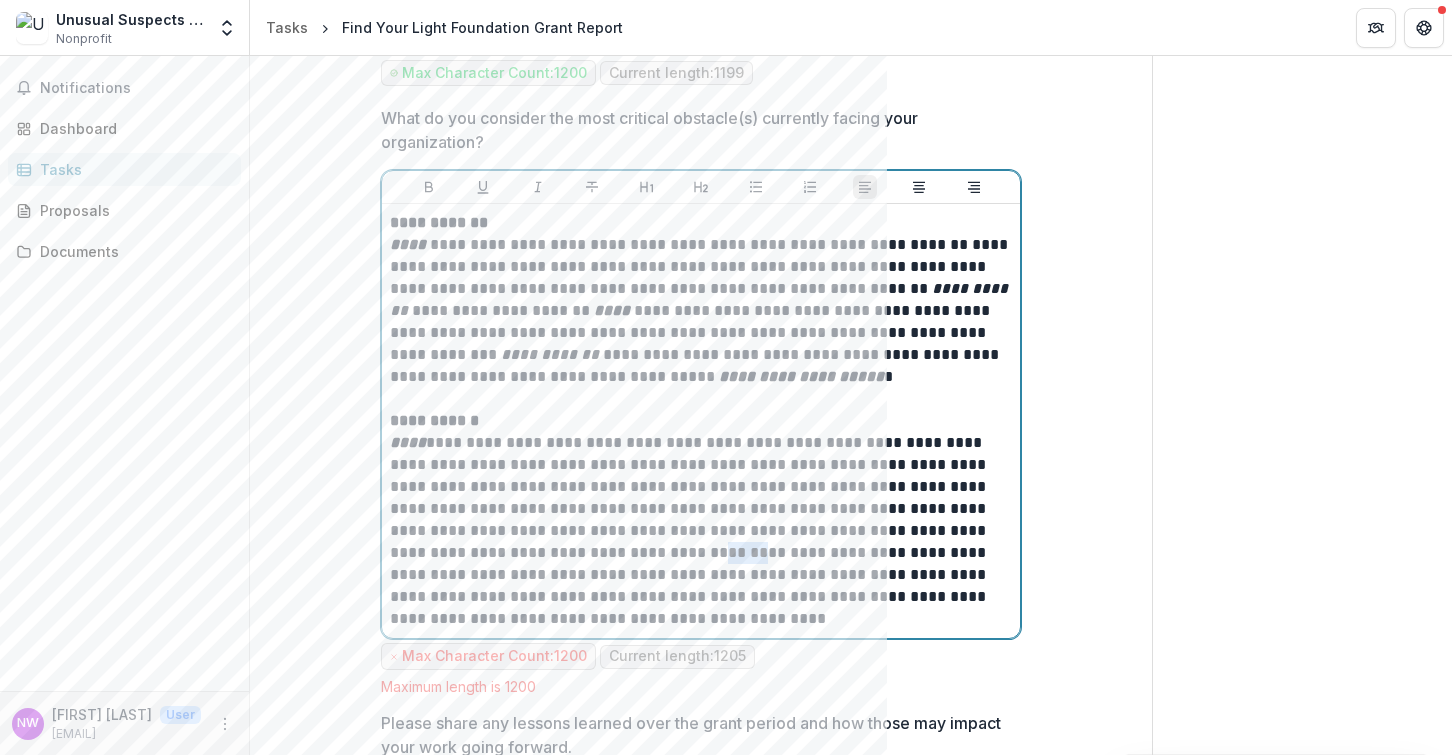 click on "**********" at bounding box center [701, 531] 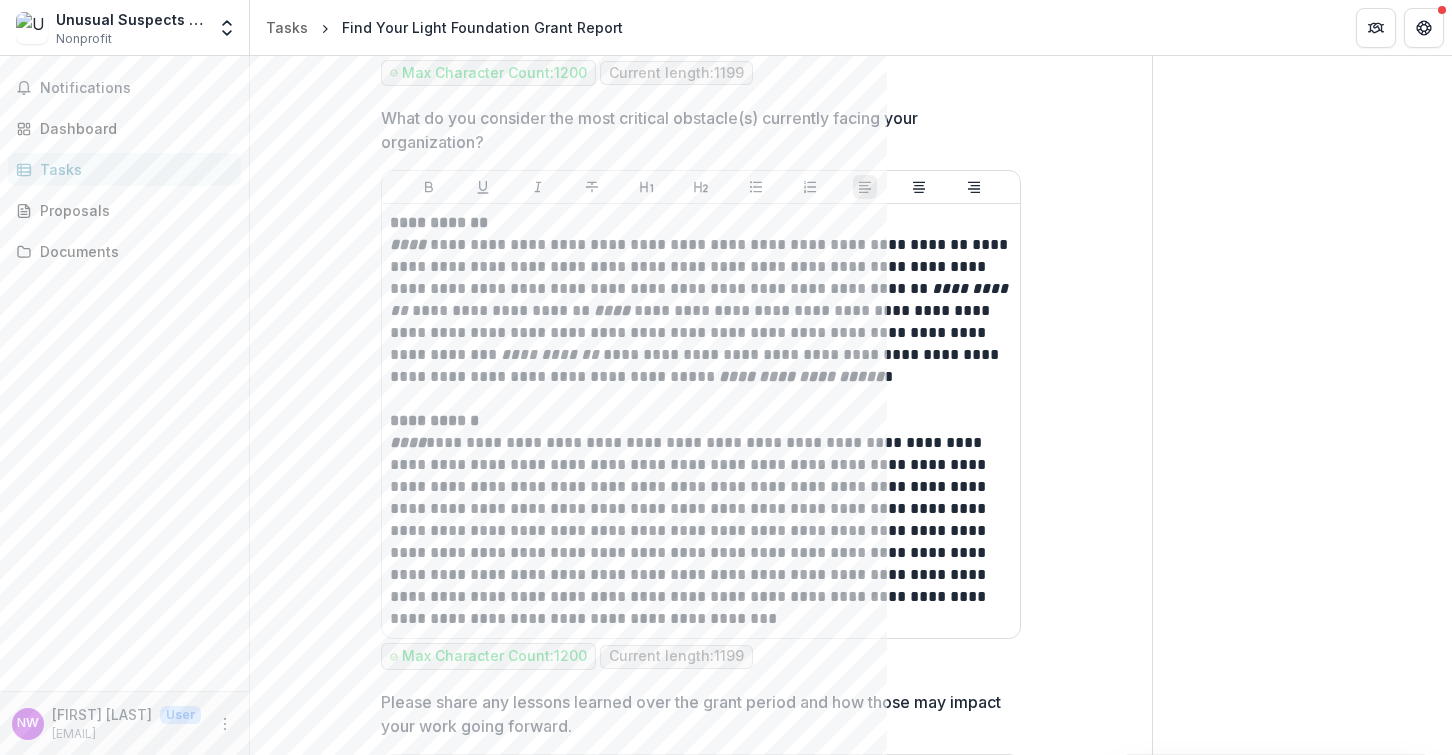 click on "**********" at bounding box center [701, -322] 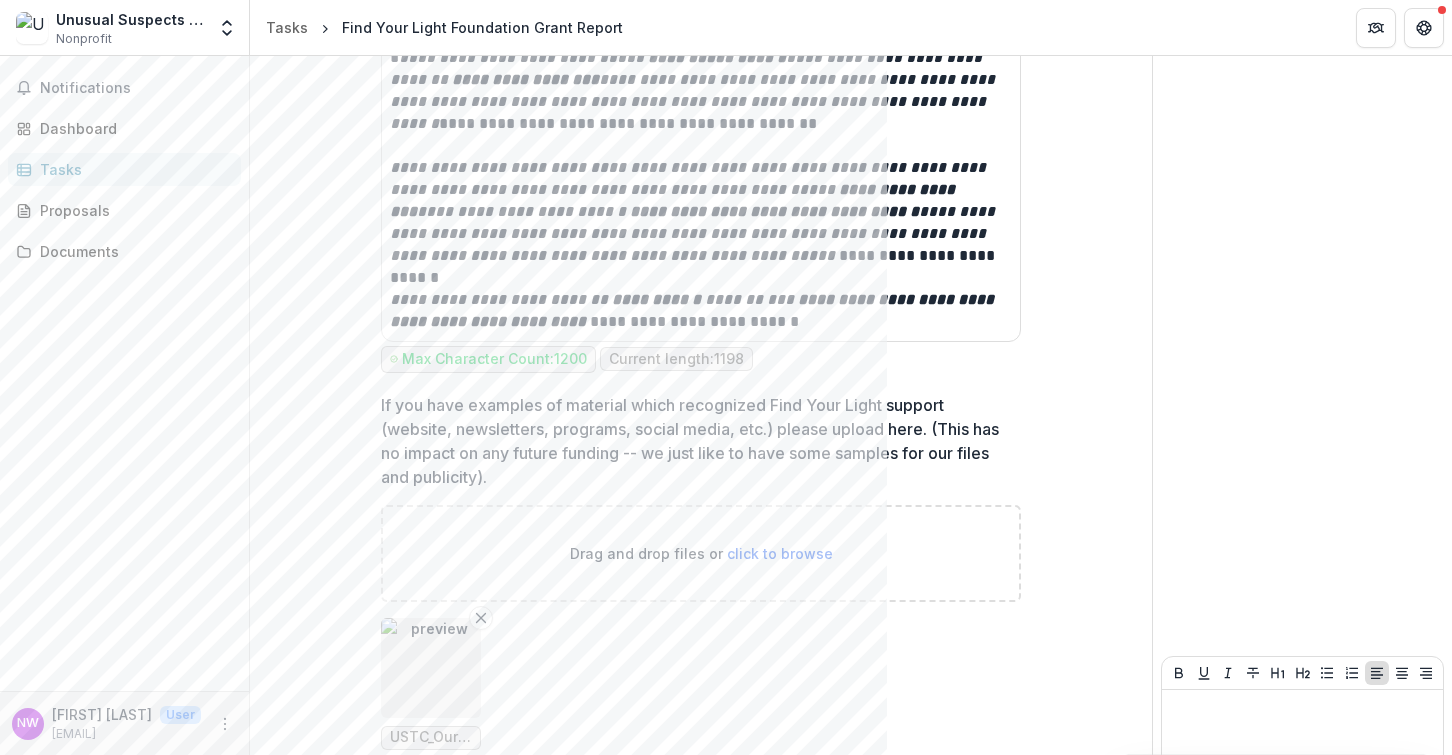 scroll, scrollTop: 4691, scrollLeft: 0, axis: vertical 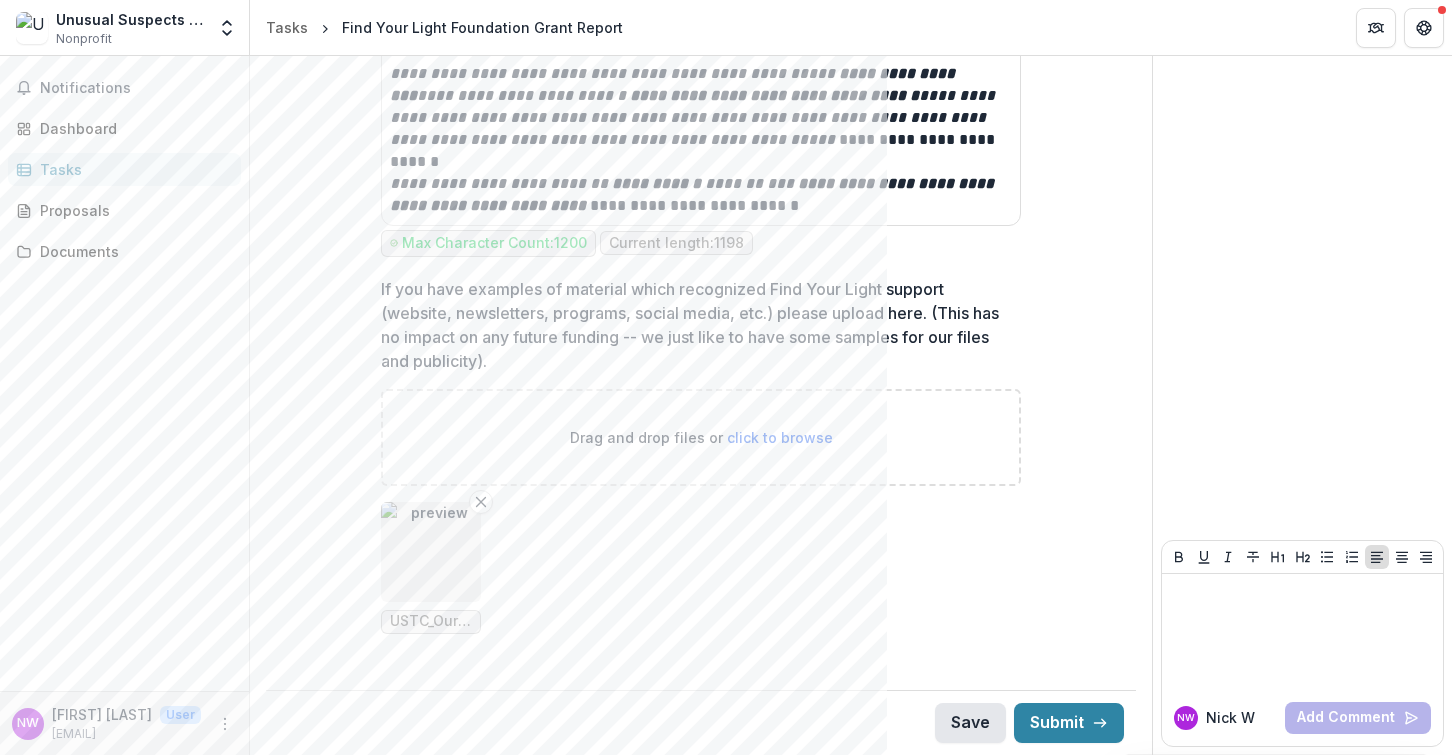 click on "Save" at bounding box center (970, 723) 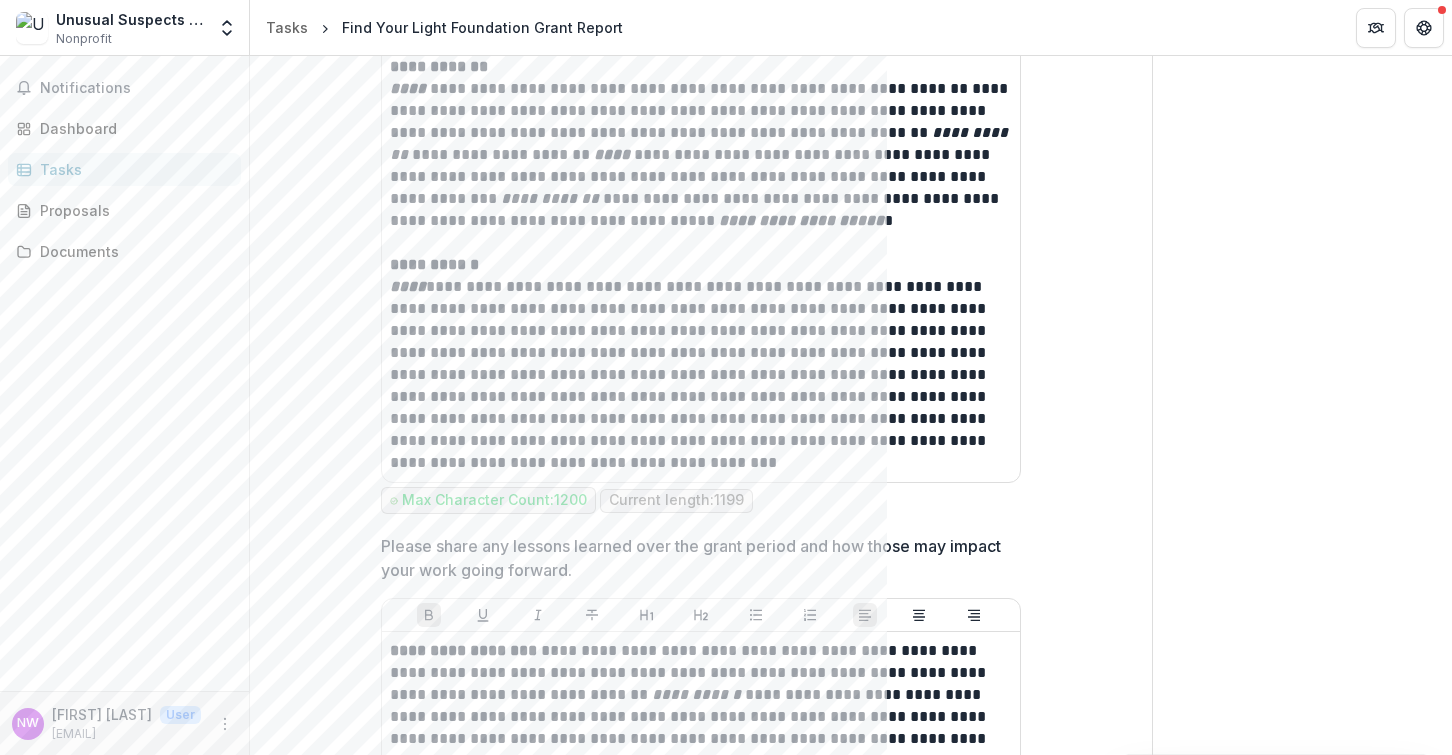 scroll, scrollTop: 3735, scrollLeft: 0, axis: vertical 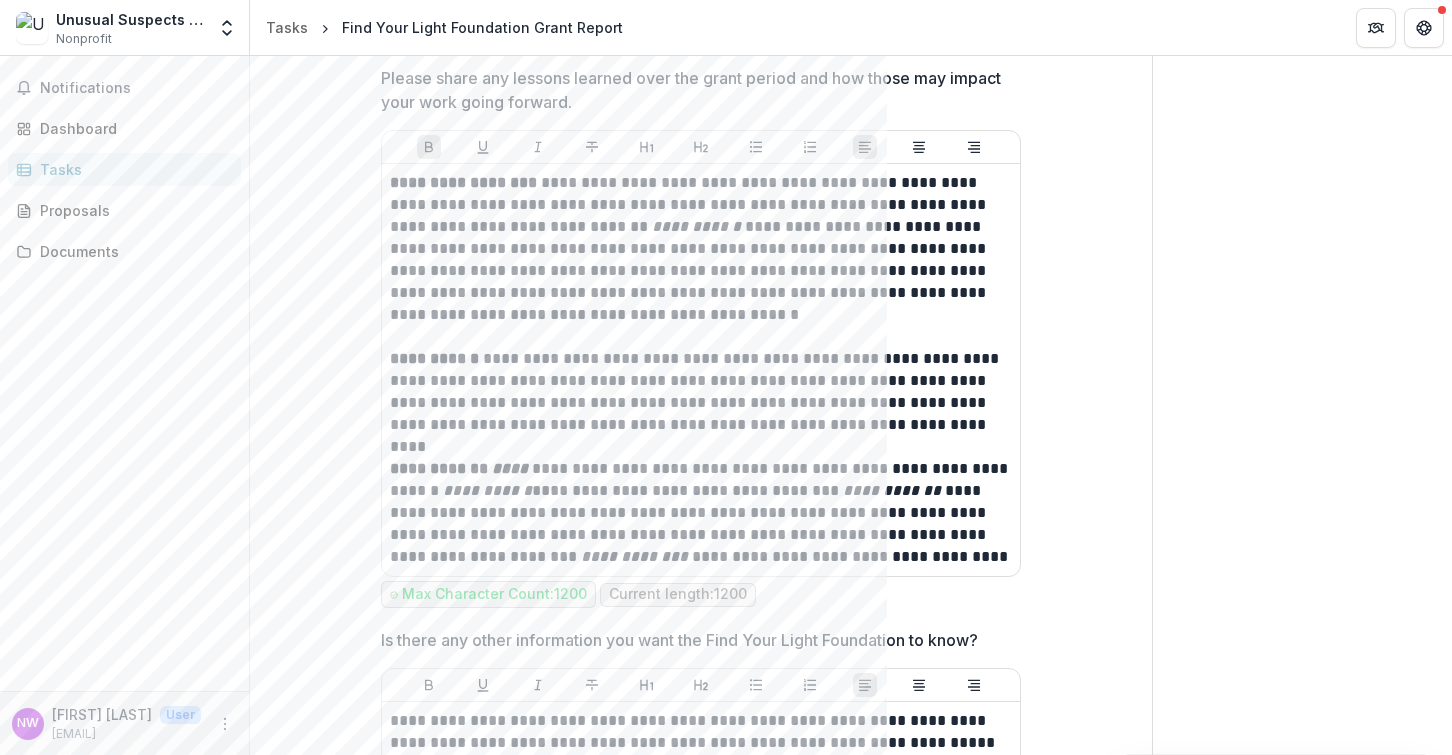click on "**********" at bounding box center [701, -946] 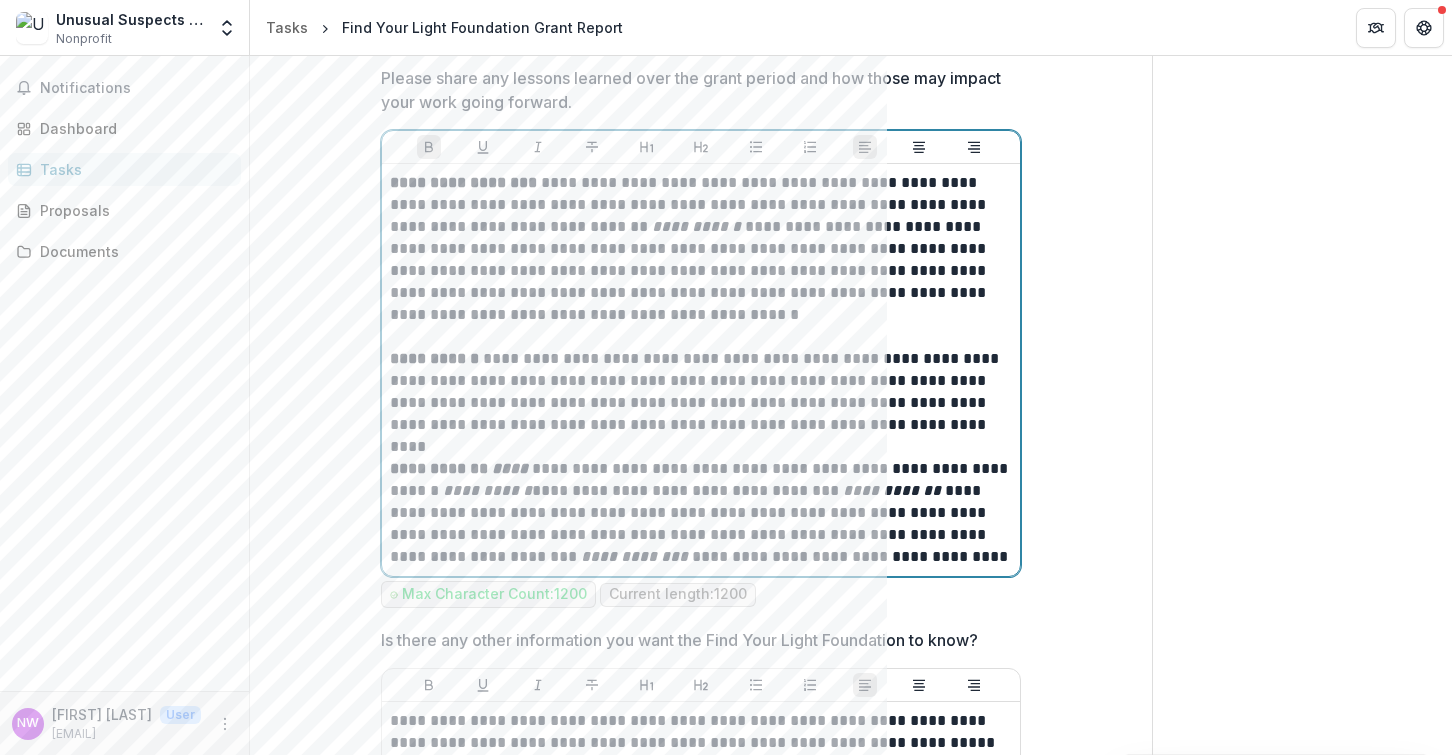click on "**********" at bounding box center [698, 226] 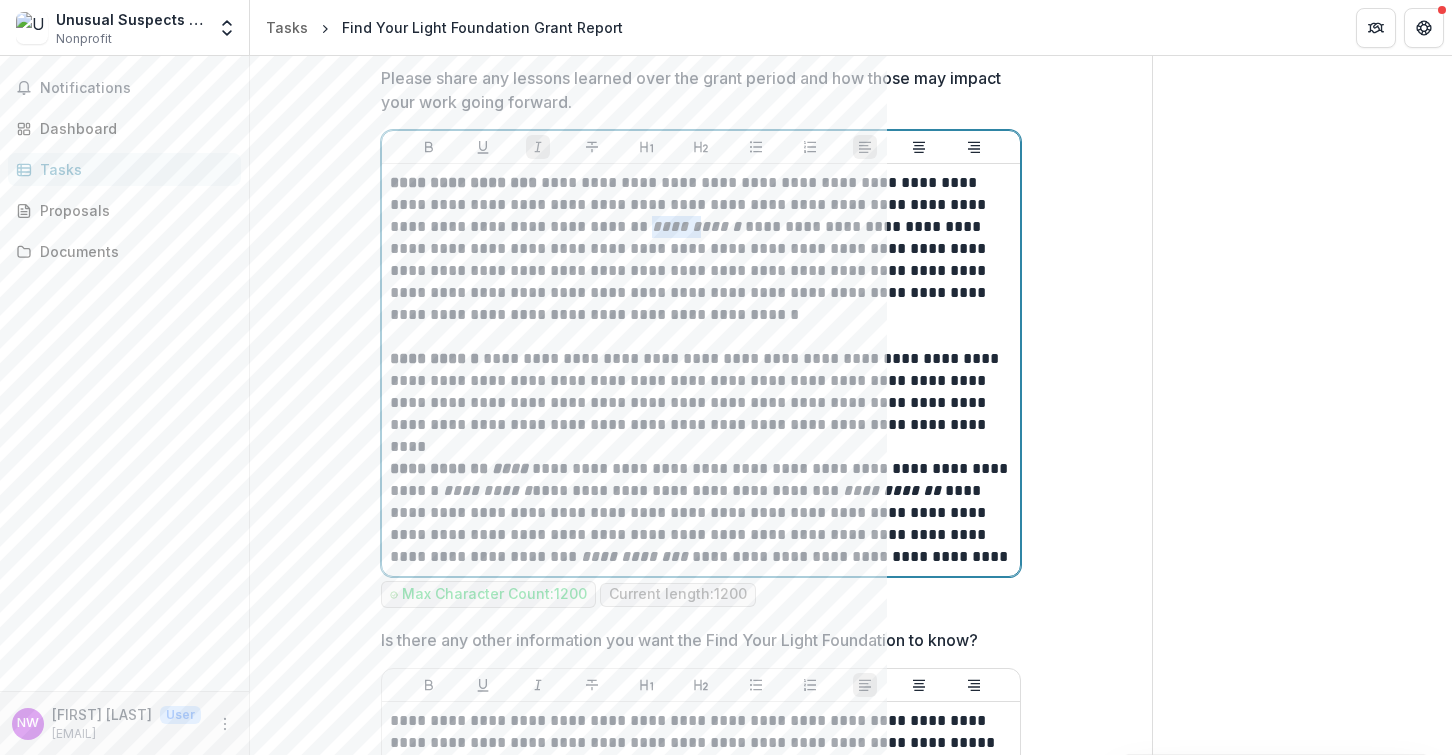 click on "**********" at bounding box center (698, 226) 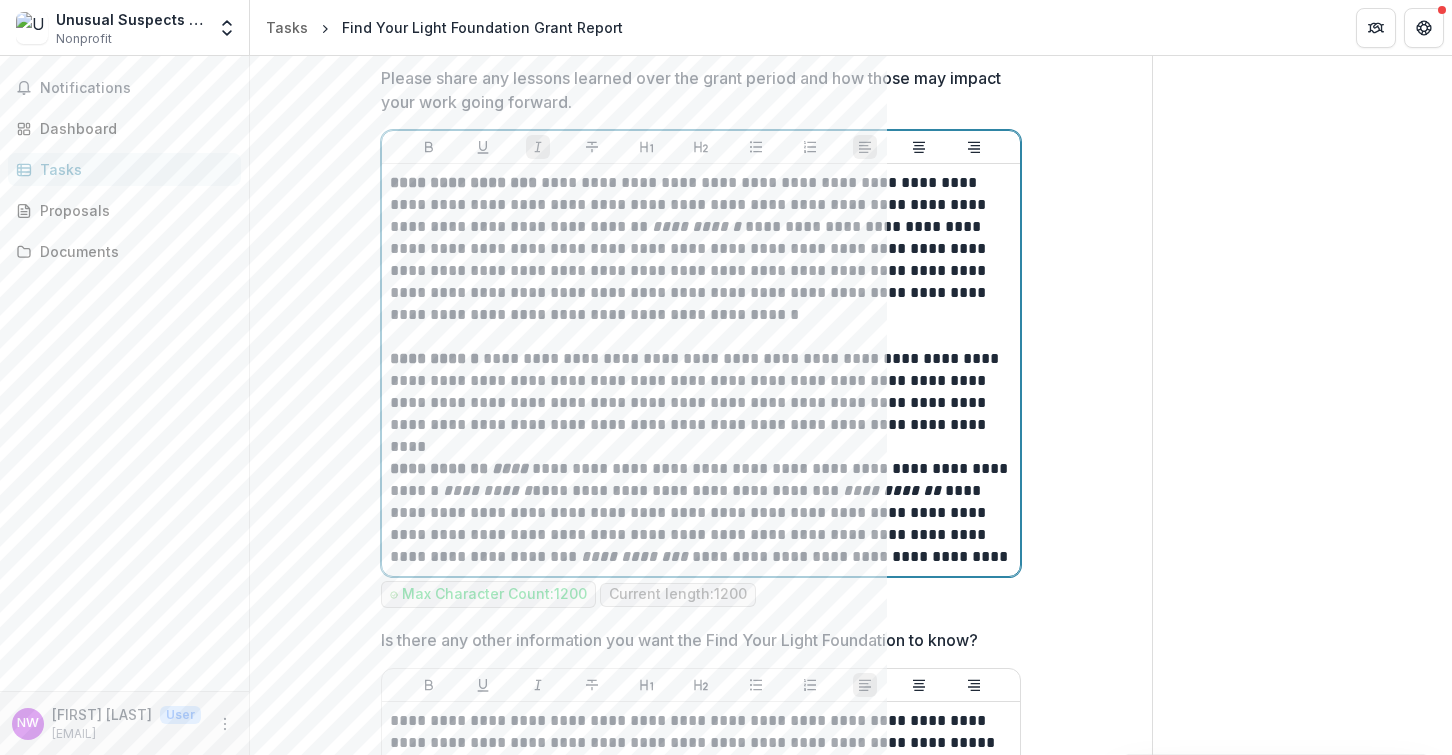click on "**********" at bounding box center (701, 249) 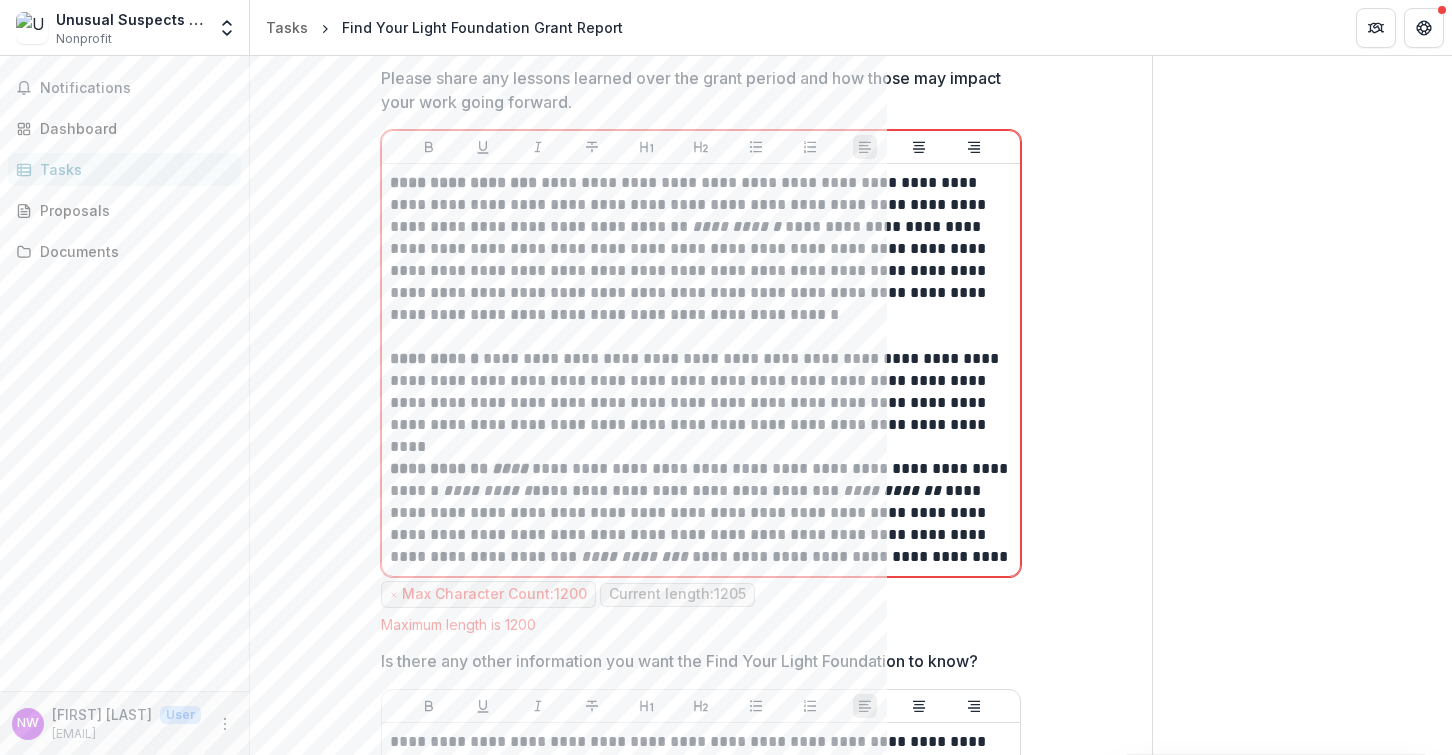 click on "**********" at bounding box center [701, -935] 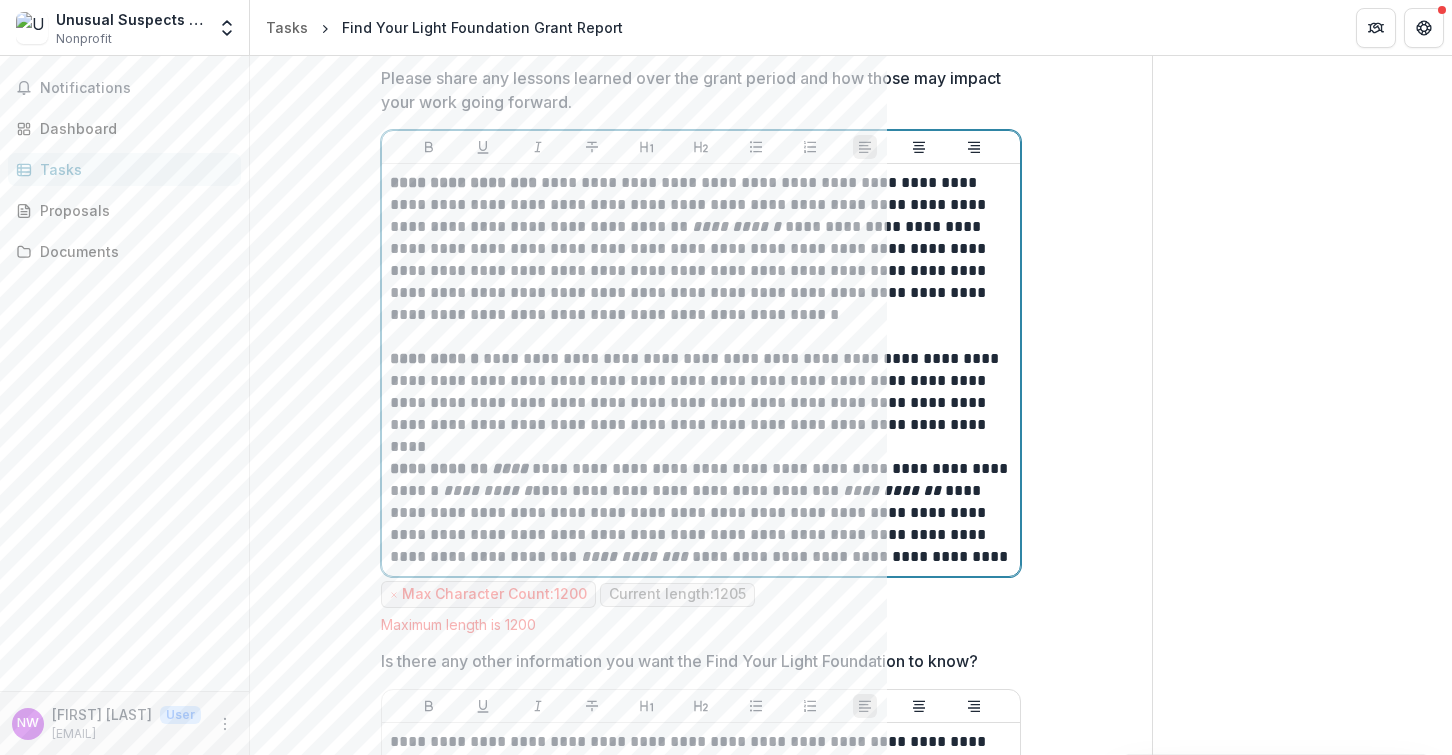 click on "**********" at bounding box center (487, 490) 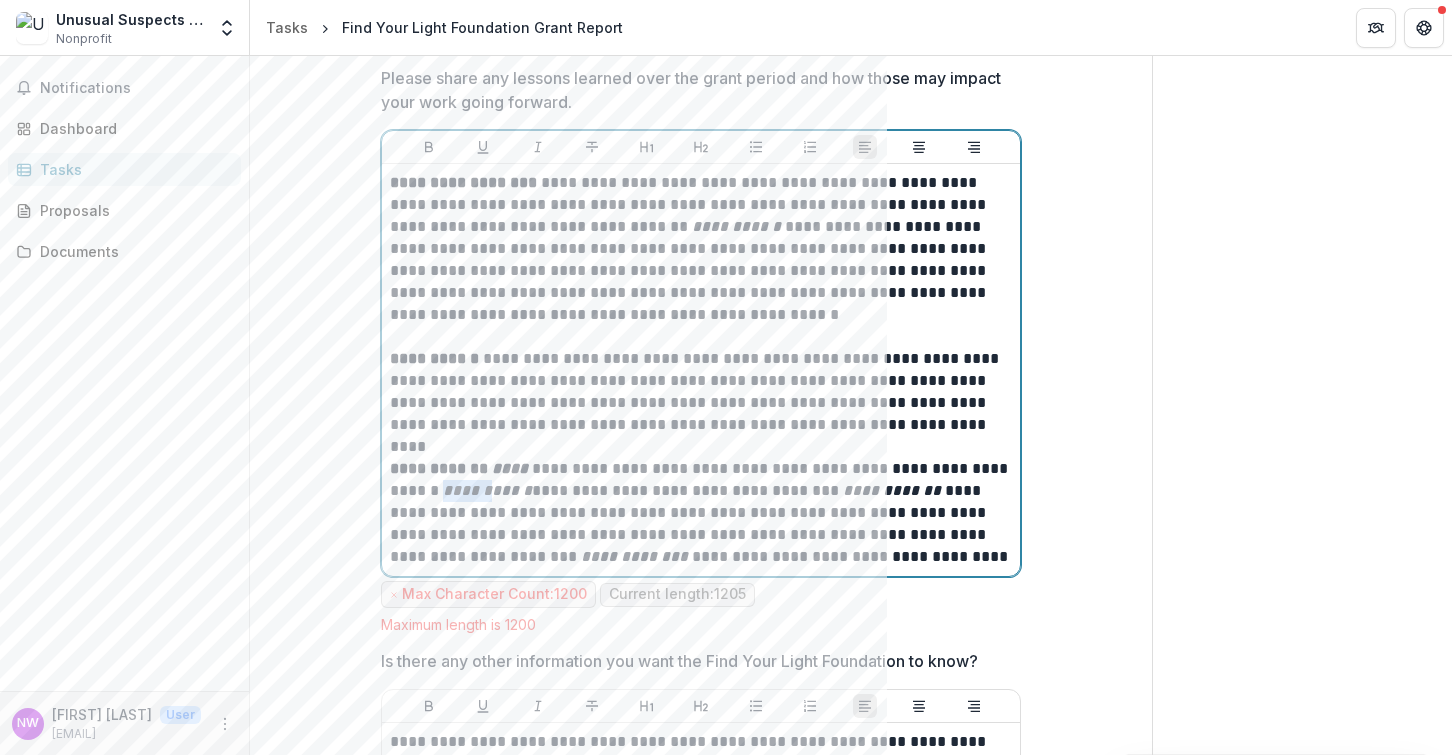 click on "**********" at bounding box center (487, 490) 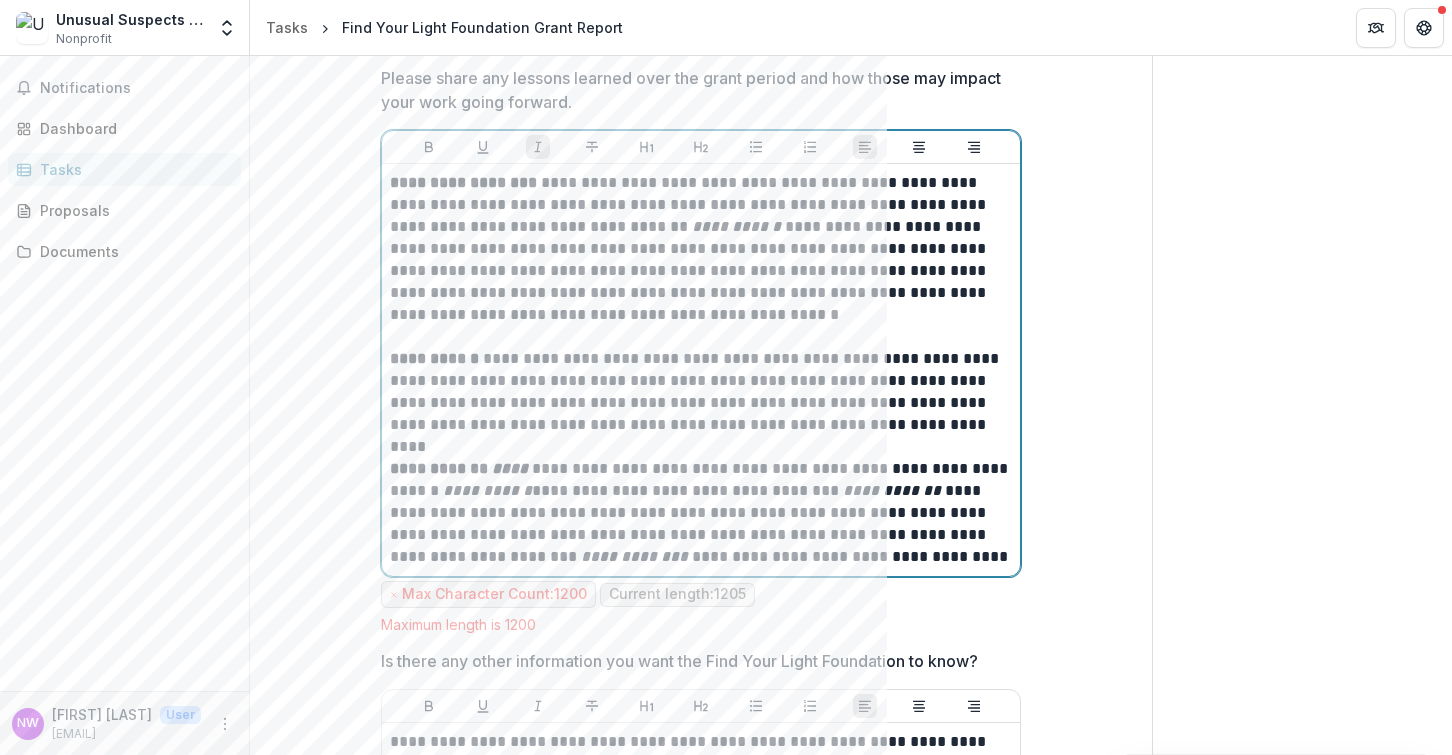 click on "**********" at bounding box center (701, 249) 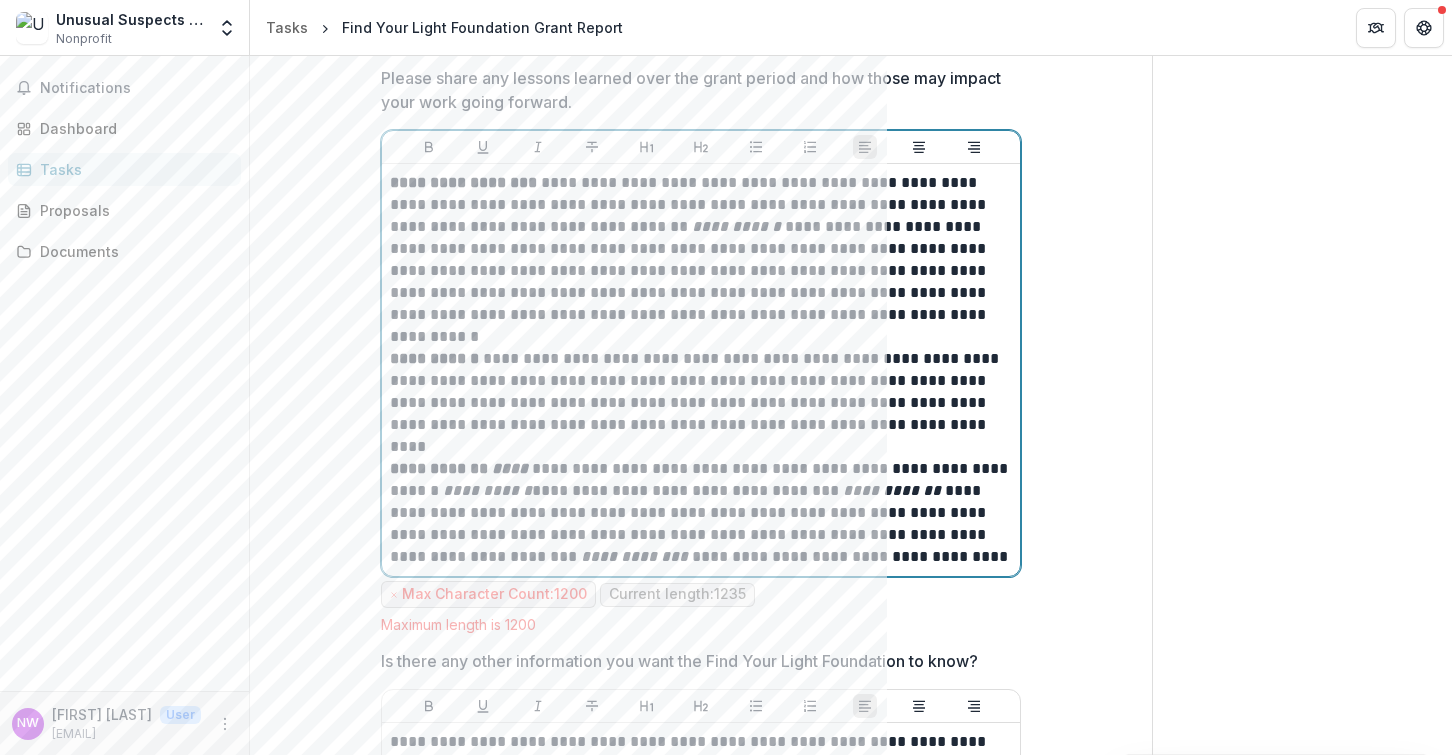 click on "**********" at bounding box center (701, 249) 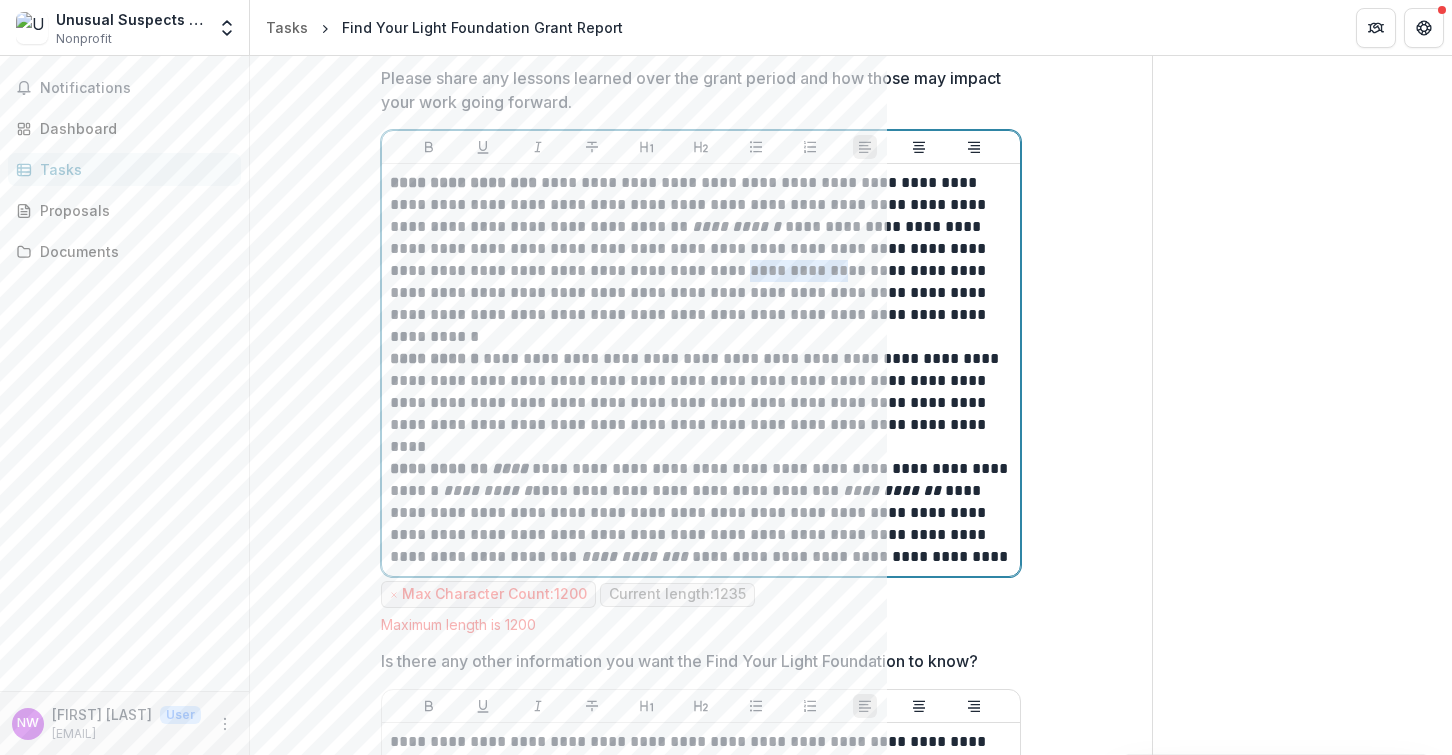 click on "**********" at bounding box center (701, 249) 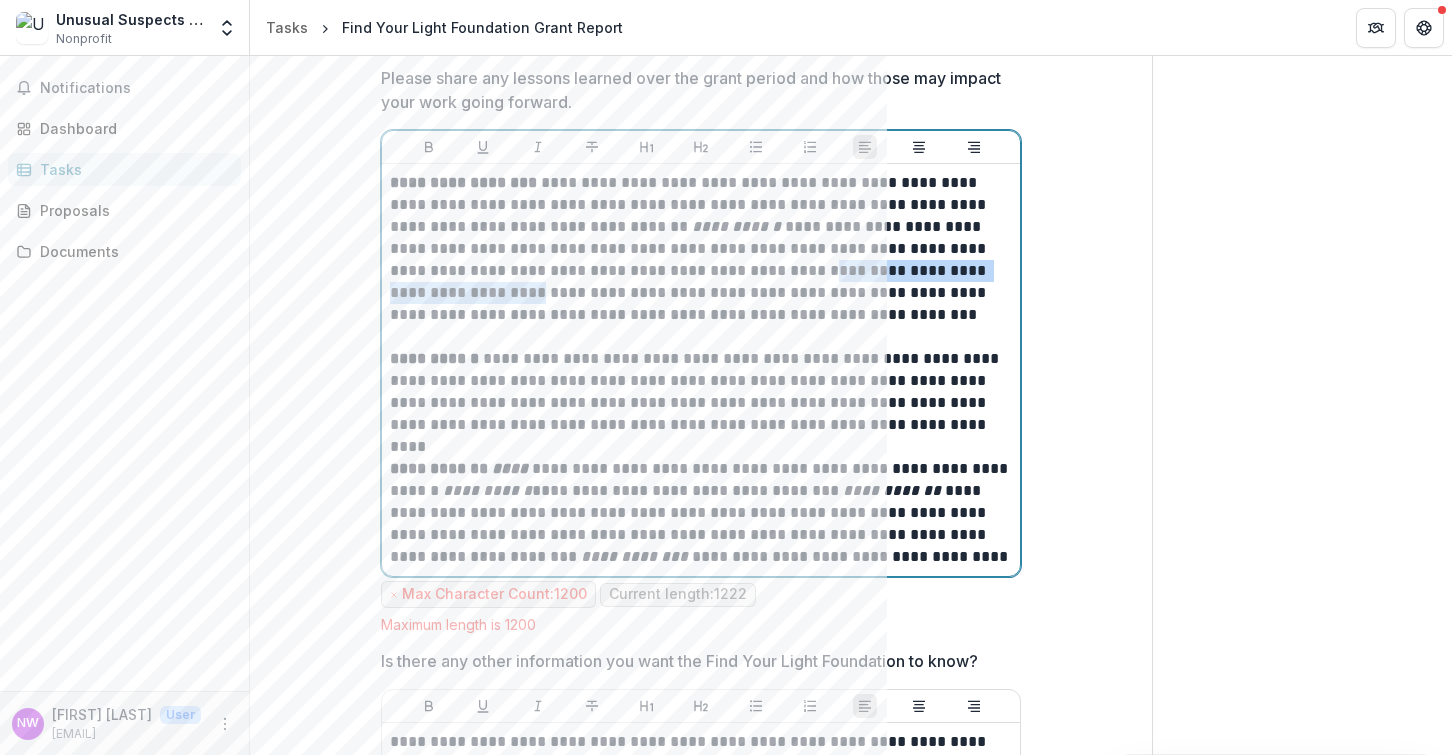 drag, startPoint x: 722, startPoint y: 277, endPoint x: 421, endPoint y: 299, distance: 301.80292 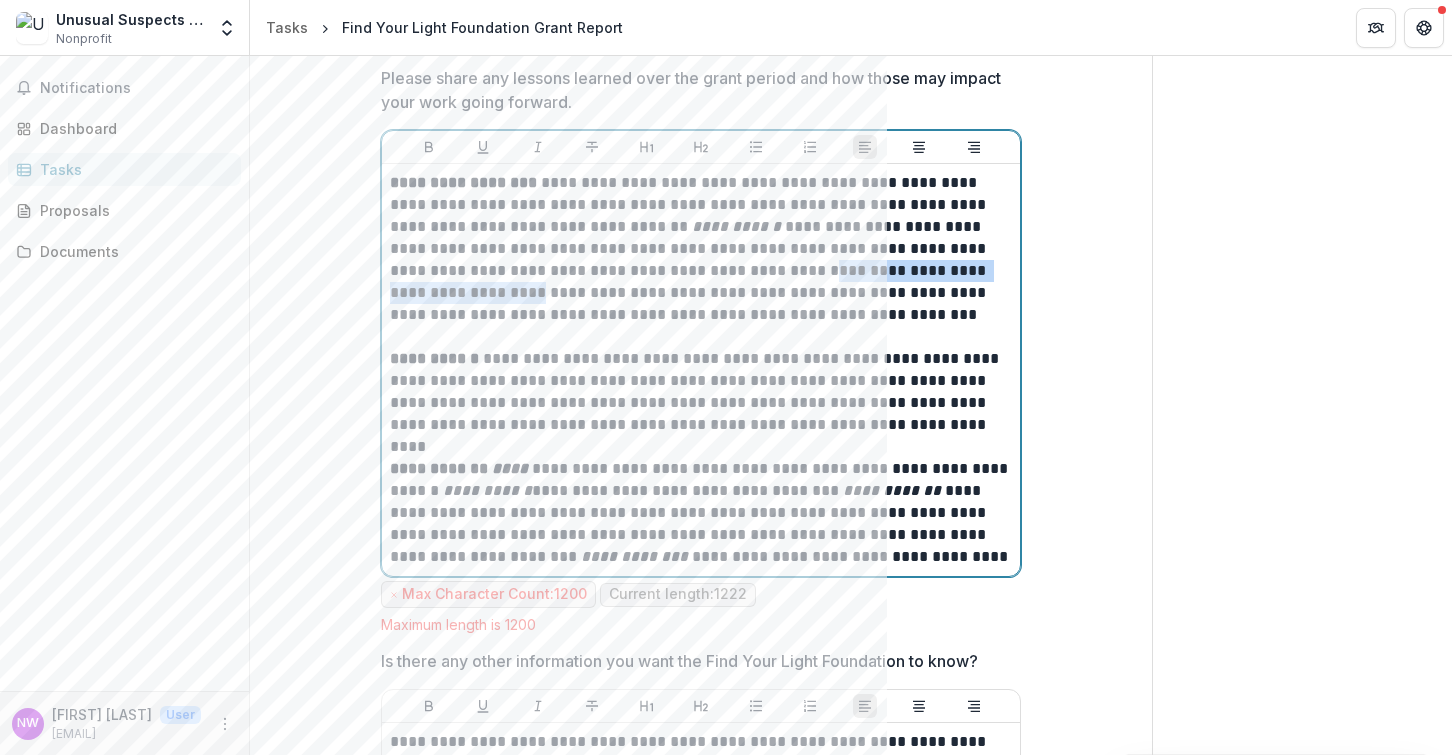 click on "**********" at bounding box center (701, 249) 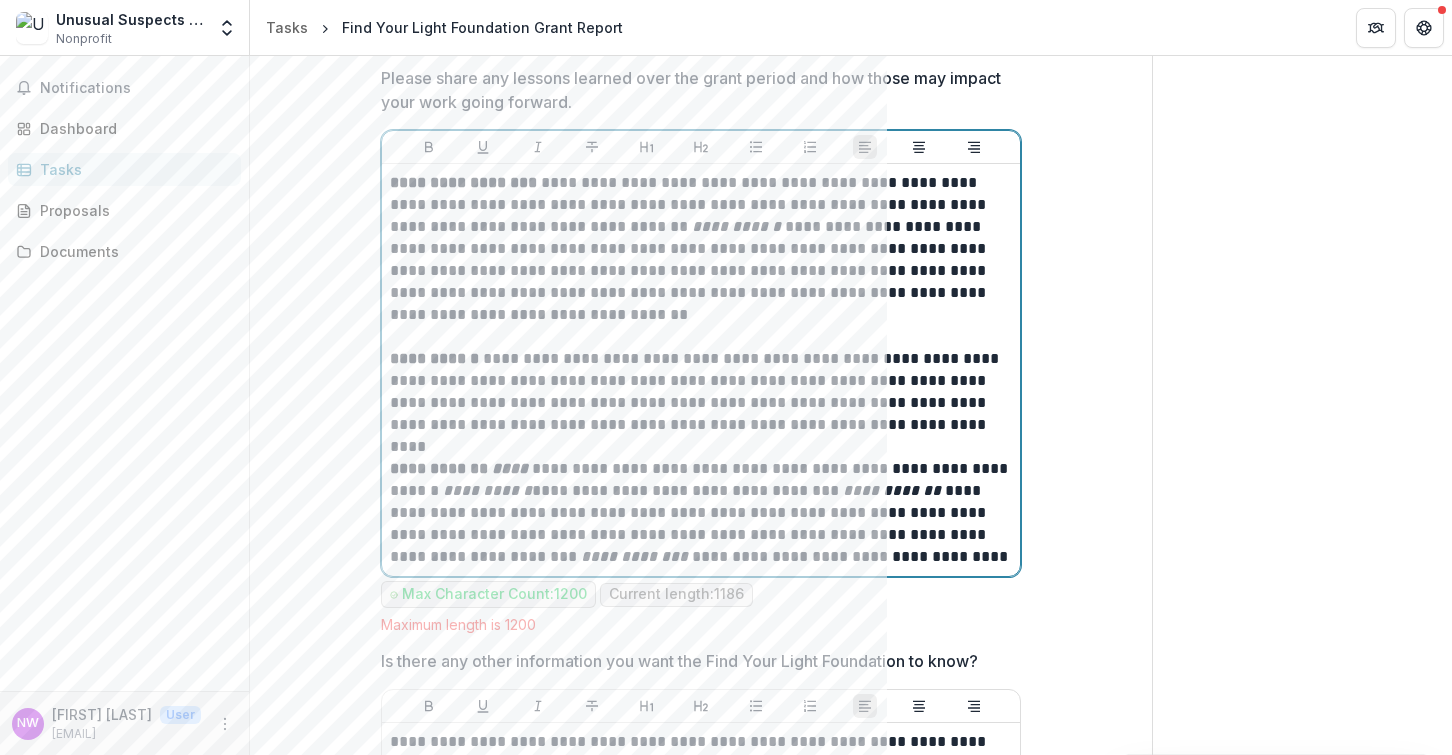 click on "**********" at bounding box center (701, 249) 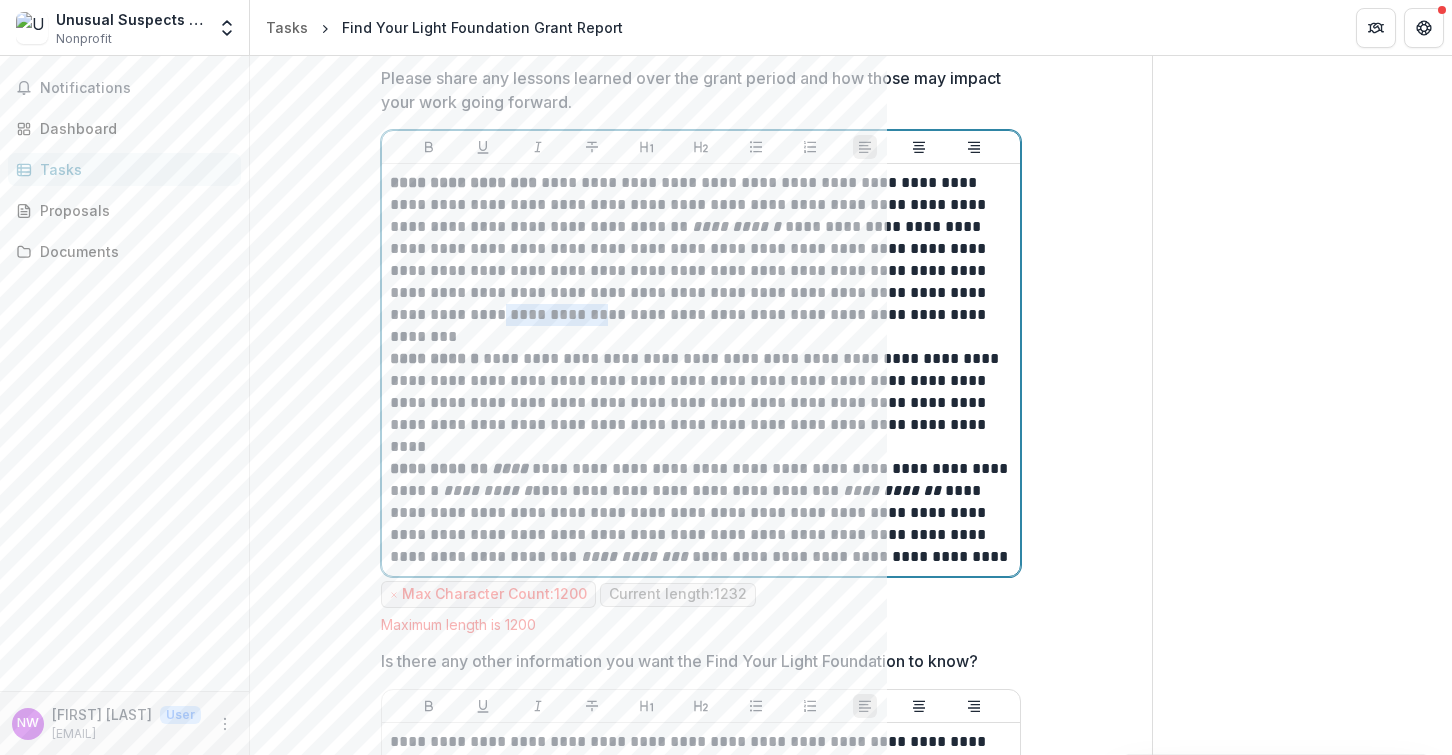 drag, startPoint x: 917, startPoint y: 297, endPoint x: 420, endPoint y: 325, distance: 497.78812 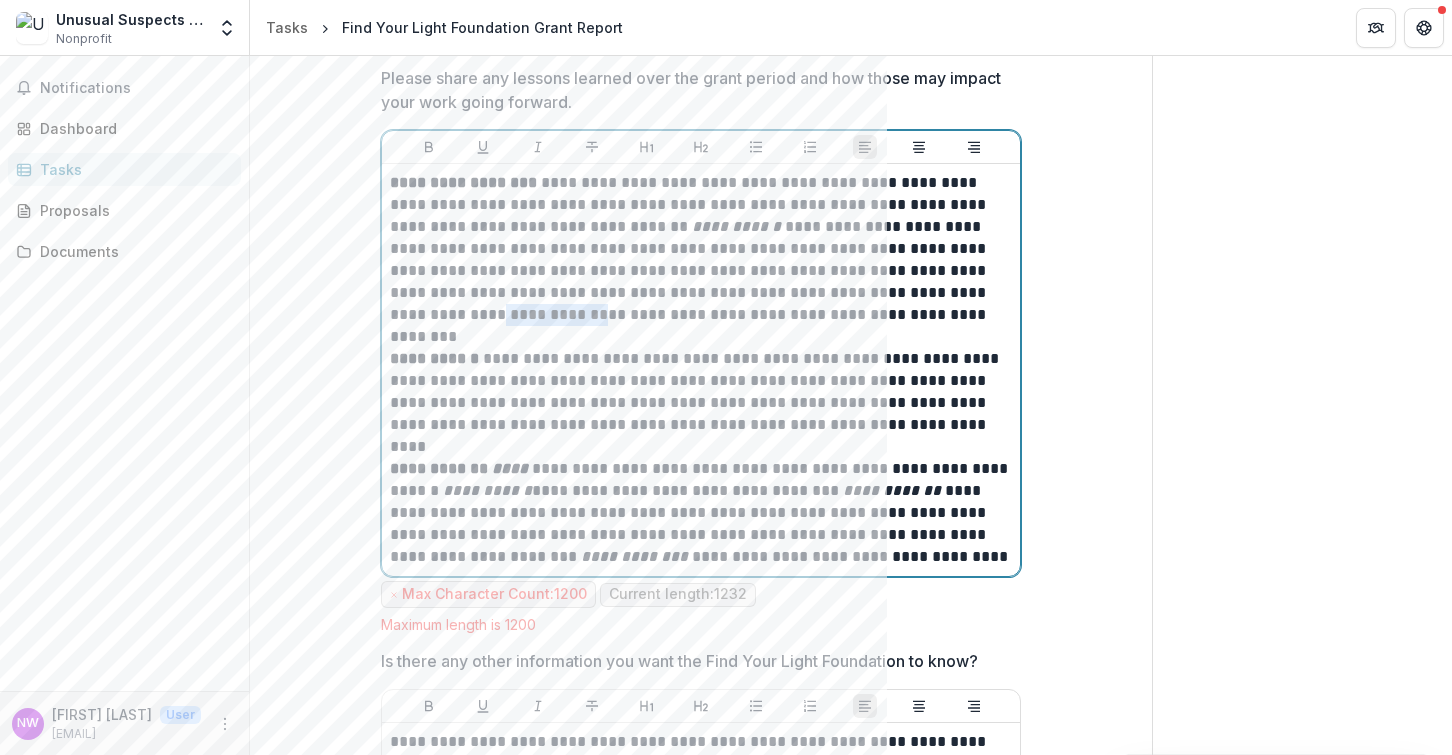 click on "**********" at bounding box center (701, 249) 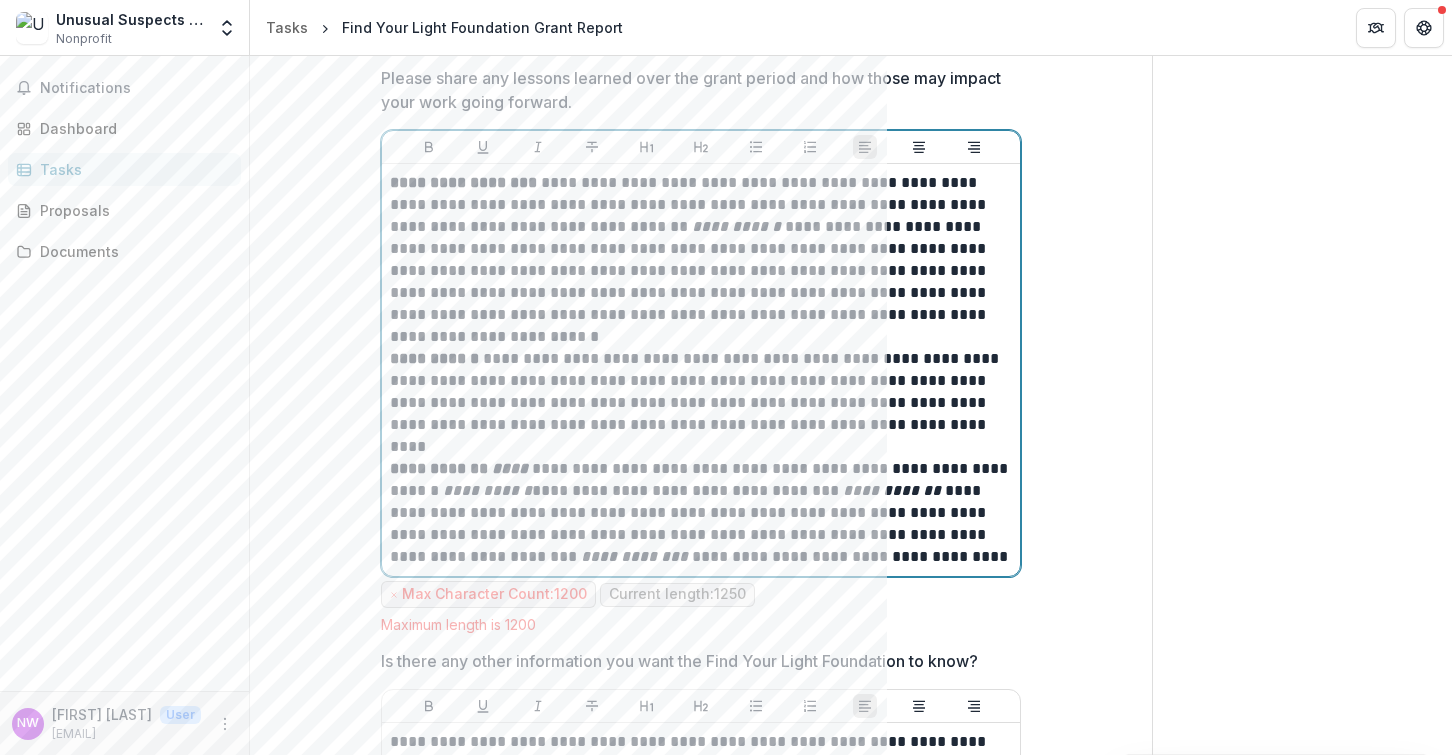 click on "**********" at bounding box center [701, 249] 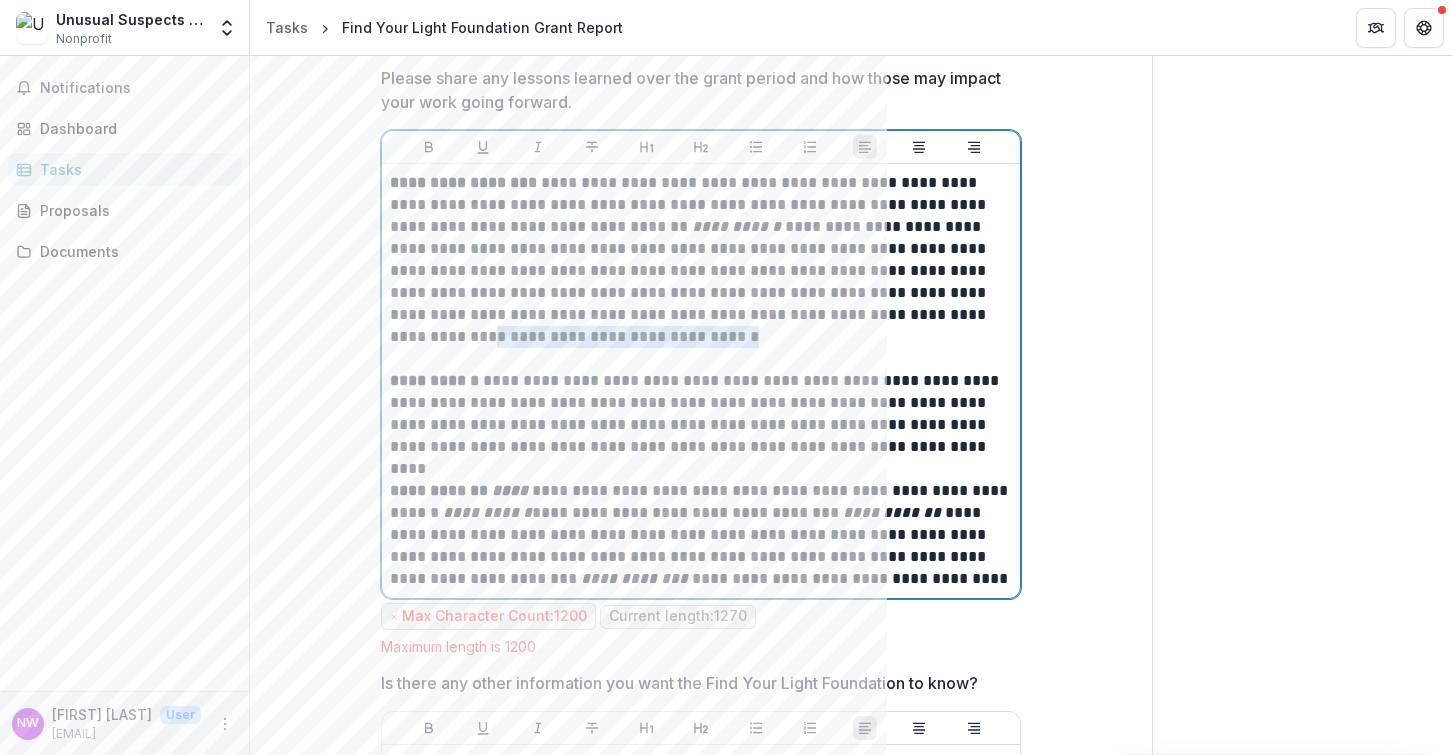 drag, startPoint x: 530, startPoint y: 334, endPoint x: 842, endPoint y: 319, distance: 312.36038 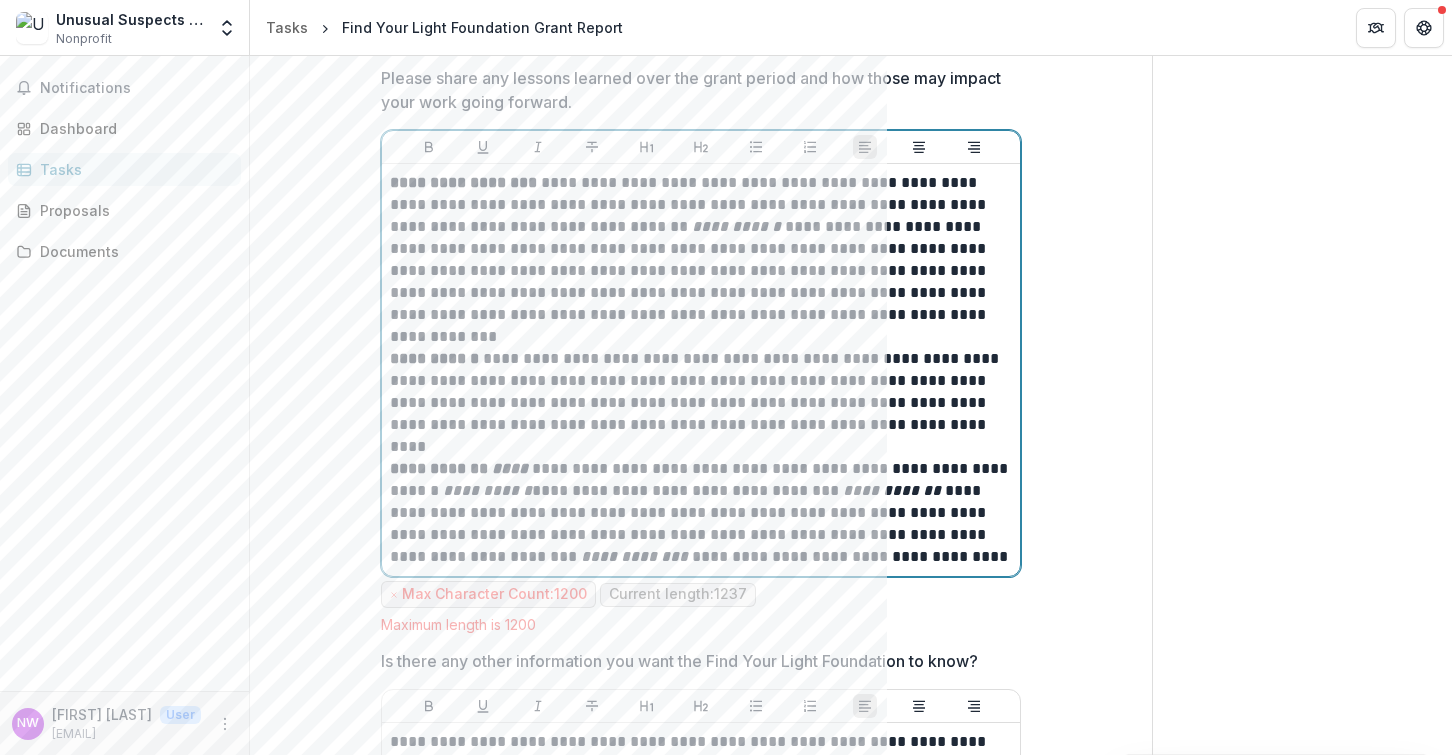 click at bounding box center [701, 337] 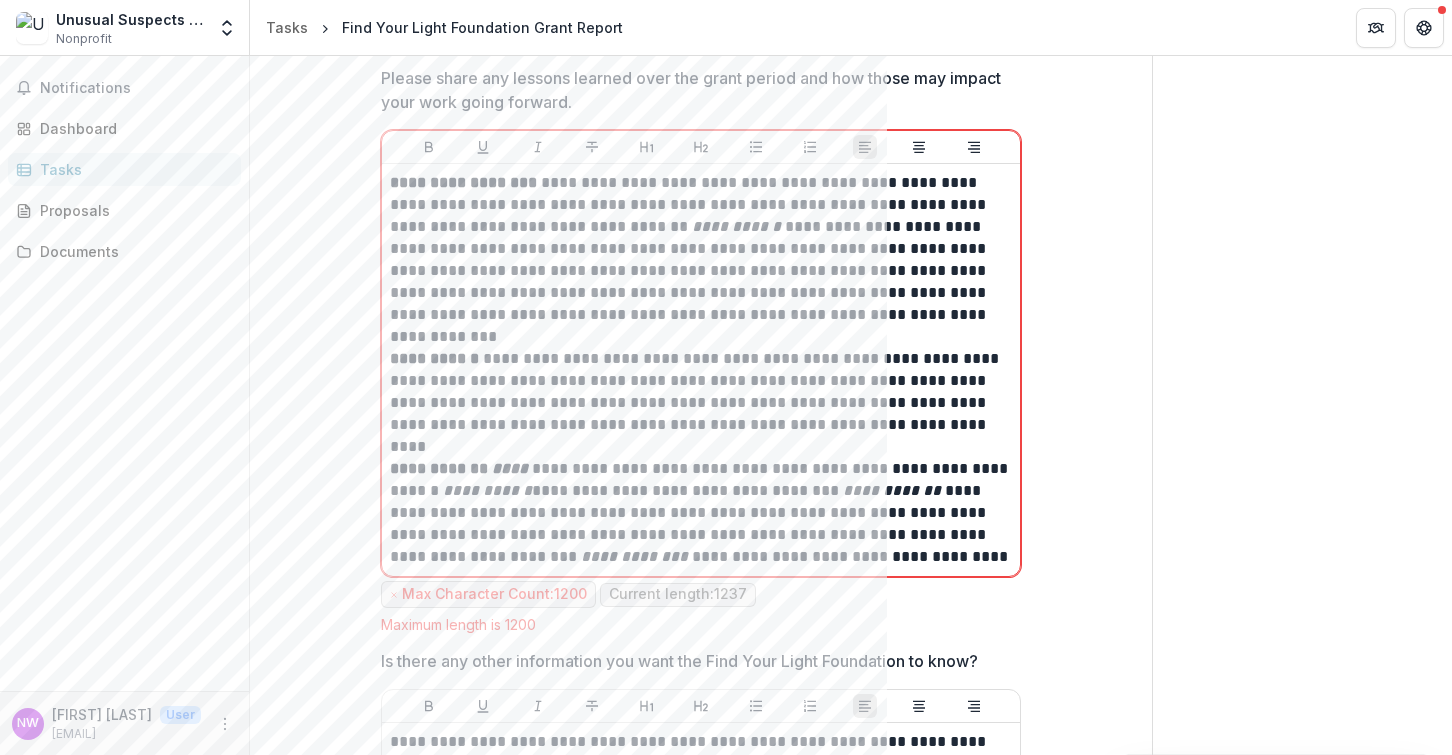 click on "**********" at bounding box center [701, -935] 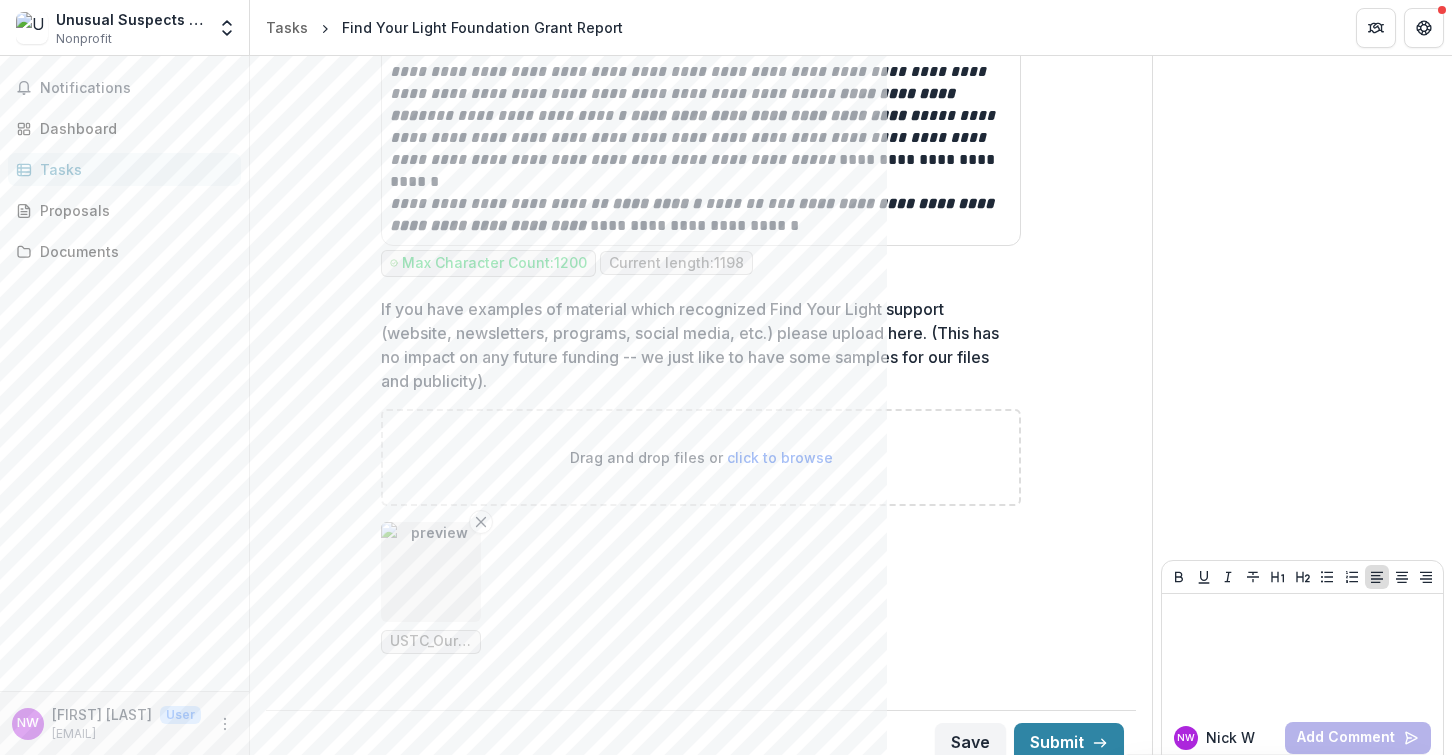 scroll, scrollTop: 4712, scrollLeft: 0, axis: vertical 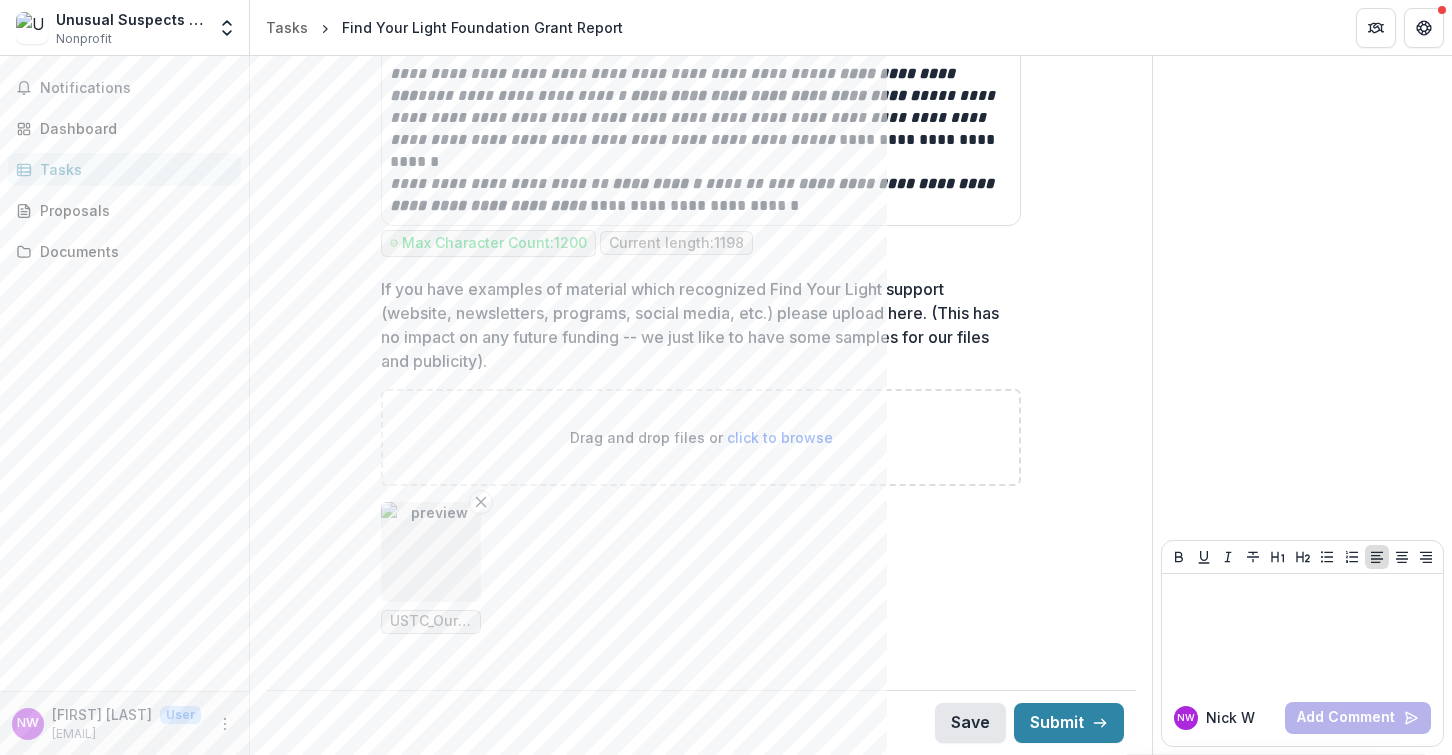 click on "Save" at bounding box center (970, 723) 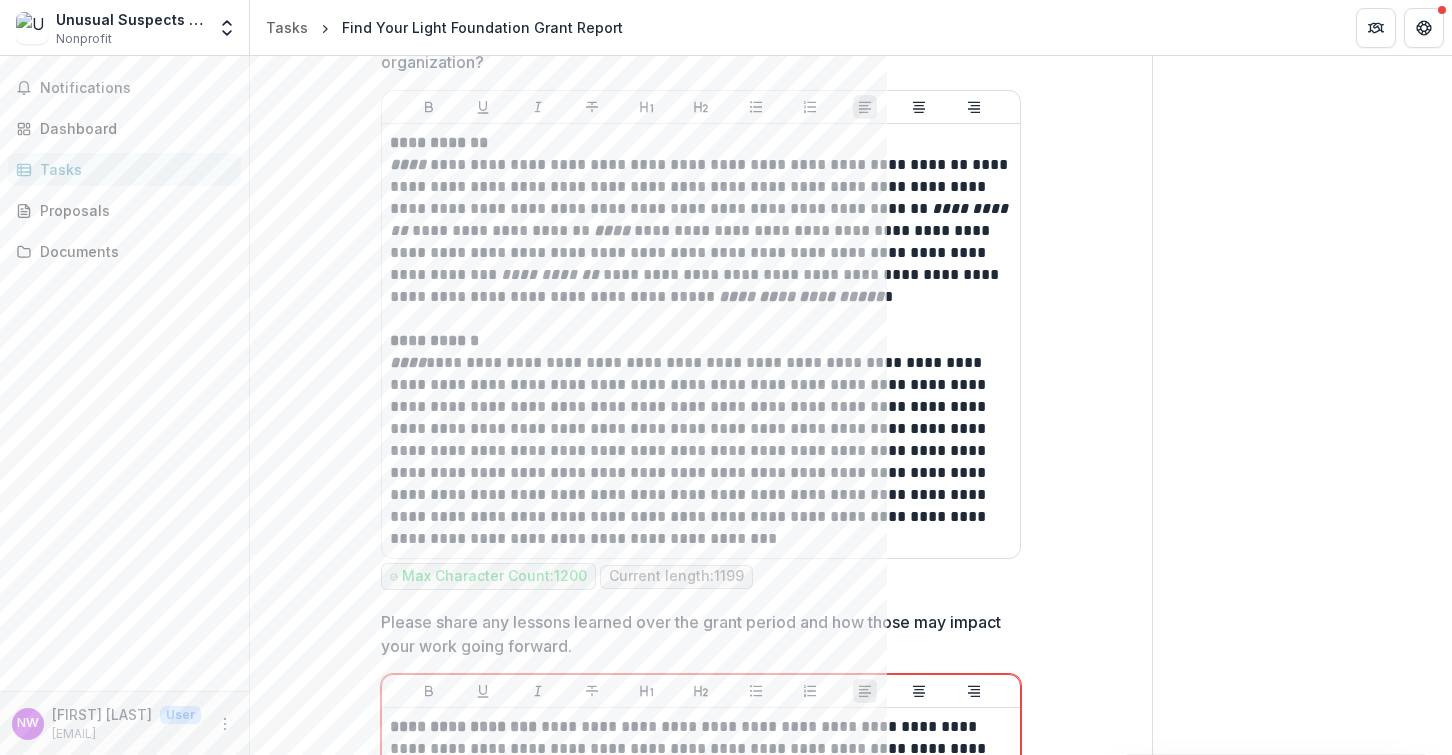 scroll, scrollTop: 3035, scrollLeft: 0, axis: vertical 